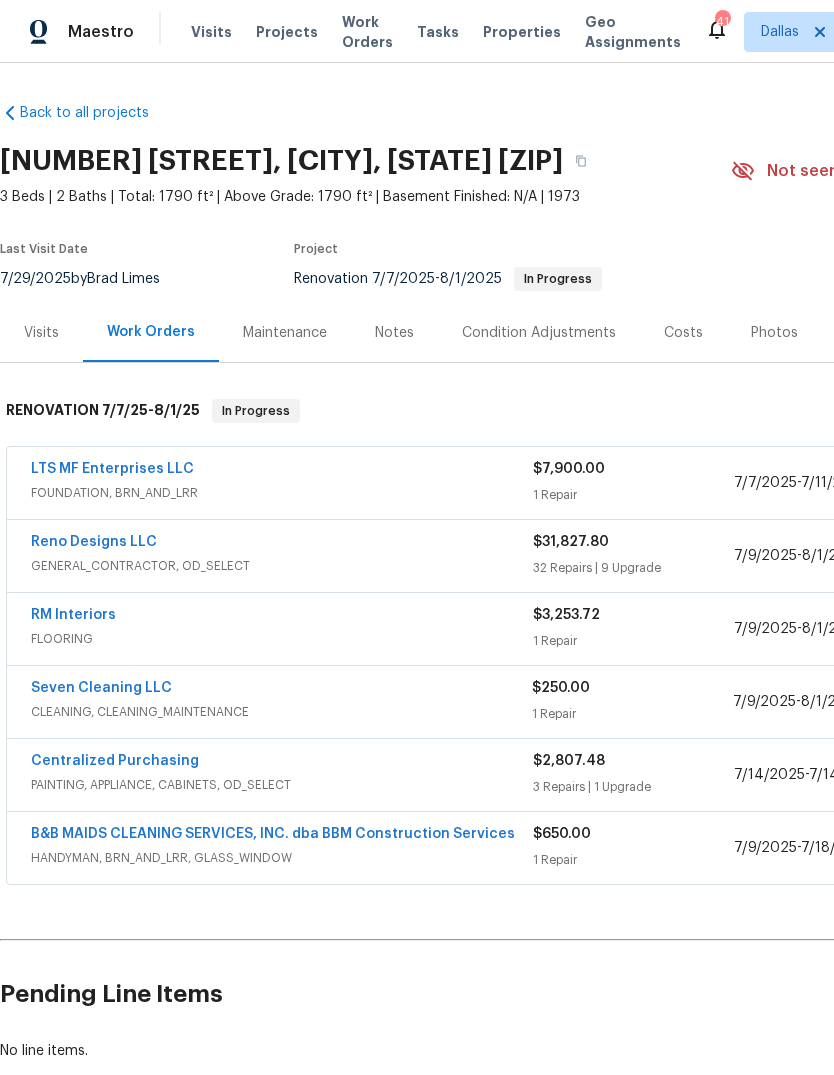 scroll, scrollTop: 75, scrollLeft: 0, axis: vertical 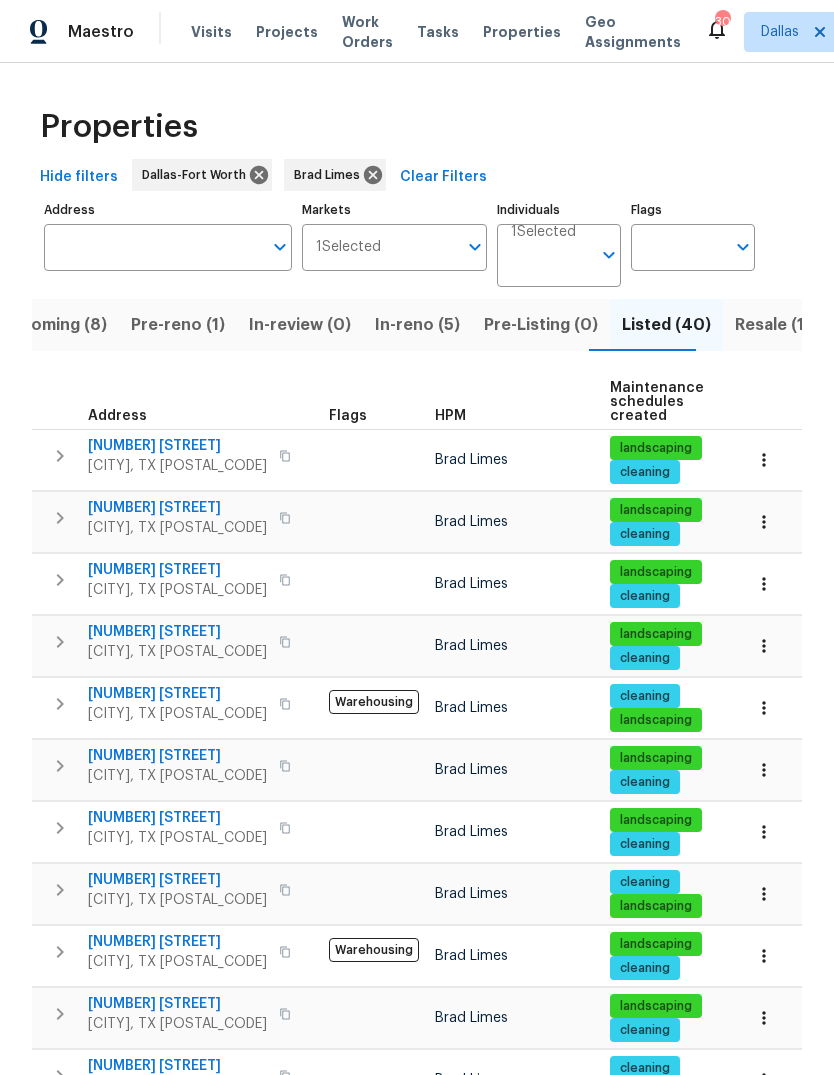 click on "101 Greenfield Trl" at bounding box center [177, 694] 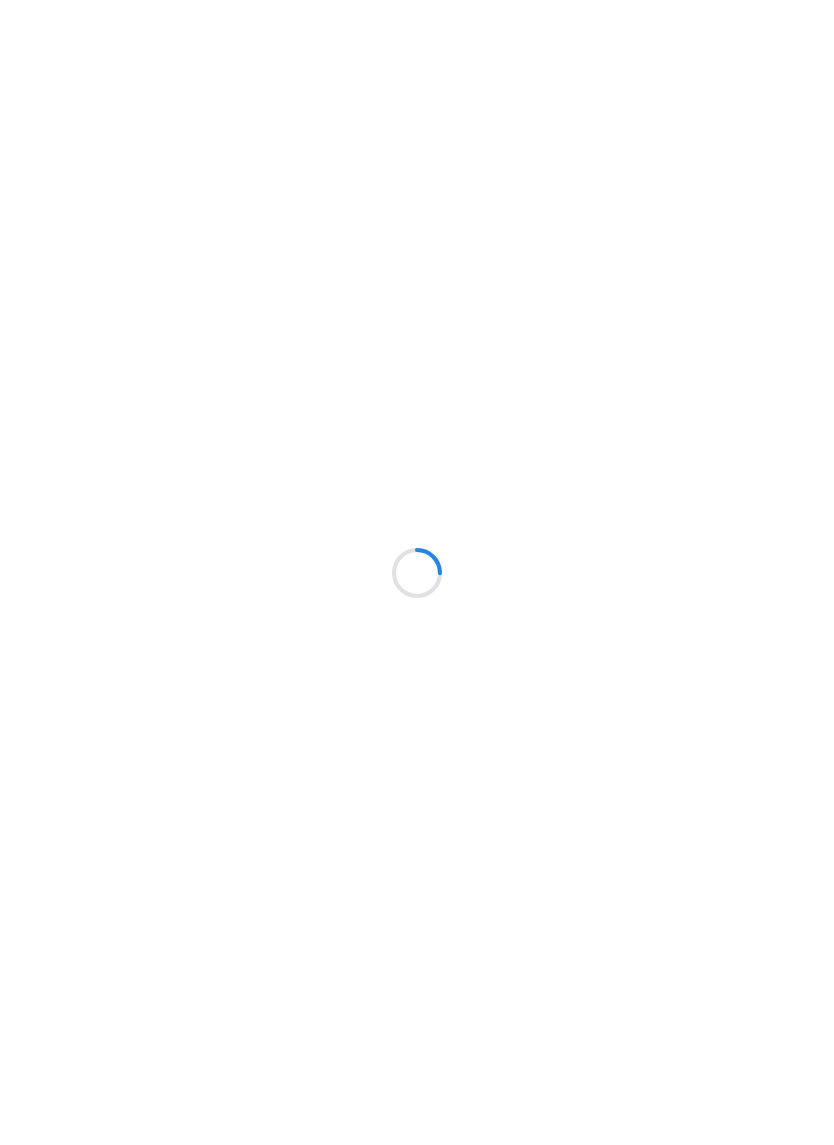 scroll, scrollTop: 0, scrollLeft: 0, axis: both 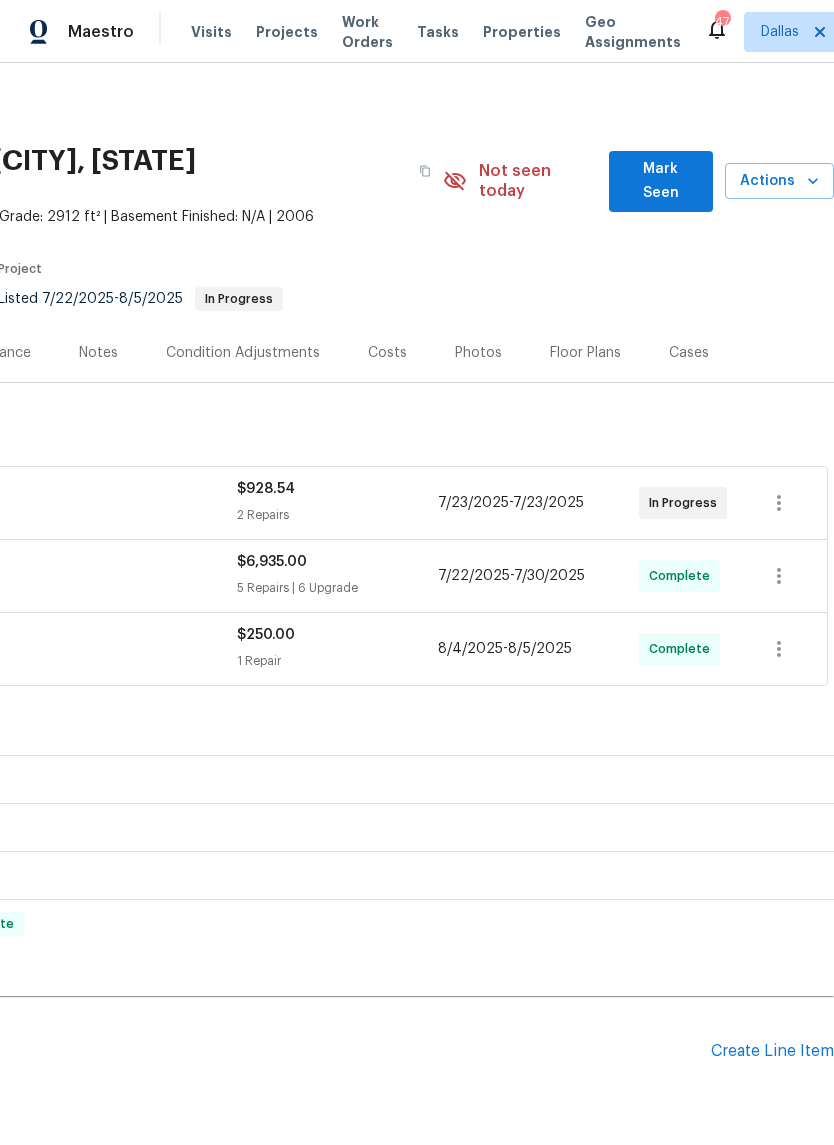 click on "Actions" at bounding box center [779, 181] 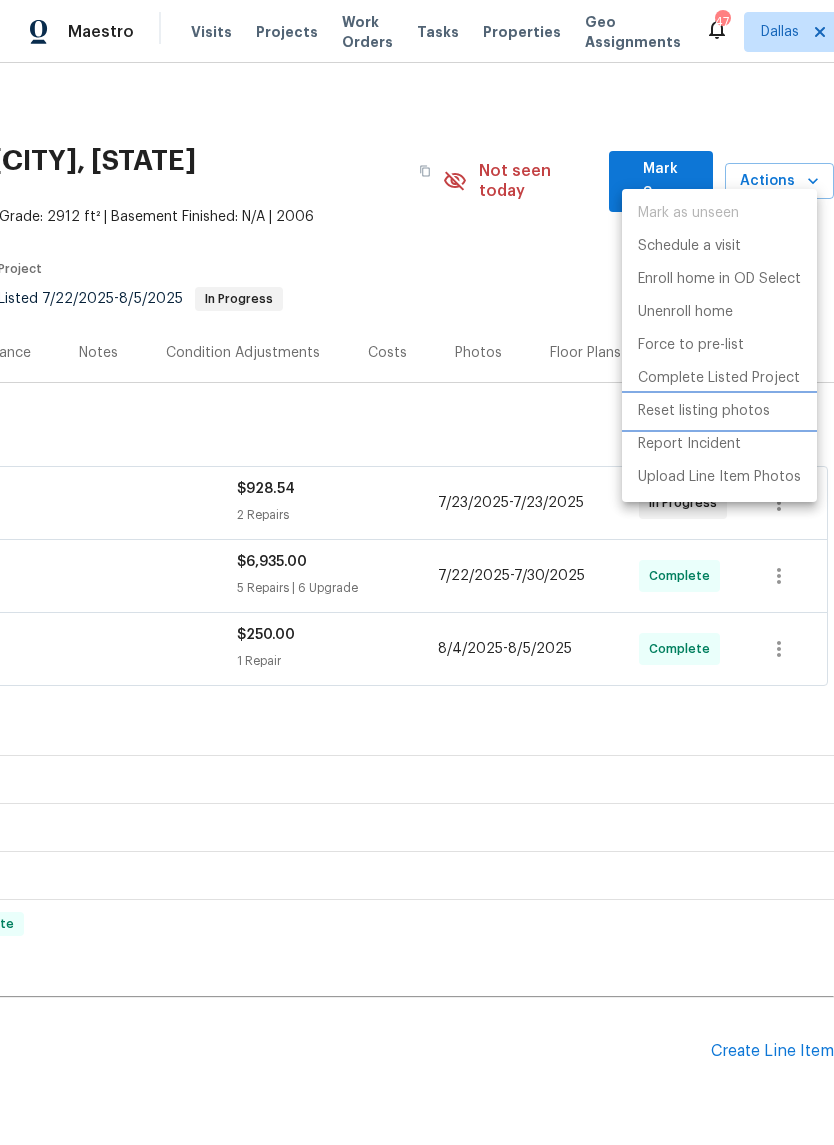click on "Reset listing photos" at bounding box center [719, 411] 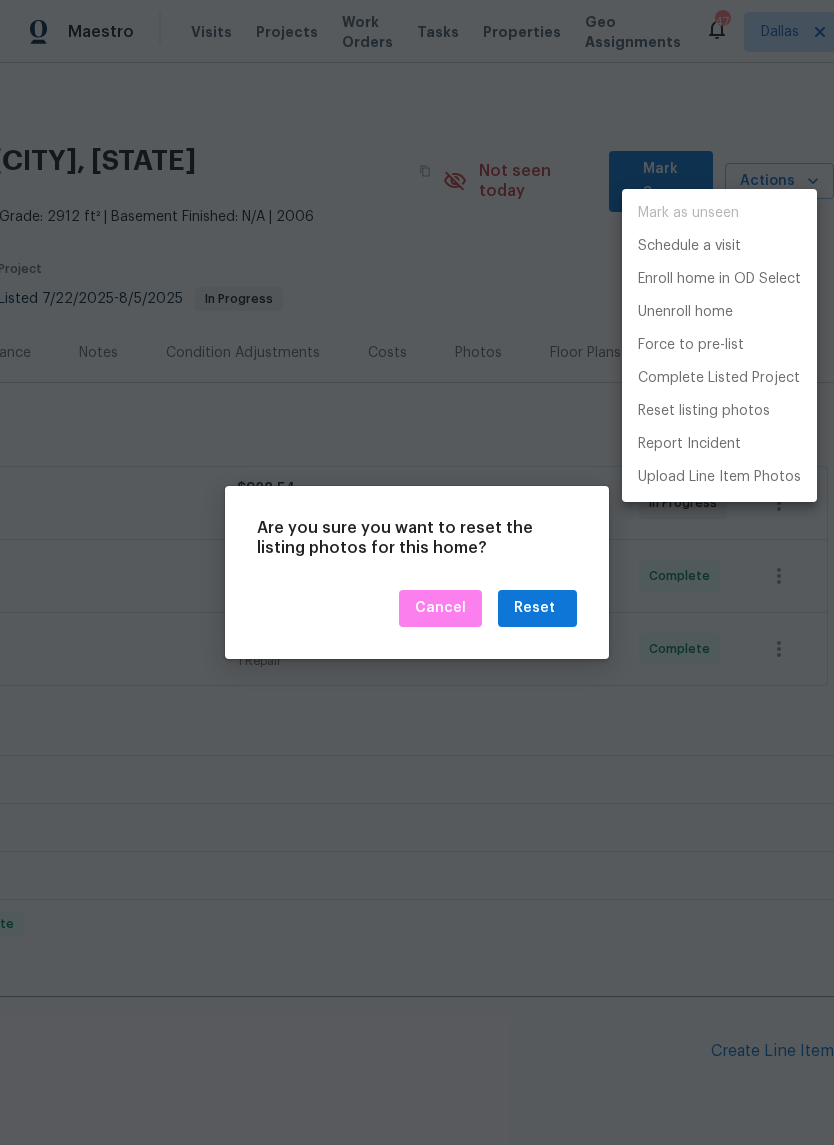 click at bounding box center (417, 572) 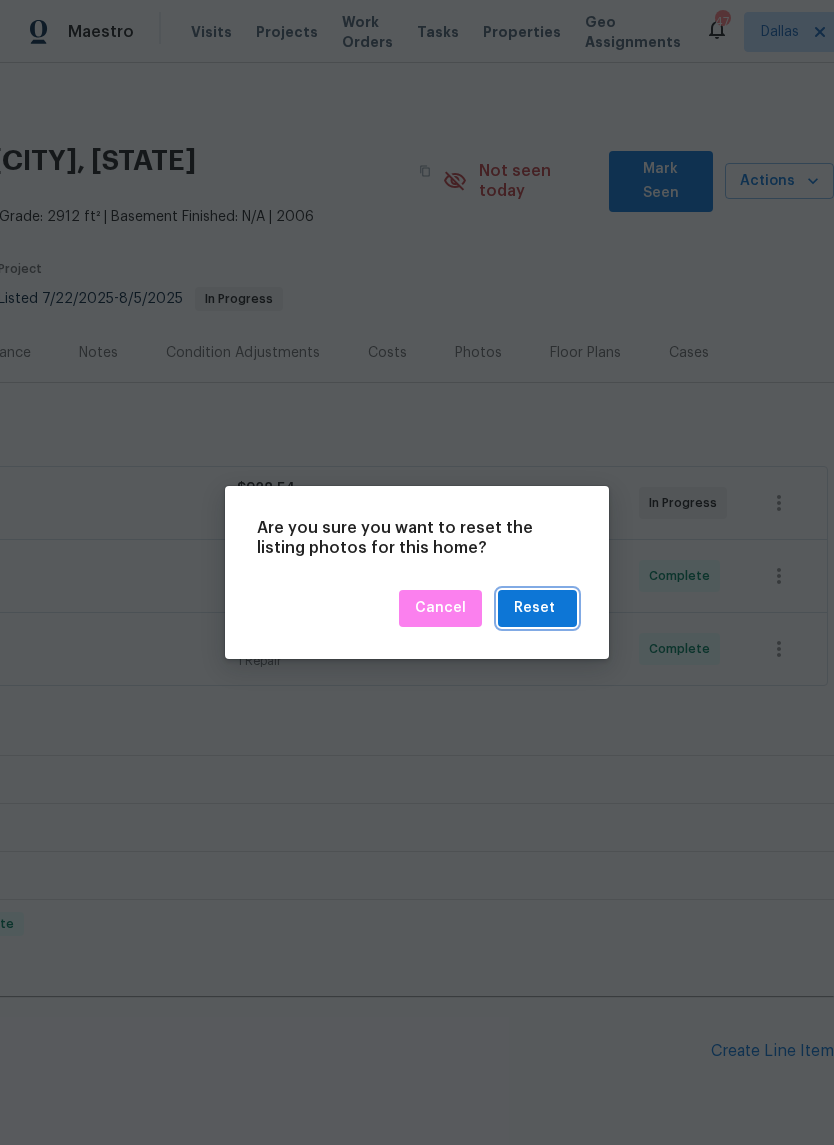click on "Reset" at bounding box center (537, 608) 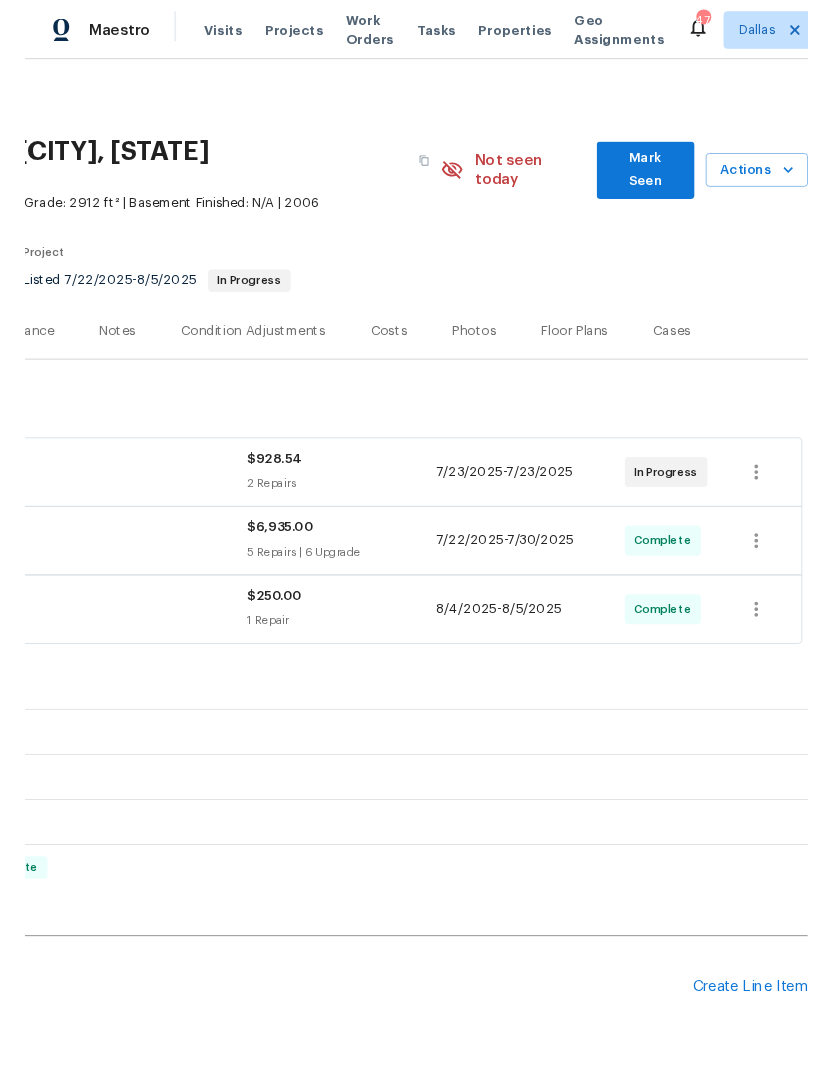 scroll, scrollTop: 0, scrollLeft: 296, axis: horizontal 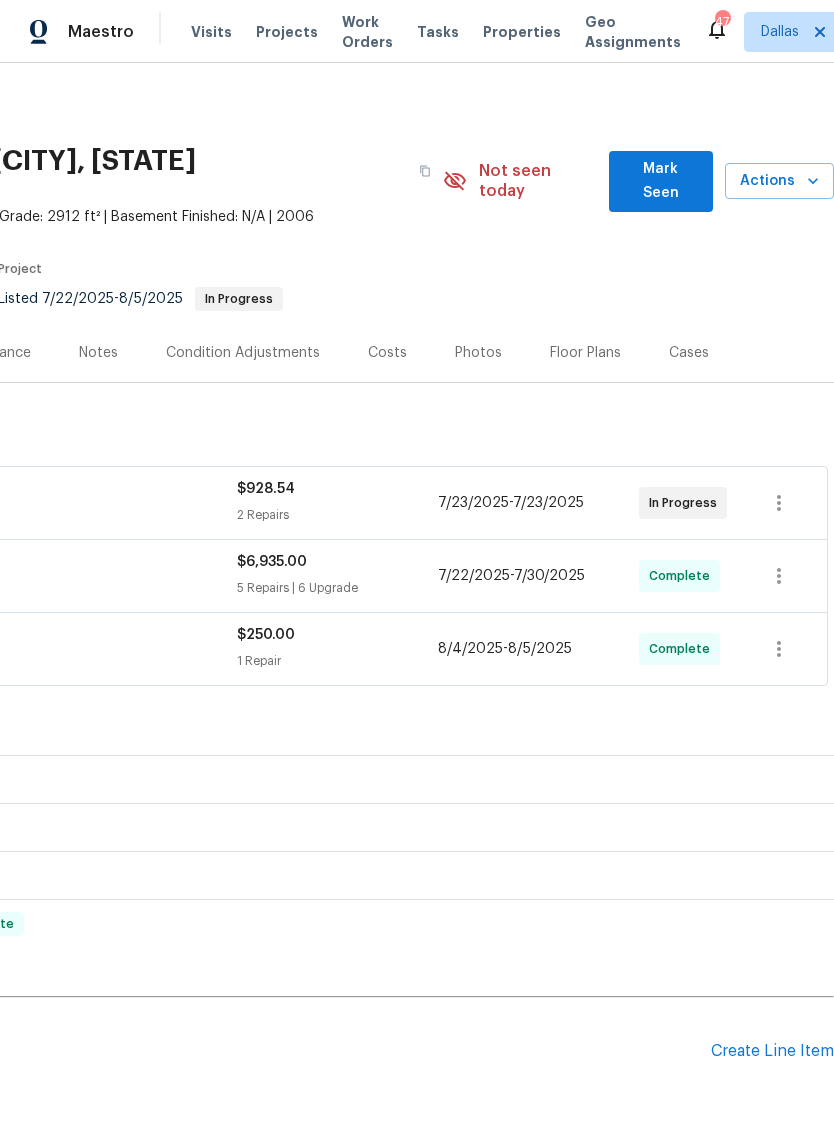 click on "Create Line Item" at bounding box center [772, 1051] 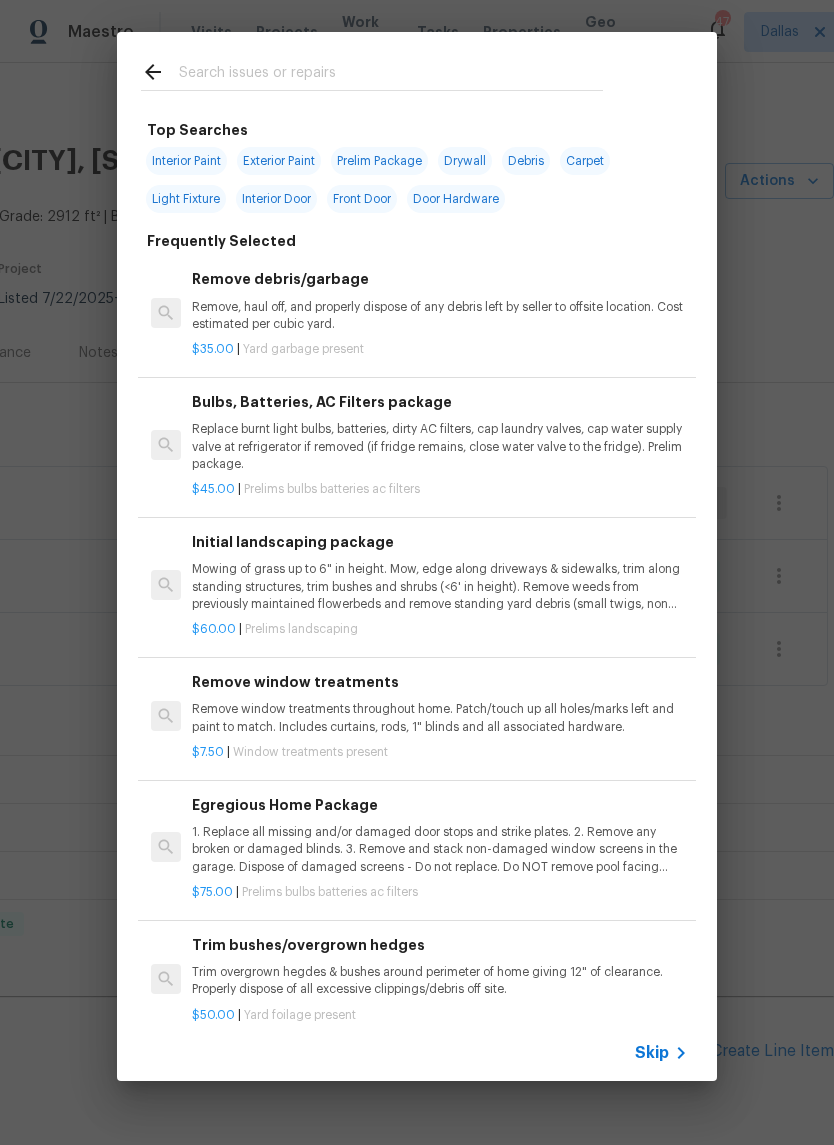 click at bounding box center [391, 75] 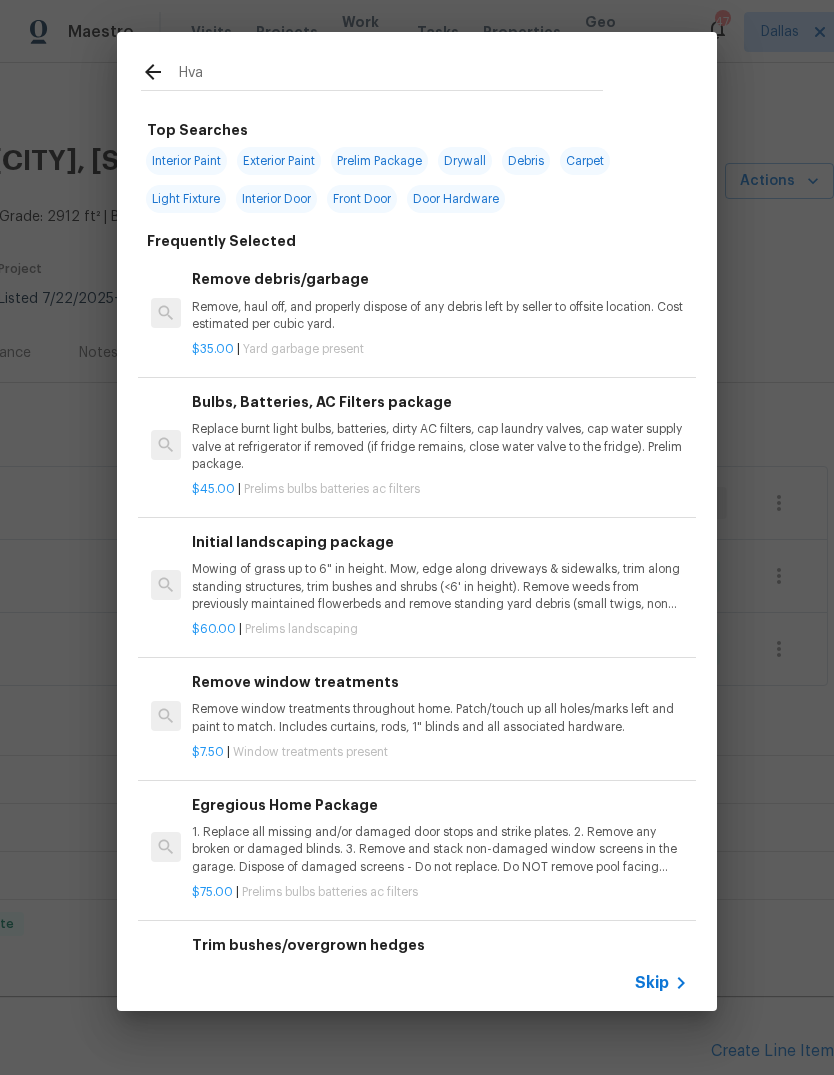 type on "Hvac" 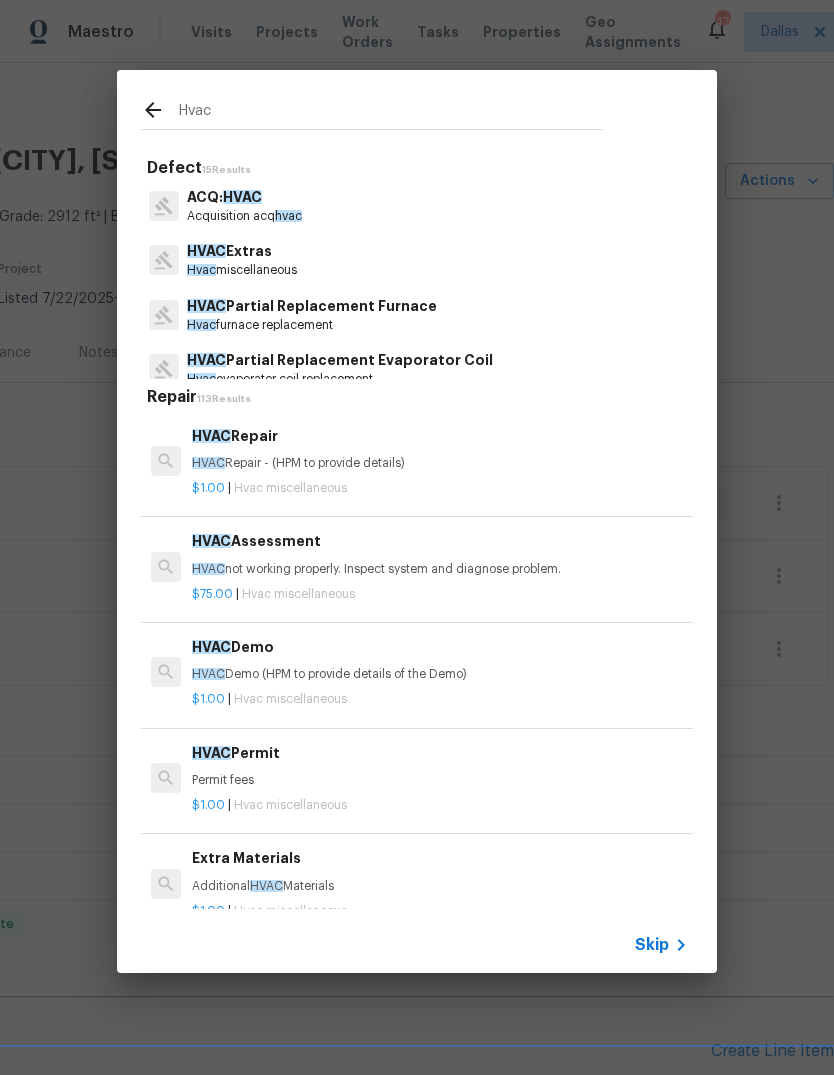 click on "HVAC  Repair - (HPM to provide details)" at bounding box center (440, 463) 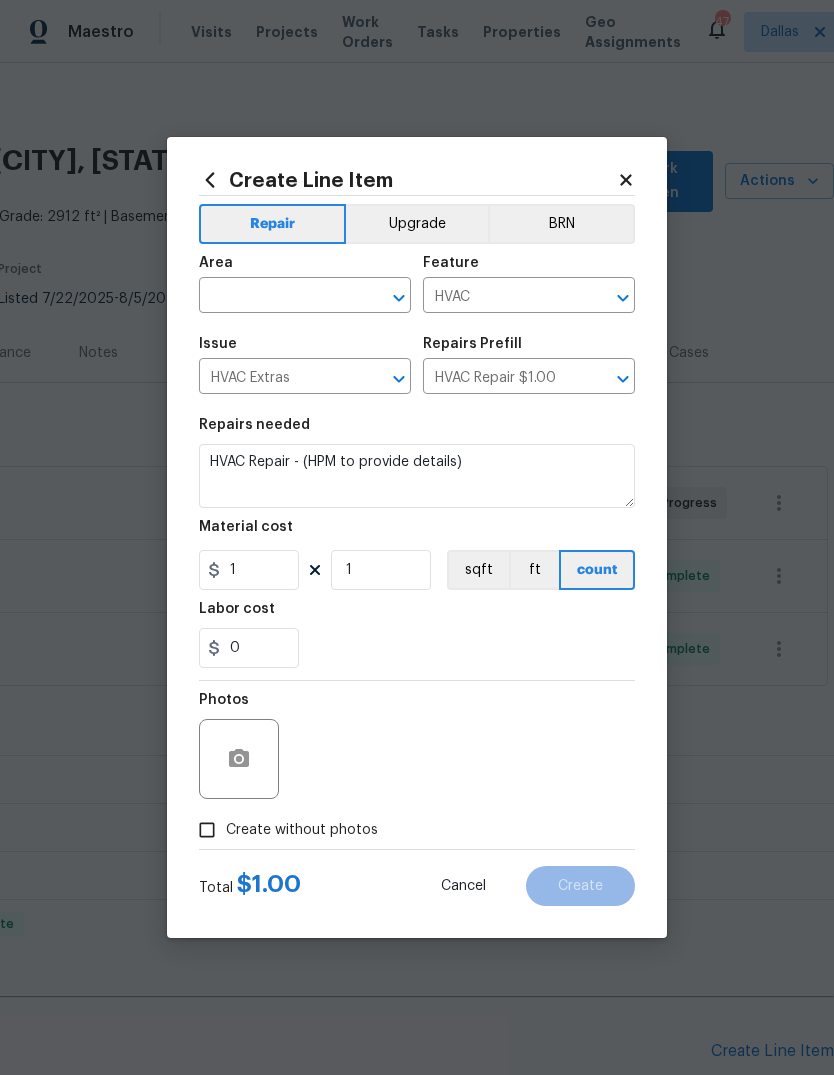 click at bounding box center [277, 297] 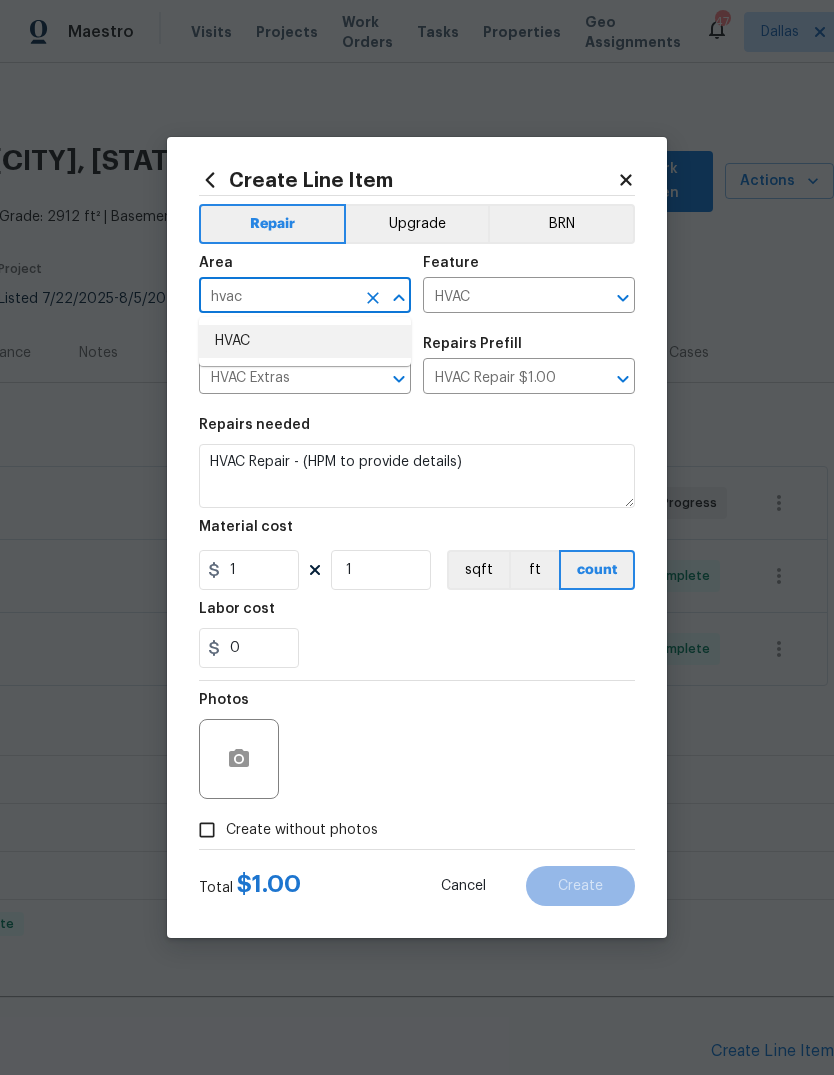 click on "HVAC" at bounding box center [305, 341] 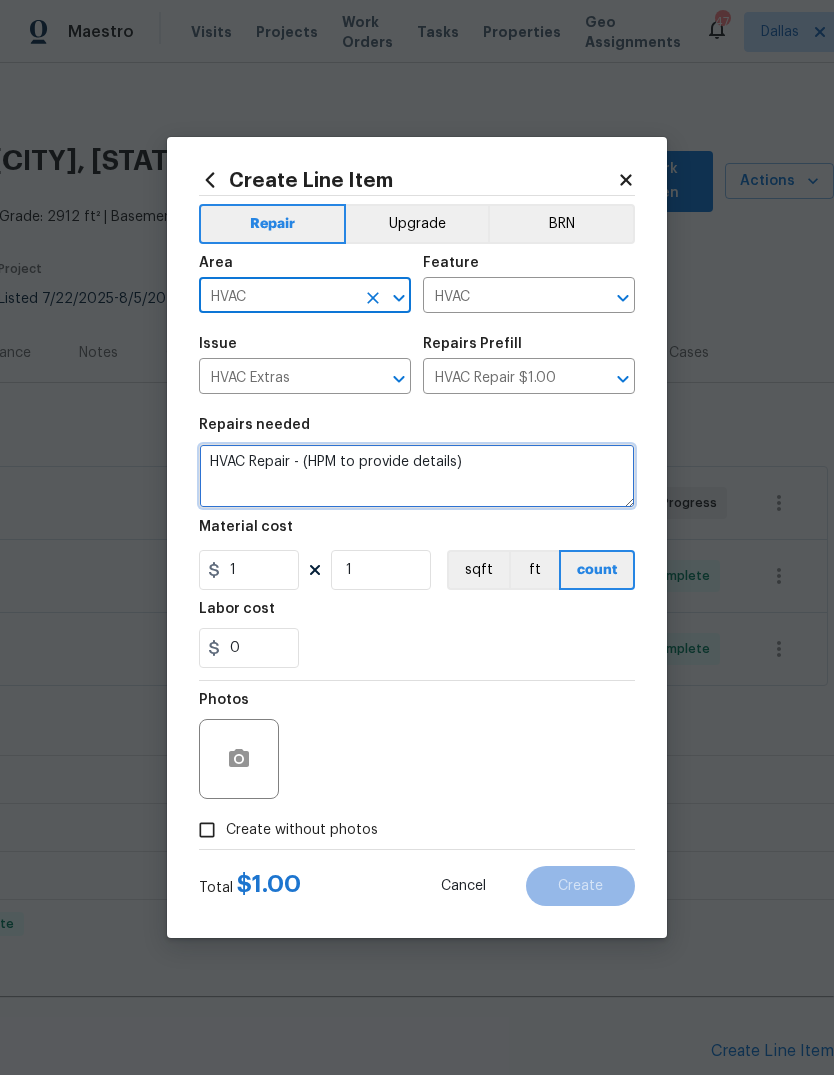 click on "HVAC Repair - (HPM to provide details)" at bounding box center [417, 476] 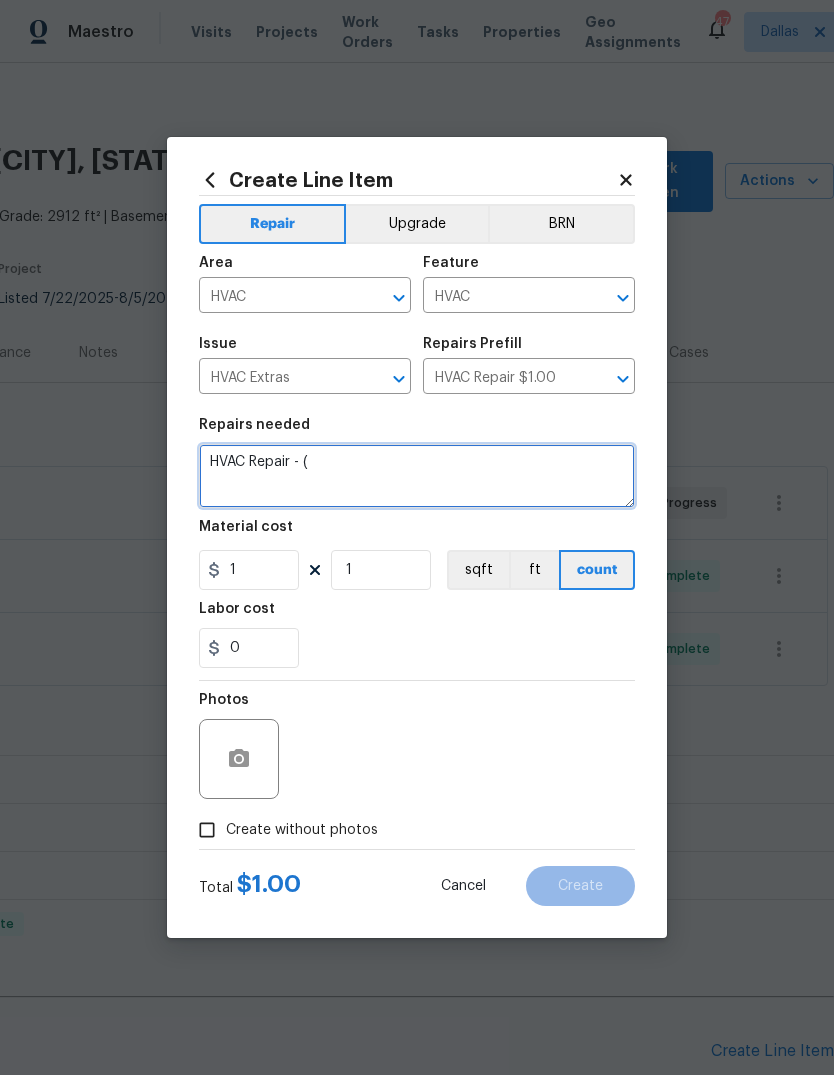 type on "HVAC" 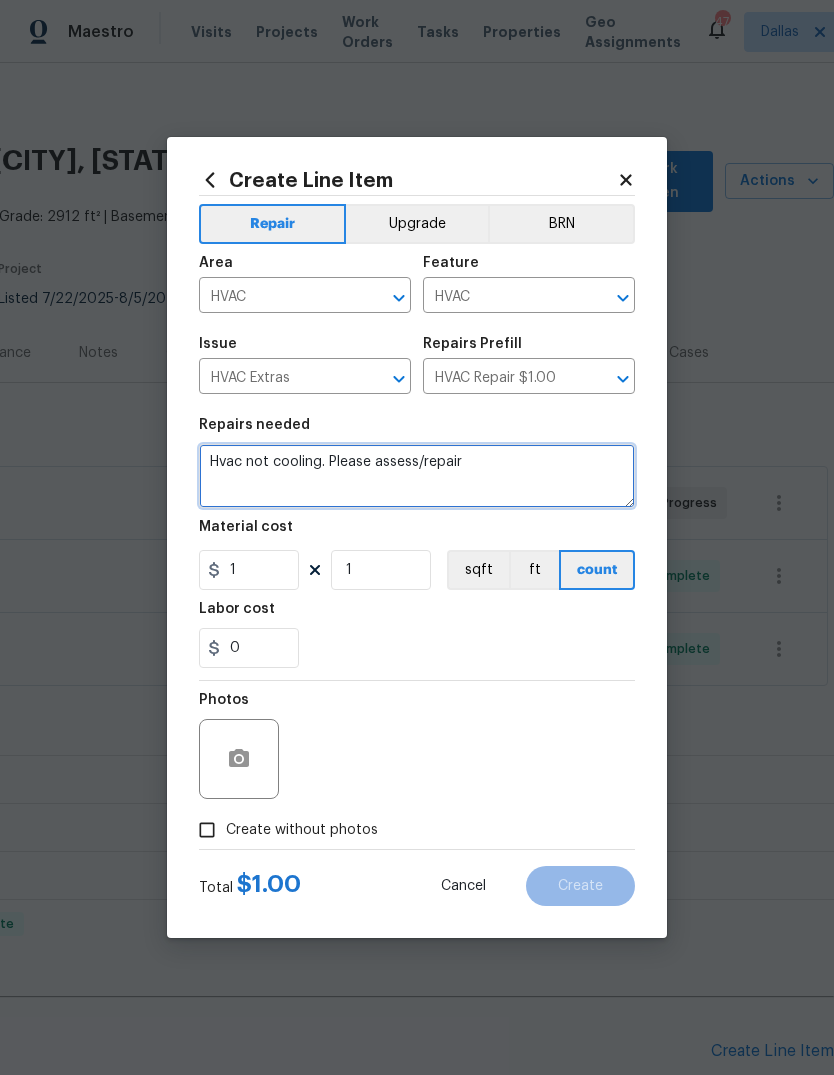 type on "Hvac not cooling. Please assess/repair" 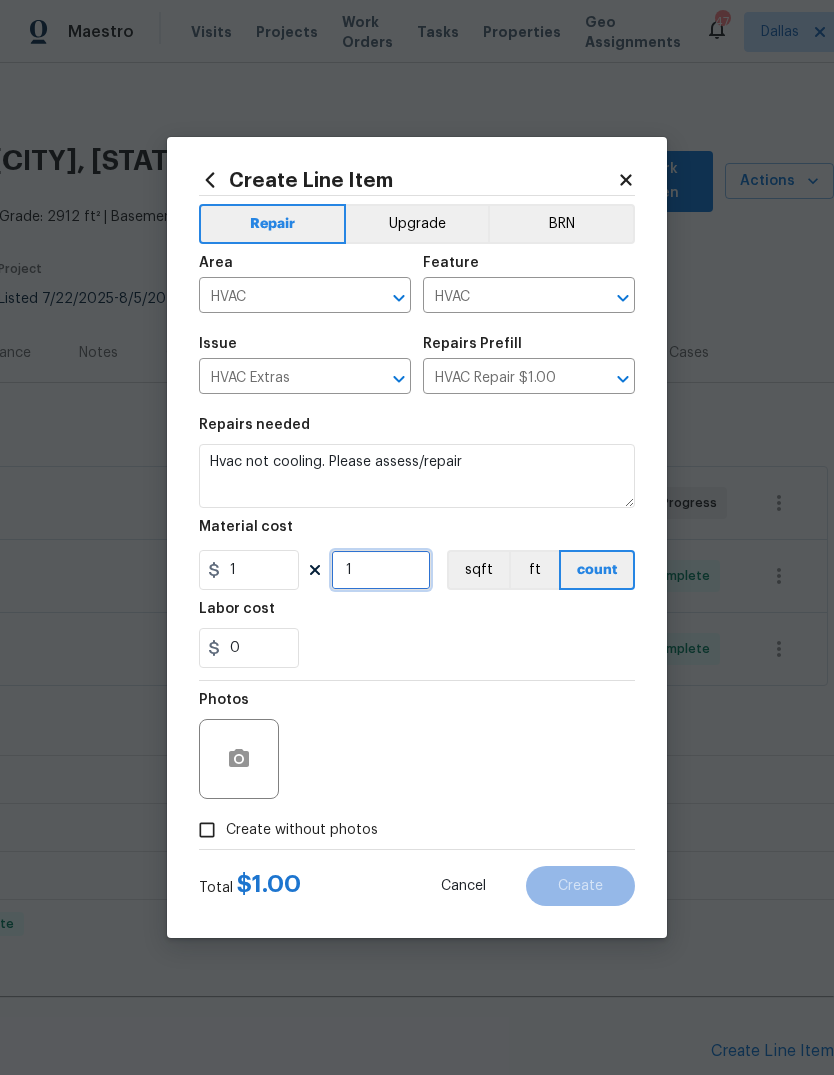 click on "1" at bounding box center [381, 570] 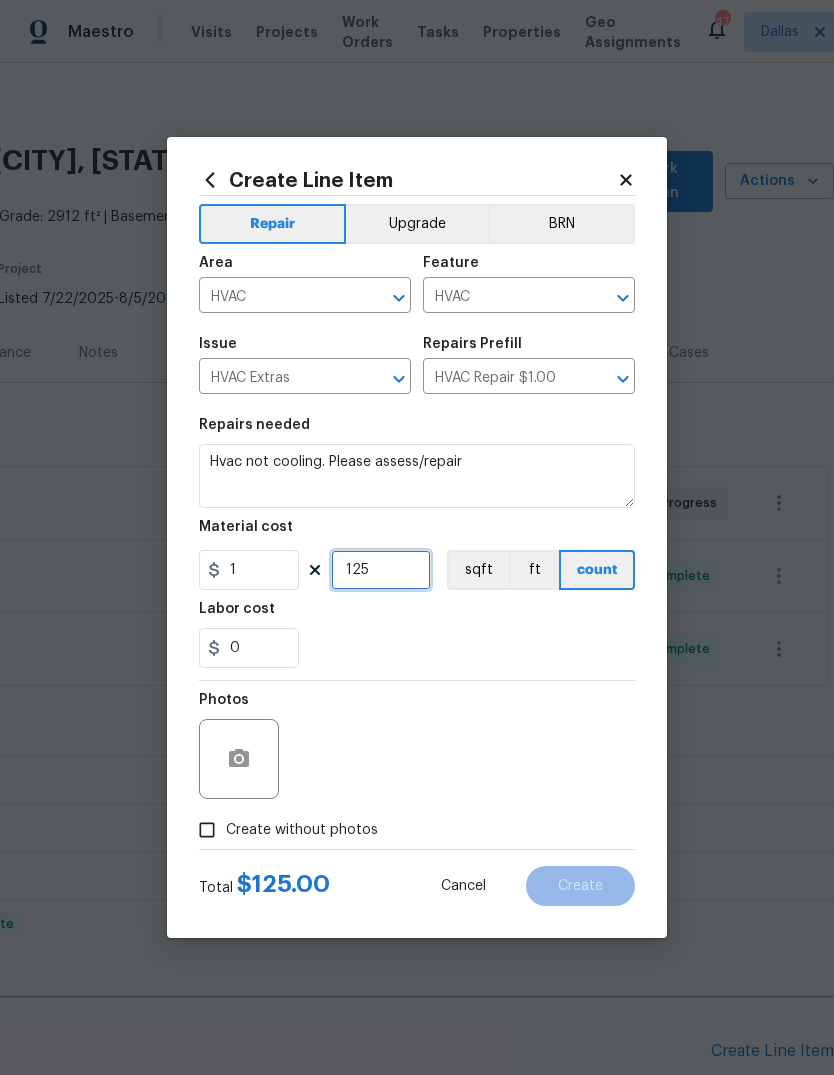 type on "125" 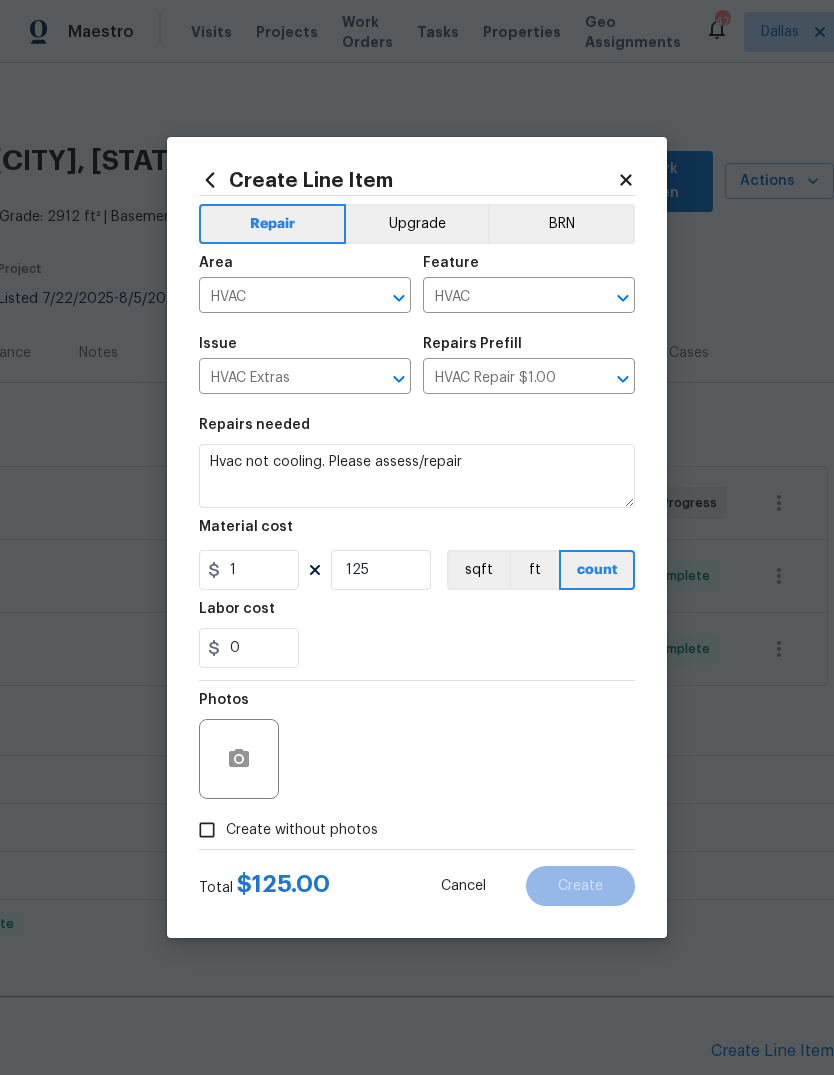 click on "0" at bounding box center [417, 648] 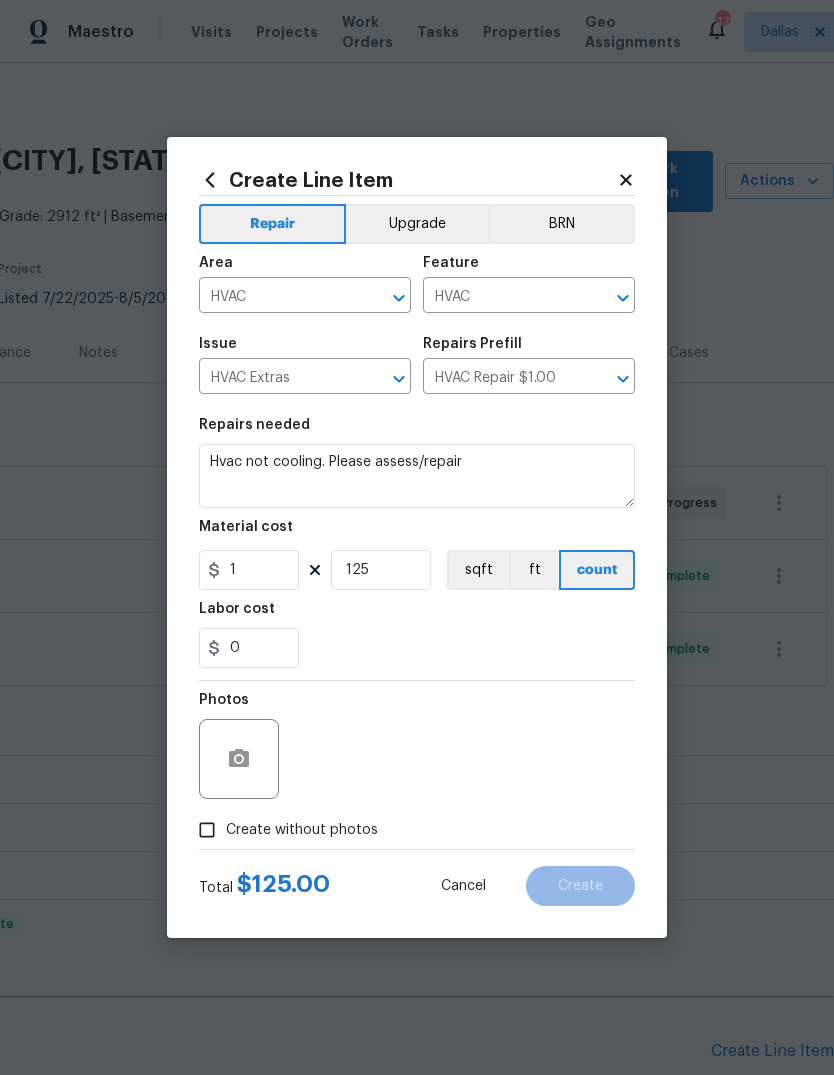 click on "Create without photos" at bounding box center [302, 830] 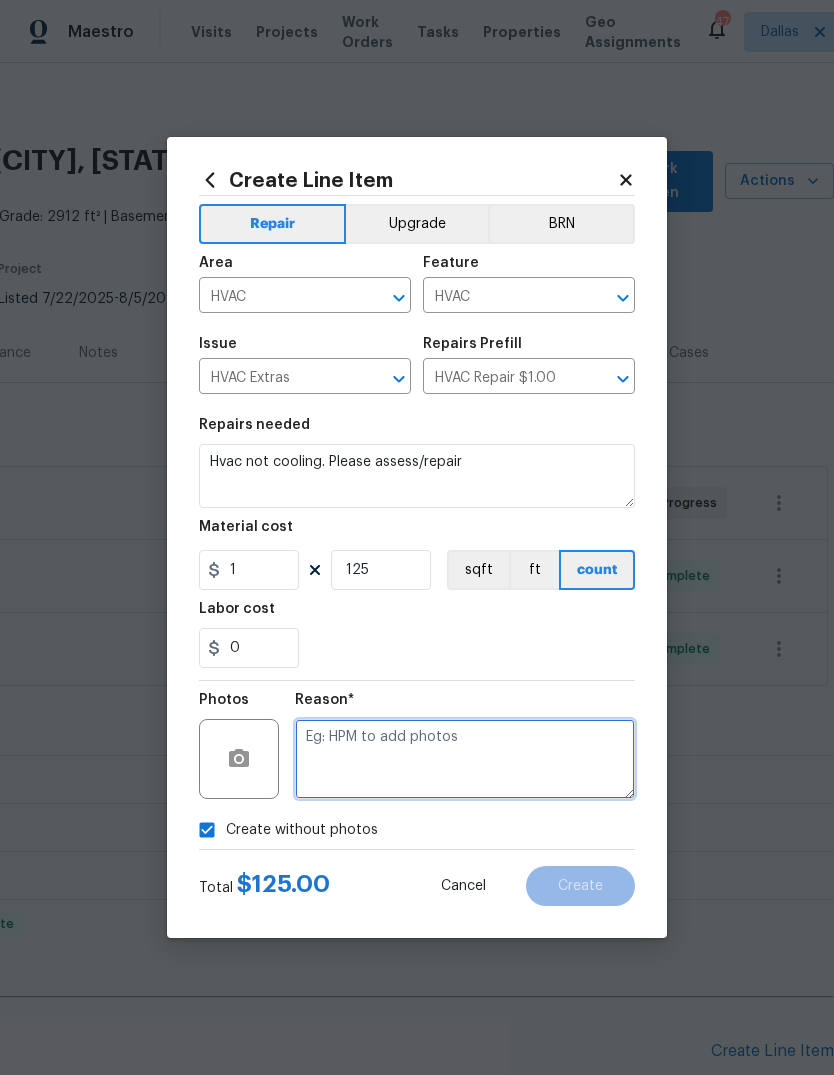 click at bounding box center [465, 759] 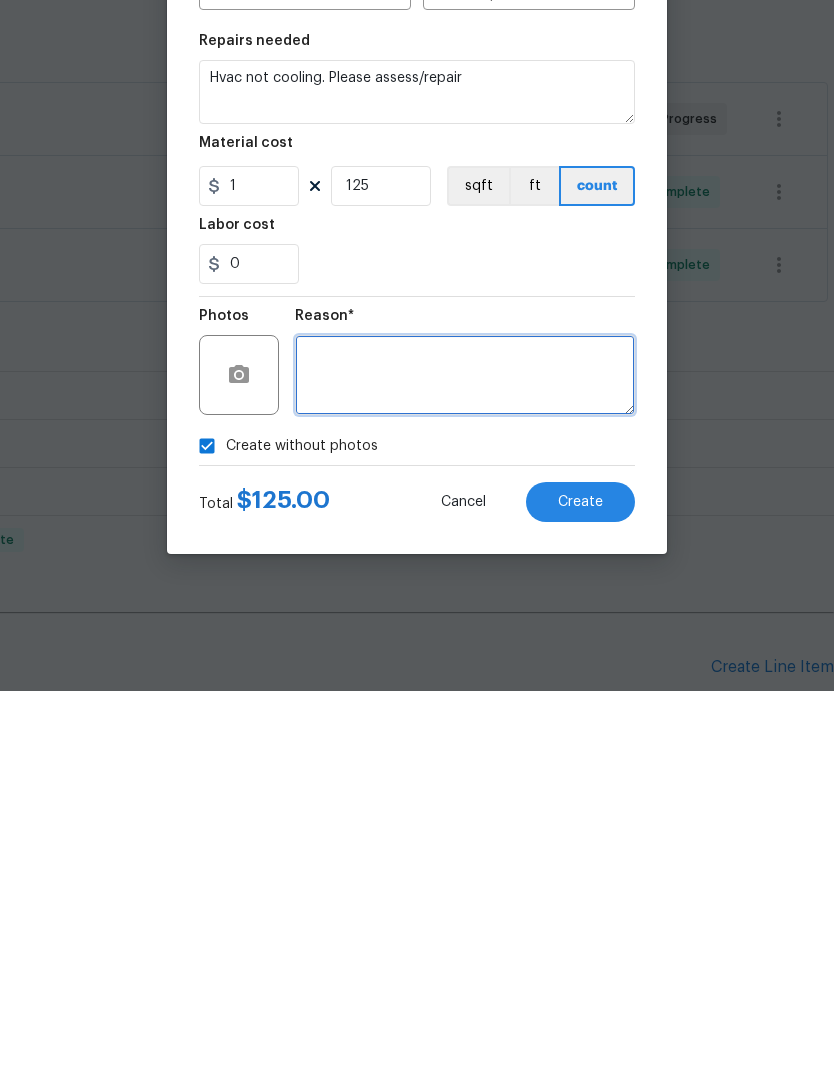 scroll, scrollTop: 32, scrollLeft: 0, axis: vertical 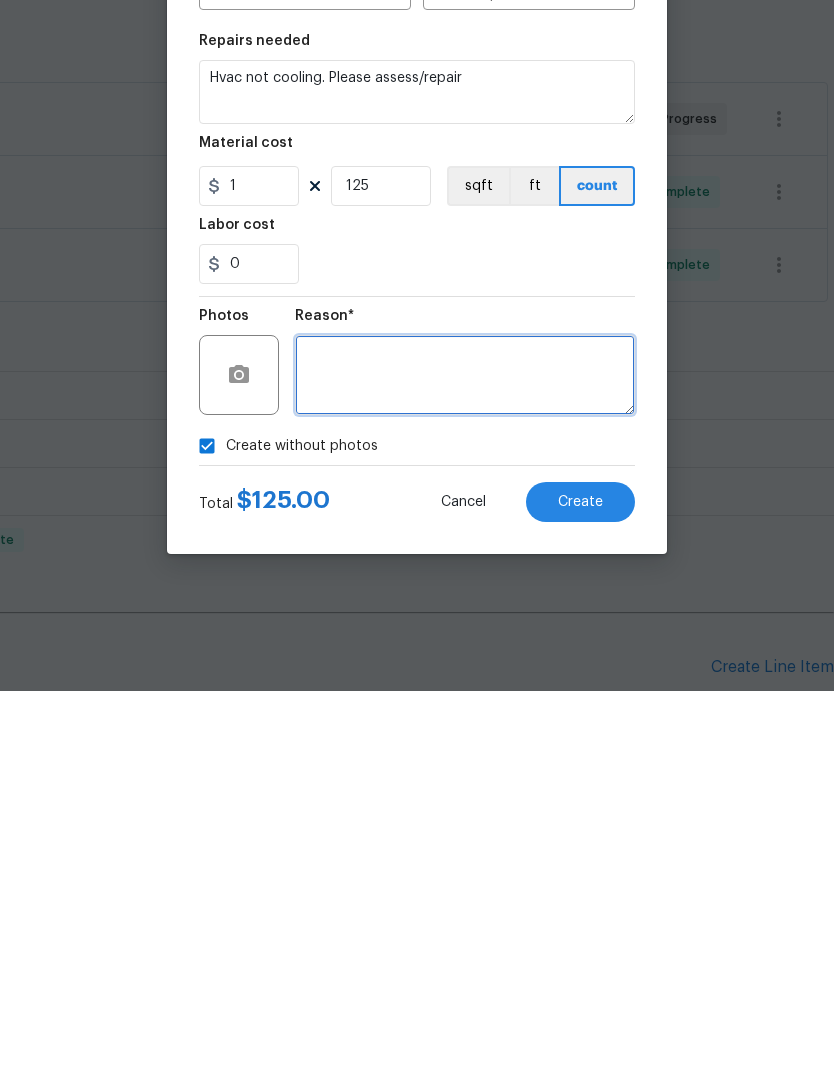 type 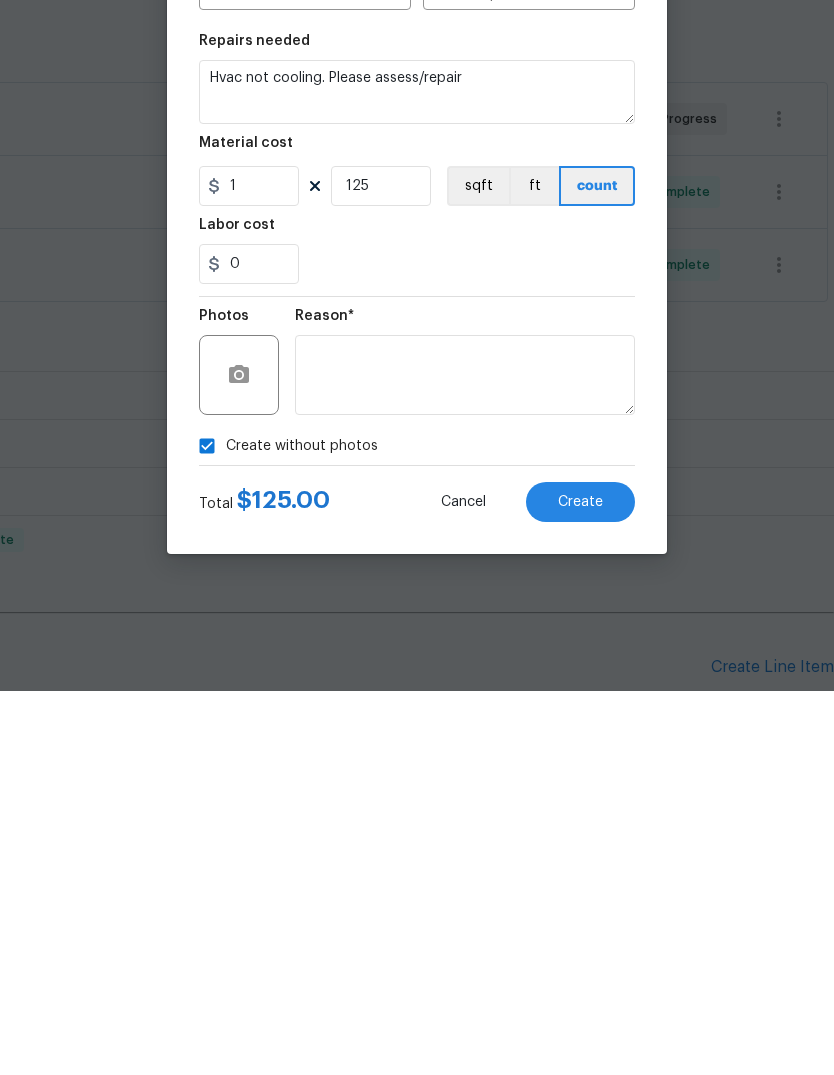click on "Create" at bounding box center [580, 886] 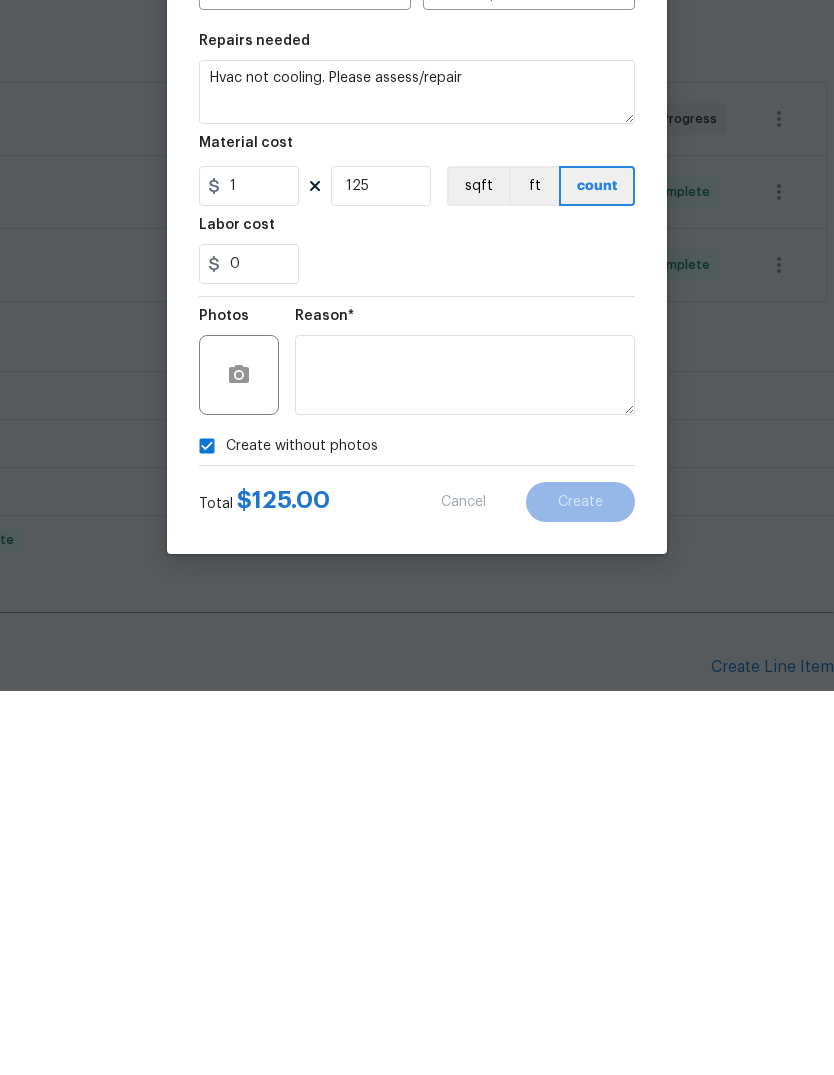 scroll, scrollTop: 75, scrollLeft: 0, axis: vertical 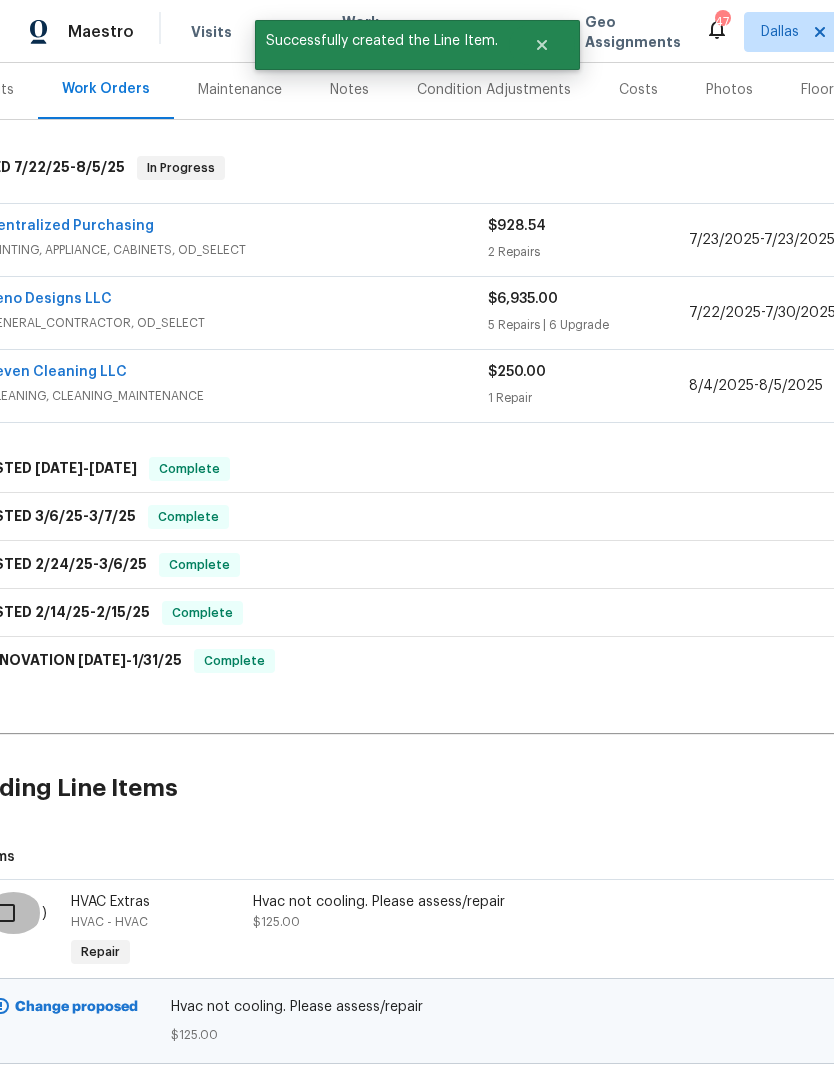 click at bounding box center [13, 913] 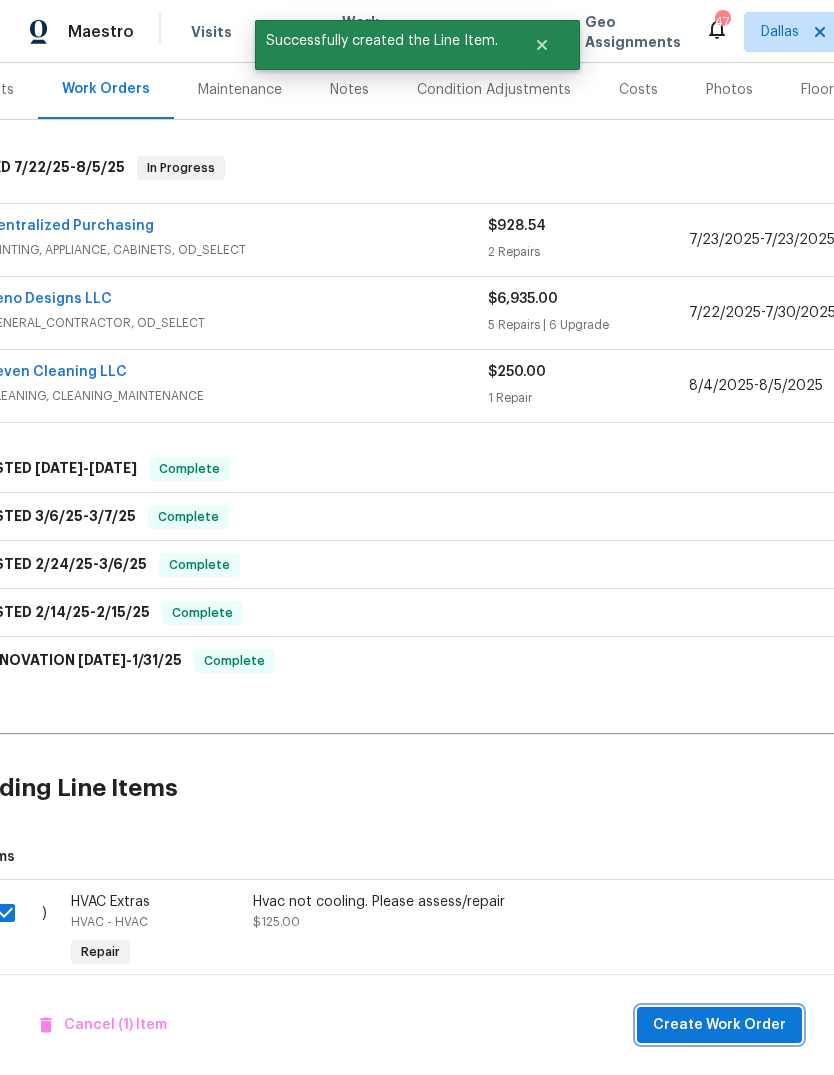 click on "Create Work Order" at bounding box center (719, 1025) 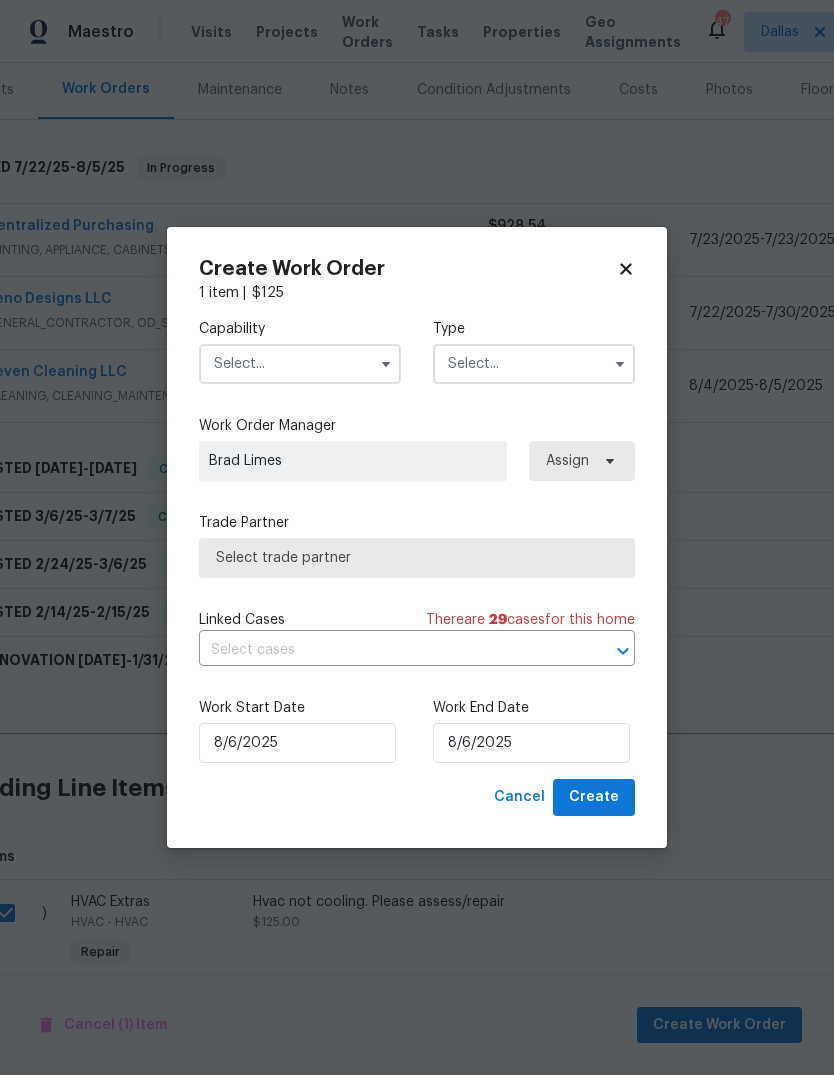 click at bounding box center [300, 364] 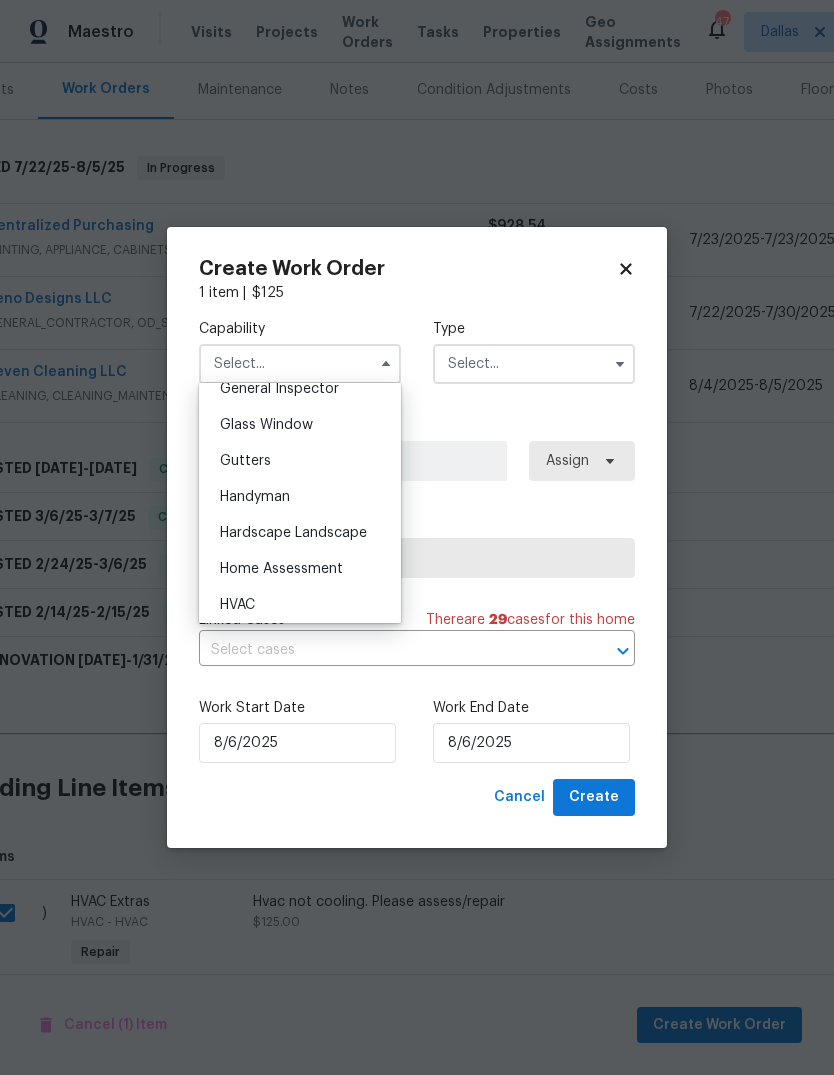 scroll, scrollTop: 1033, scrollLeft: 0, axis: vertical 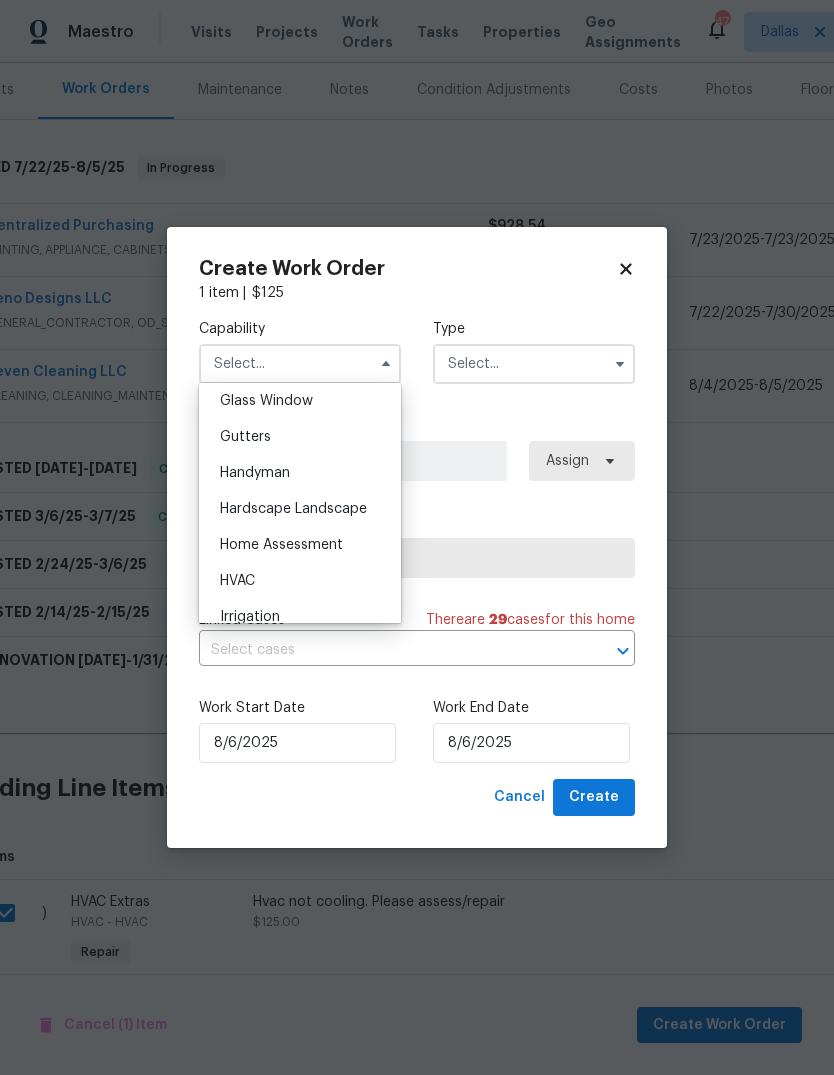 click on "HVAC" at bounding box center (300, 581) 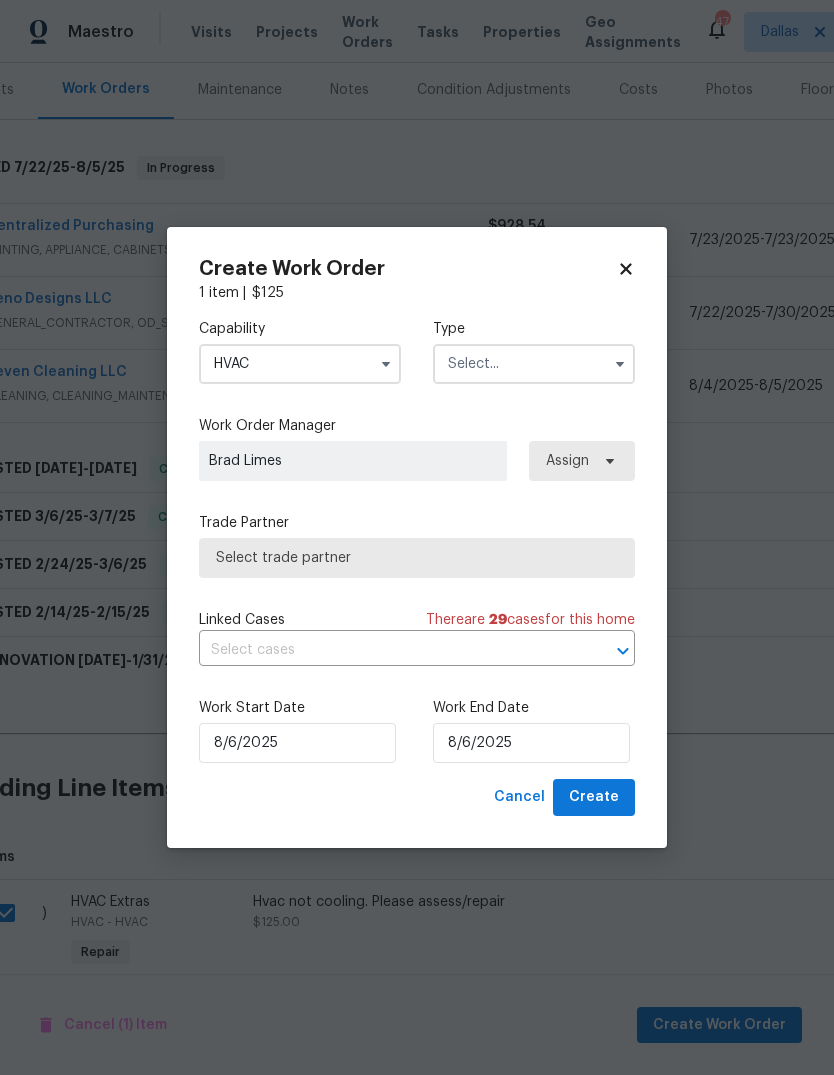 click at bounding box center (534, 364) 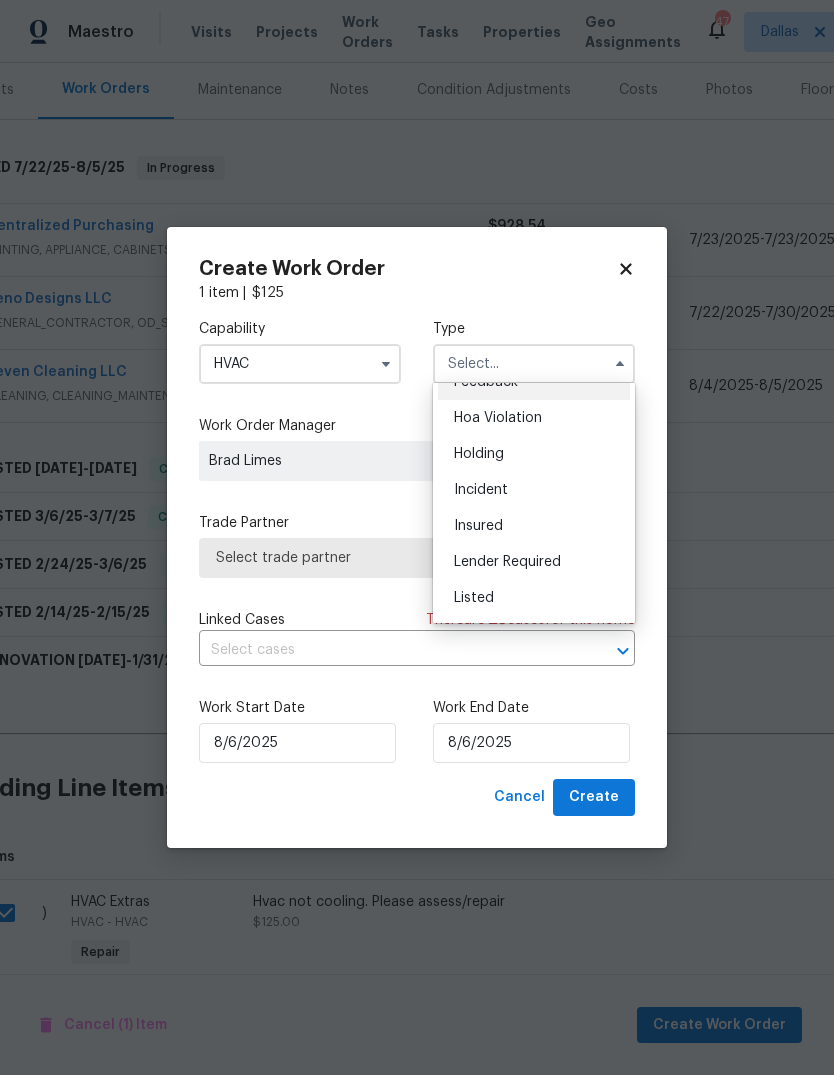 scroll, scrollTop: 106, scrollLeft: 0, axis: vertical 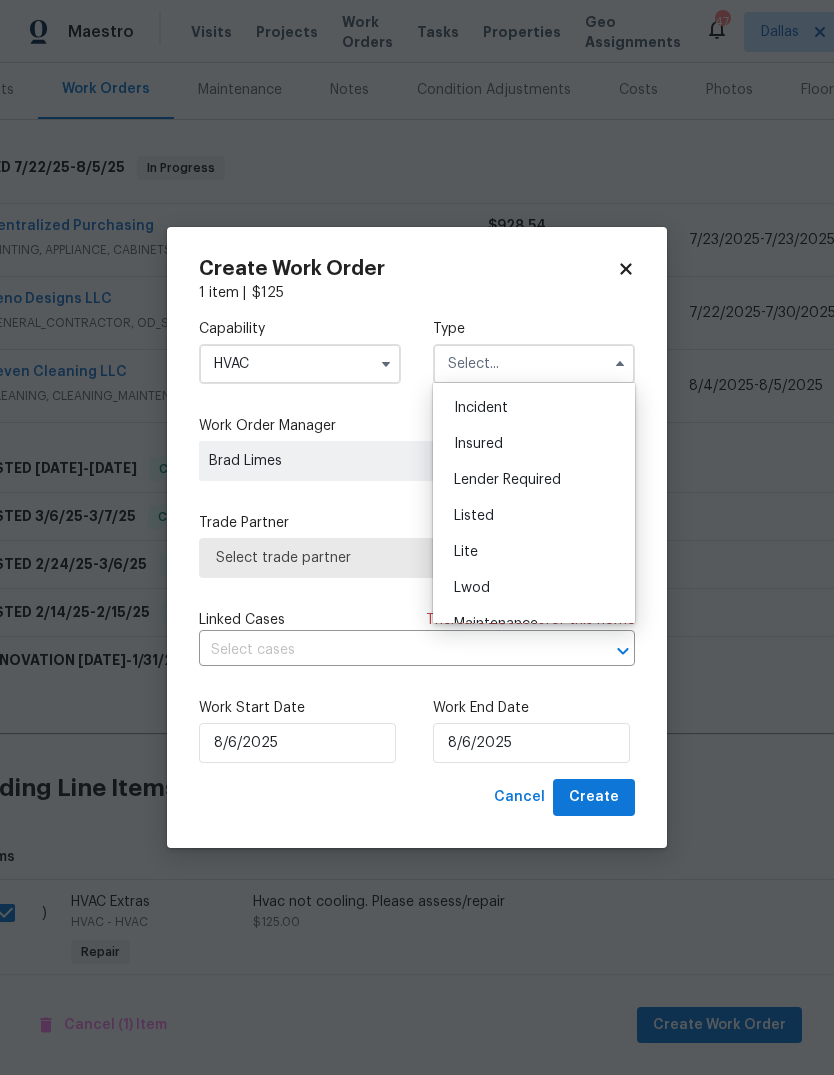 click on "Listed" at bounding box center [534, 516] 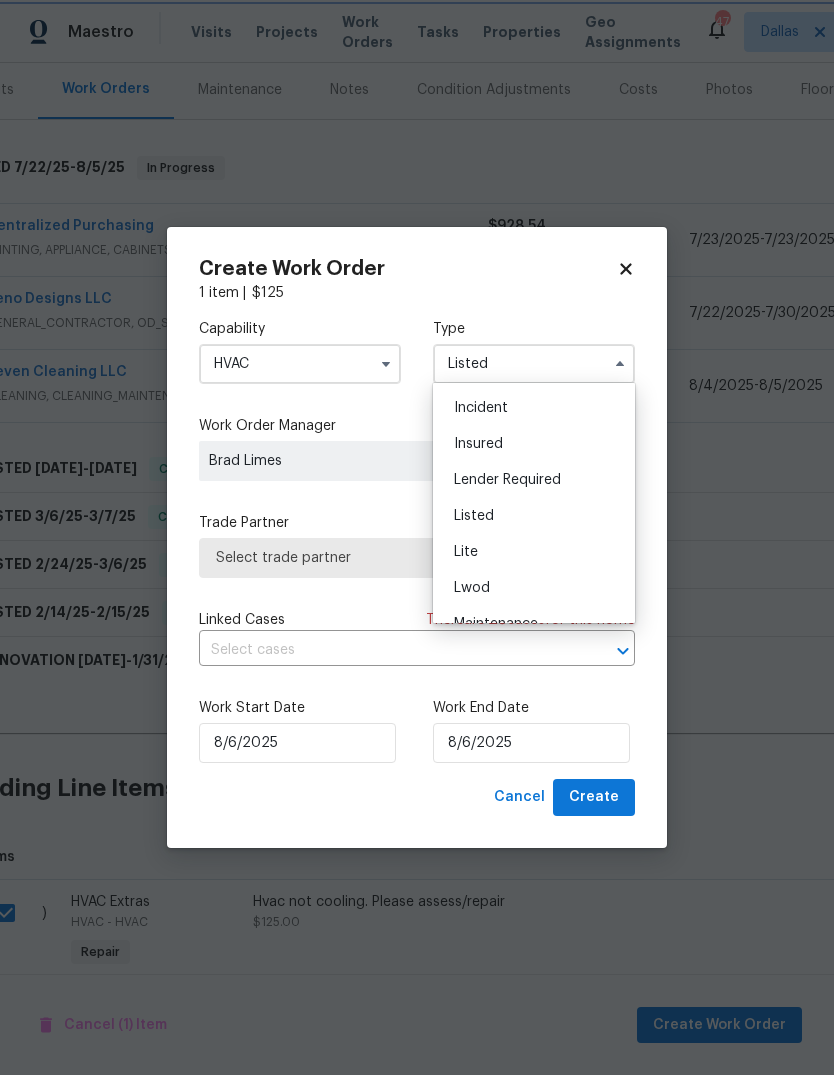scroll, scrollTop: 0, scrollLeft: 0, axis: both 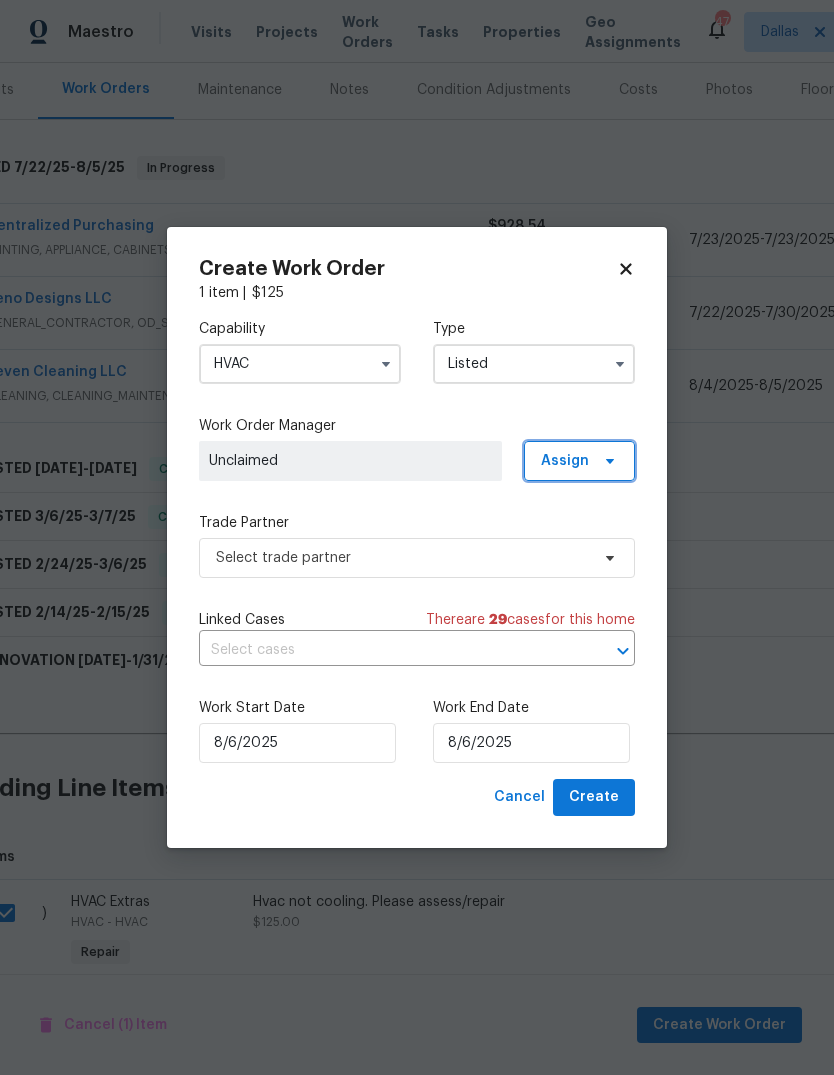 click on "Assign" at bounding box center (579, 461) 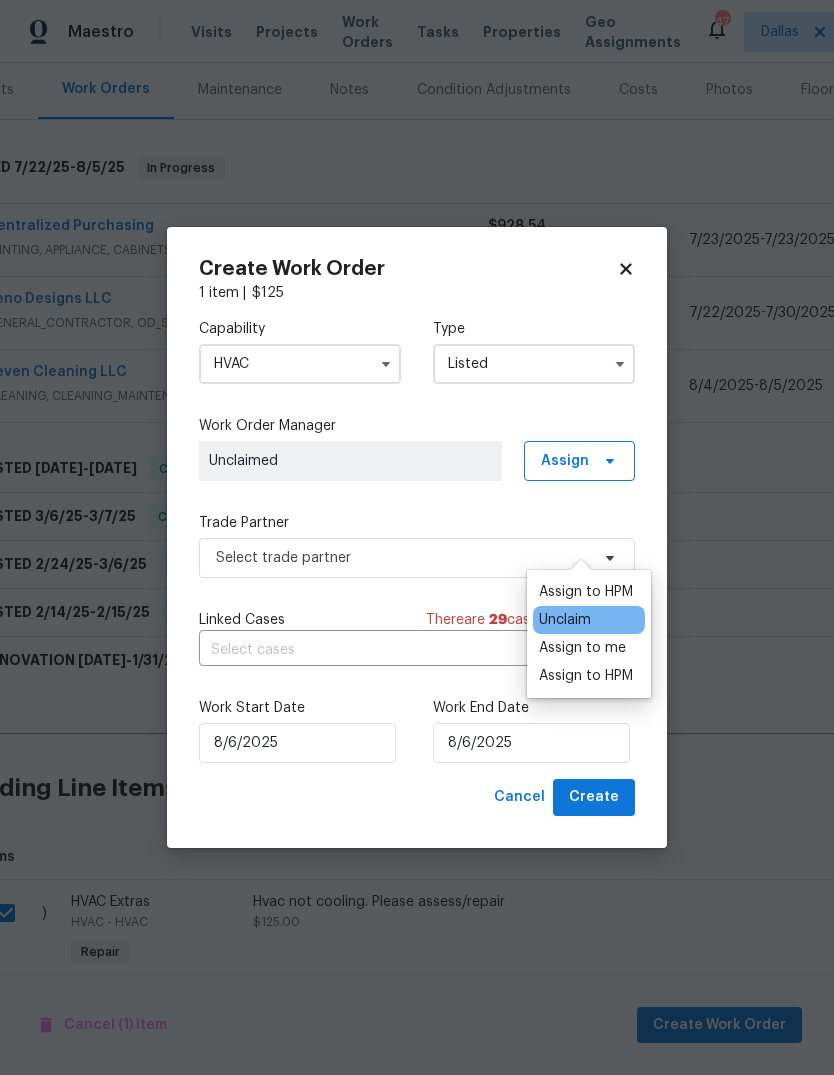 click on "Assign to me" at bounding box center [582, 648] 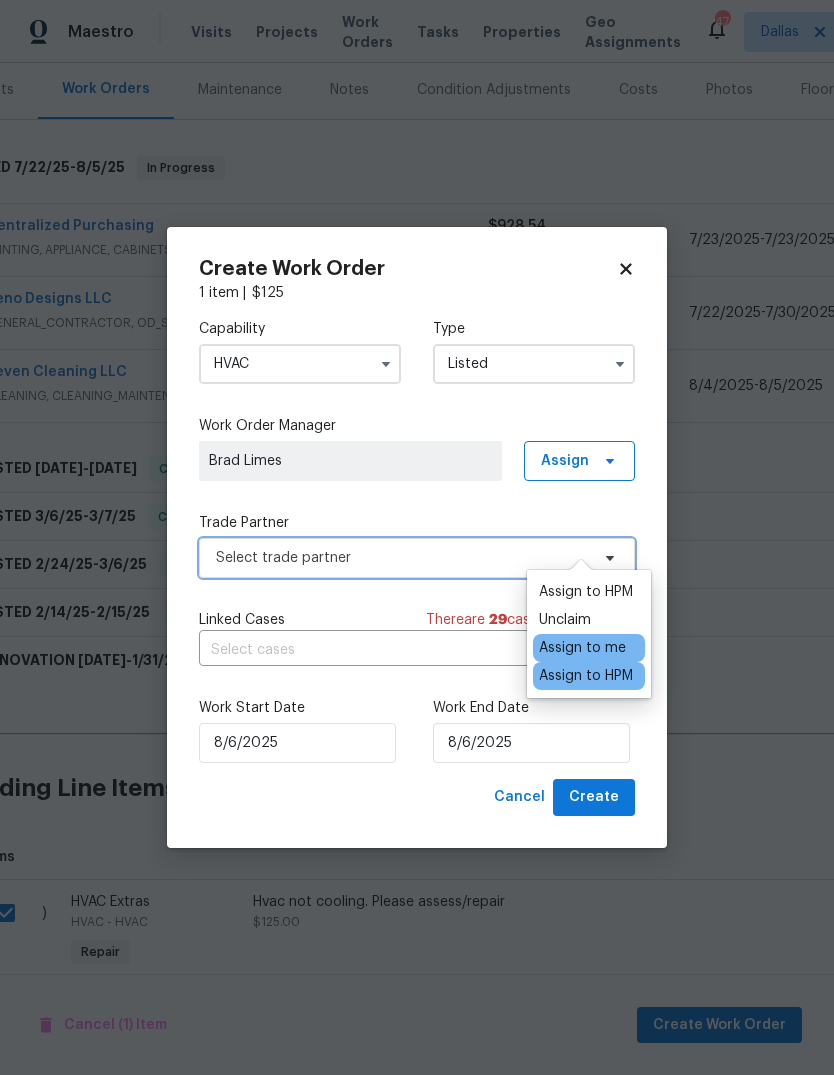 click on "Select trade partner" at bounding box center [402, 558] 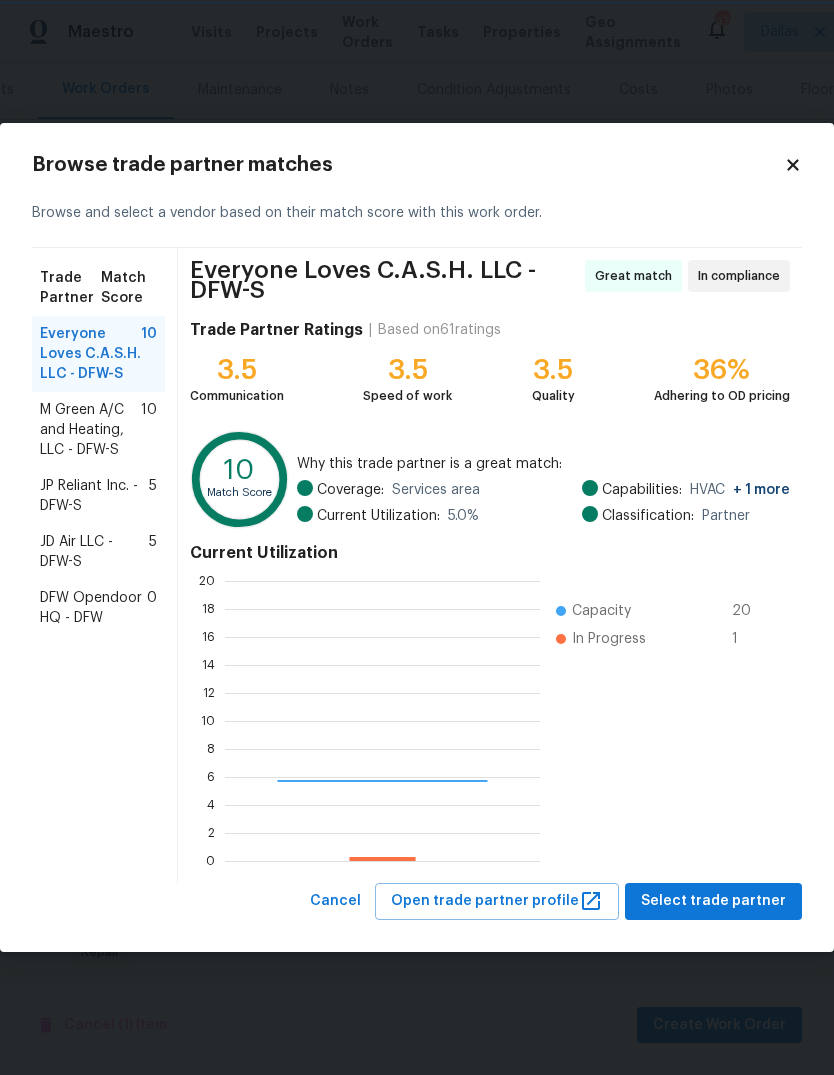 scroll, scrollTop: 2, scrollLeft: 2, axis: both 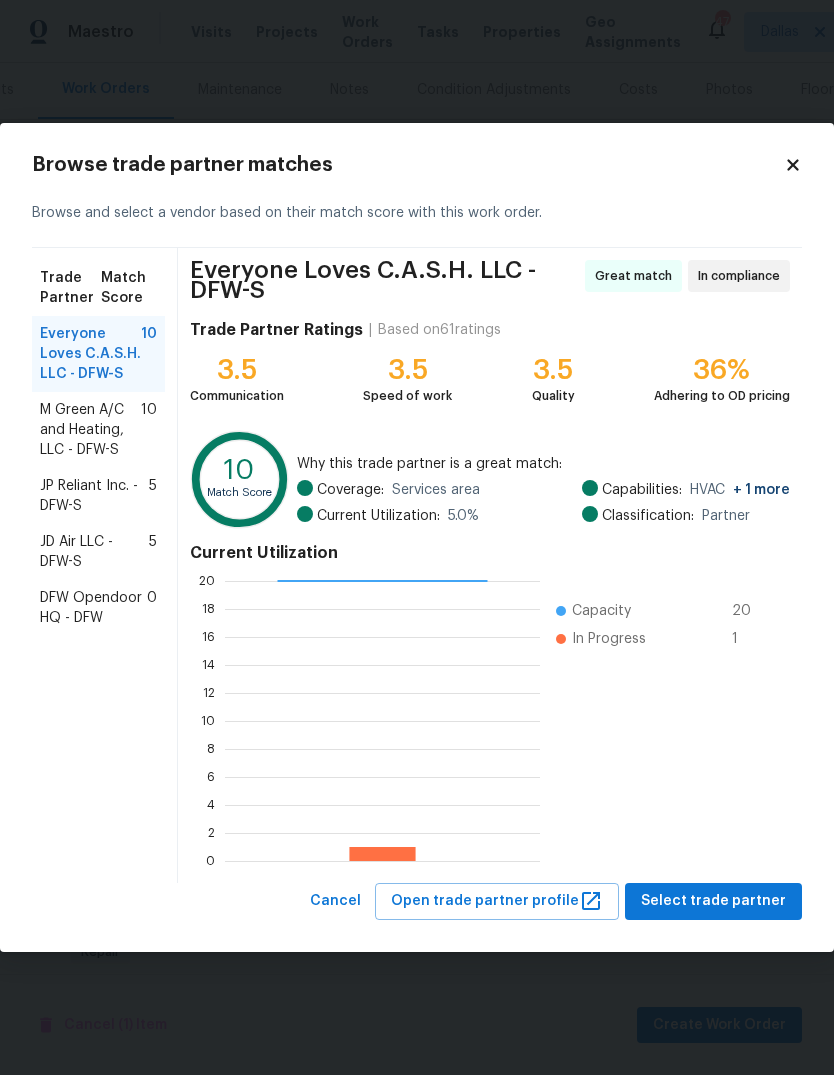 click on "M Green A/C and Heating, LLC - DFW-S" at bounding box center (90, 430) 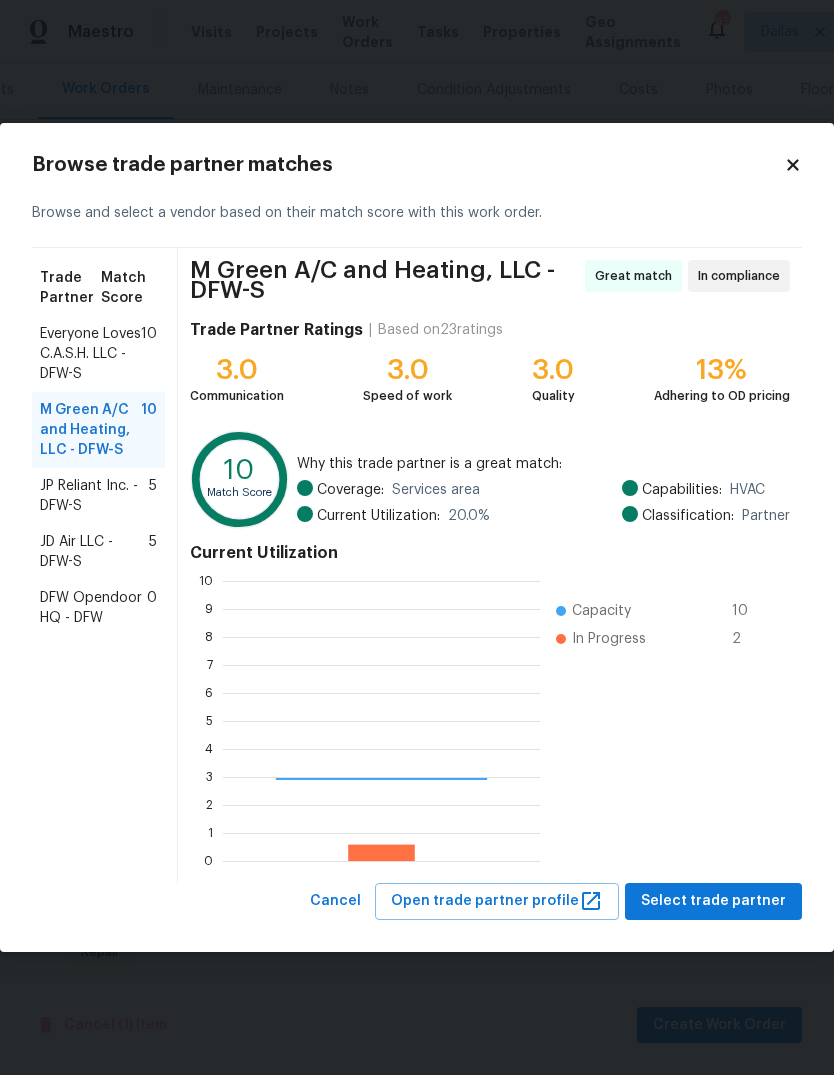 scroll, scrollTop: 2, scrollLeft: 2, axis: both 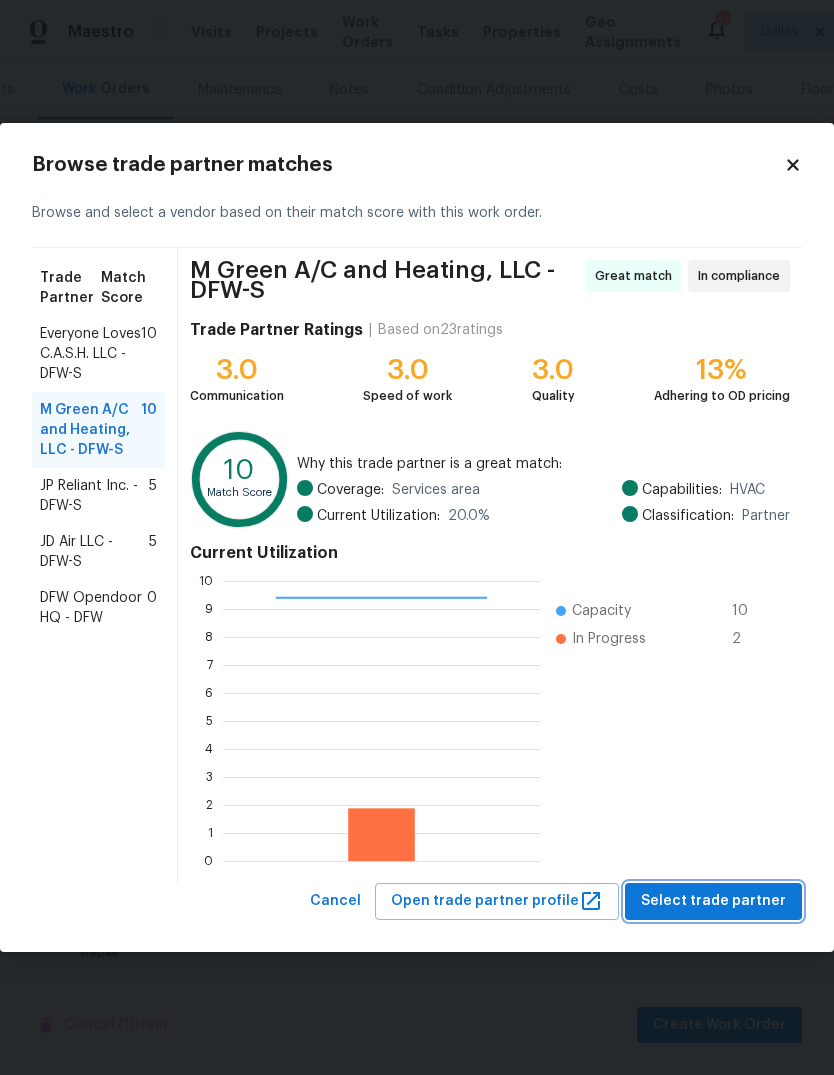 click on "Select trade partner" at bounding box center [713, 901] 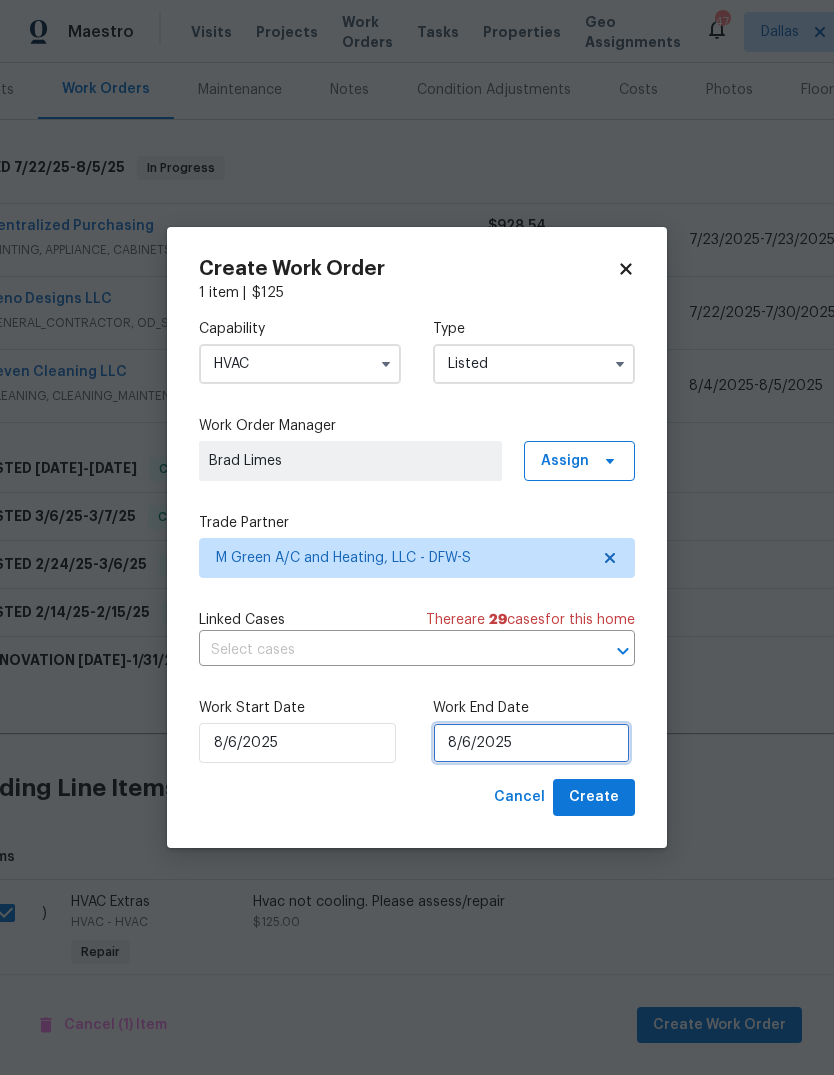 click on "8/6/2025" at bounding box center [531, 743] 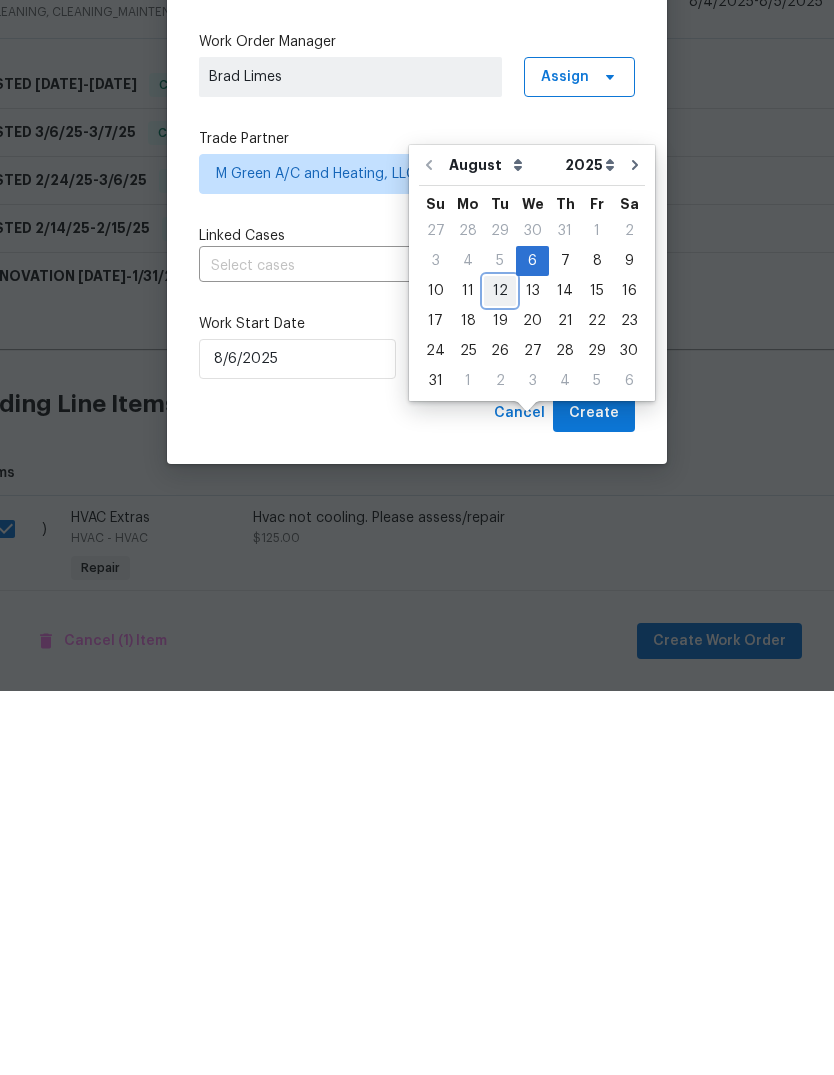 click on "12" at bounding box center (500, 675) 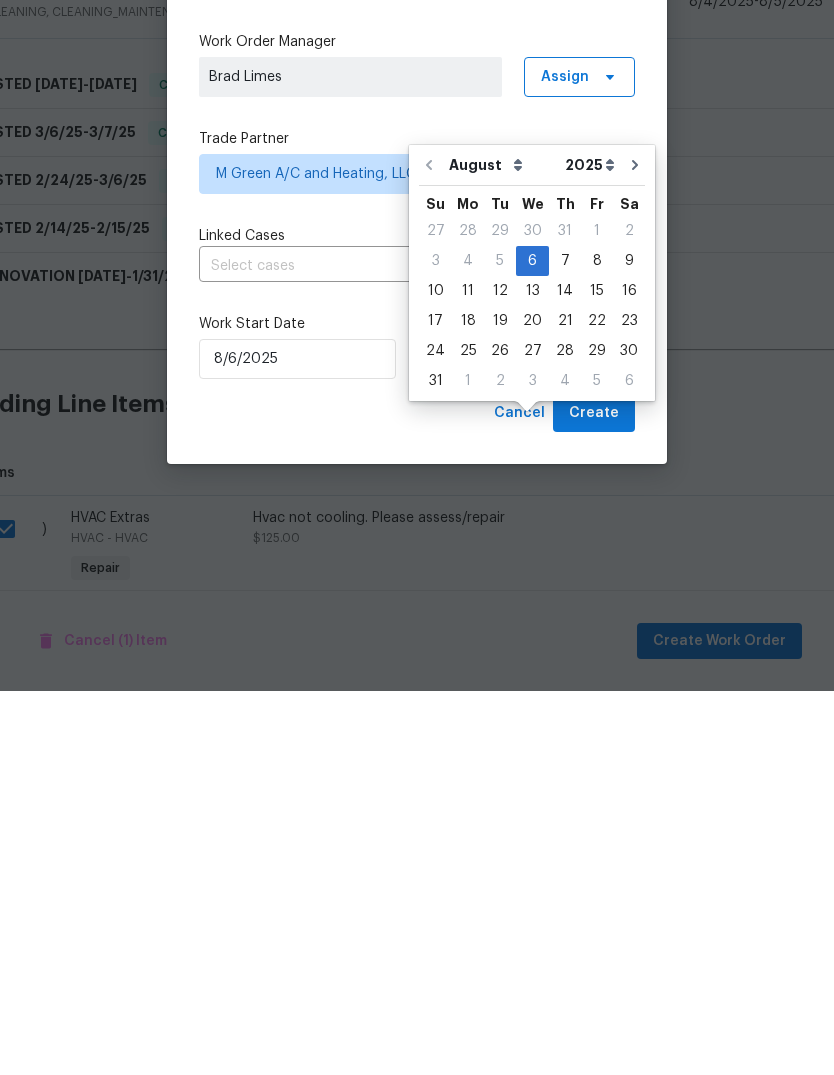 type on "8/12/2025" 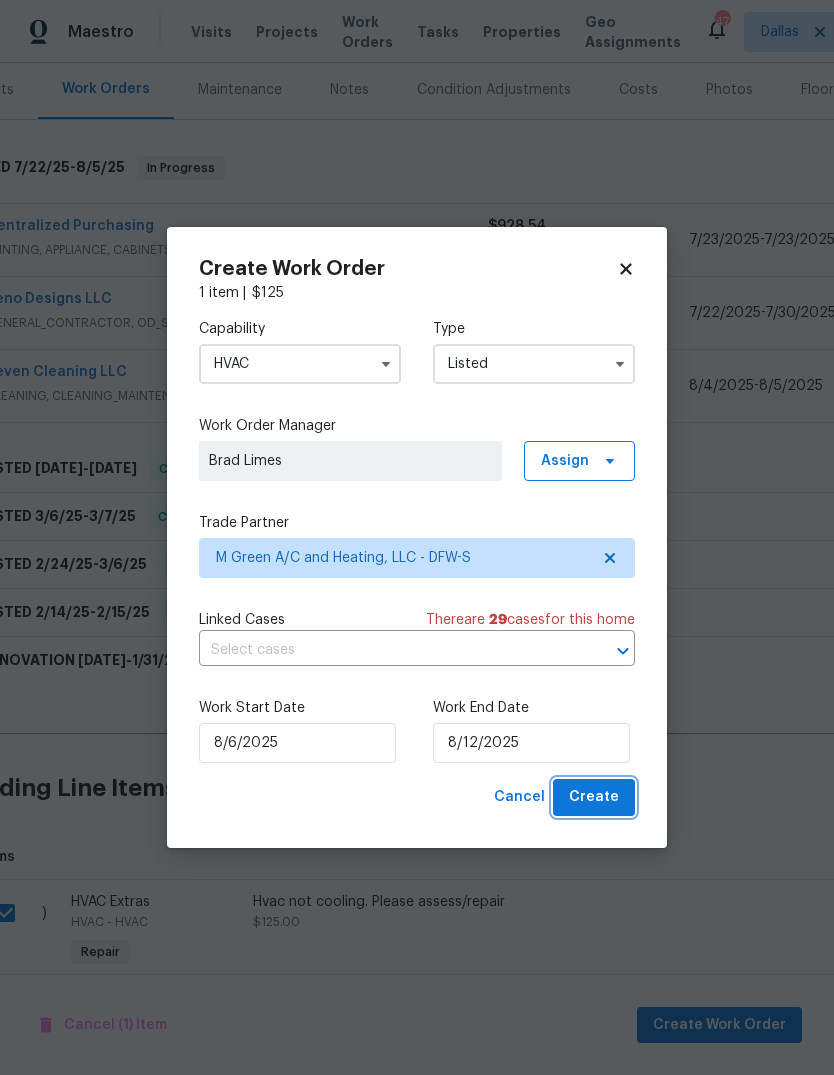 click on "Create" at bounding box center [594, 797] 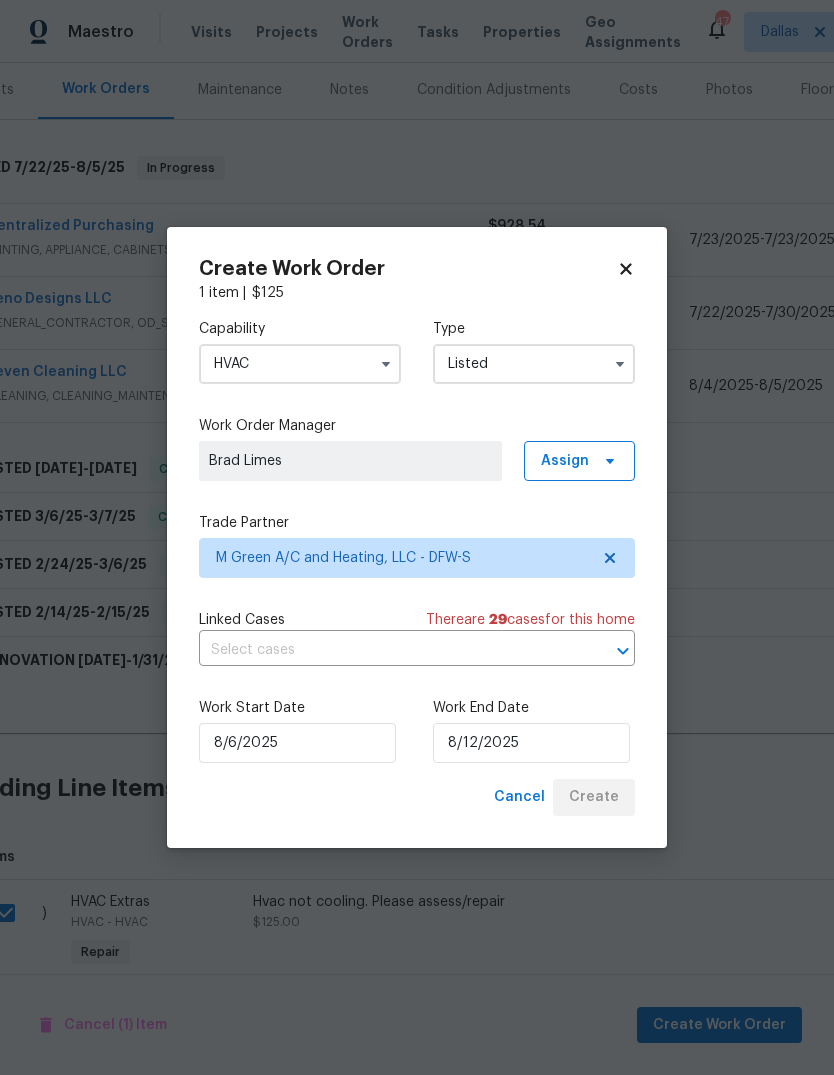 checkbox on "false" 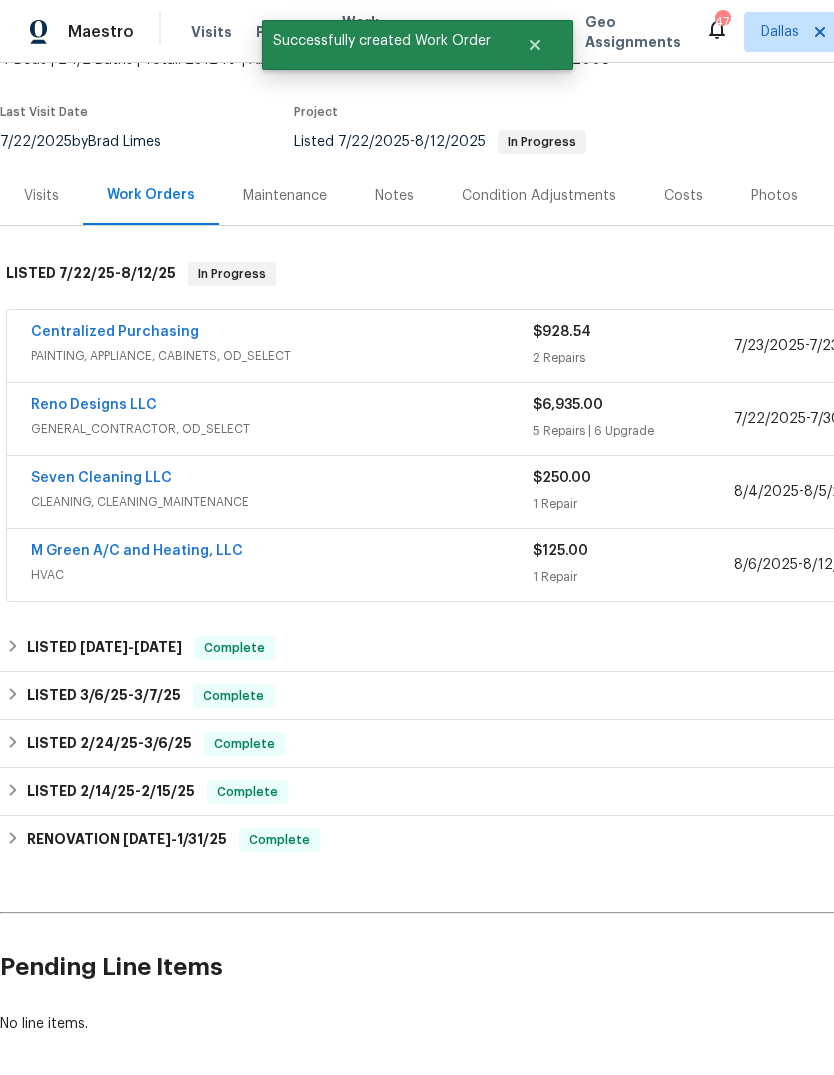 scroll, scrollTop: 156, scrollLeft: 0, axis: vertical 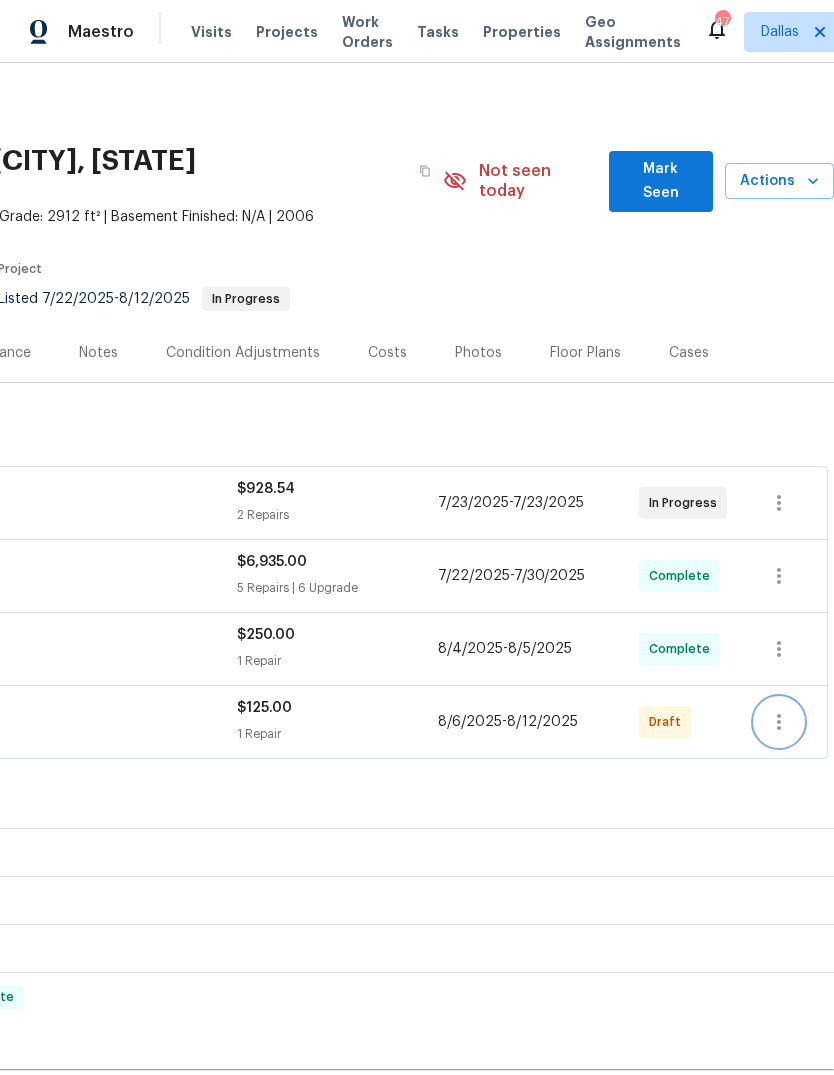 click 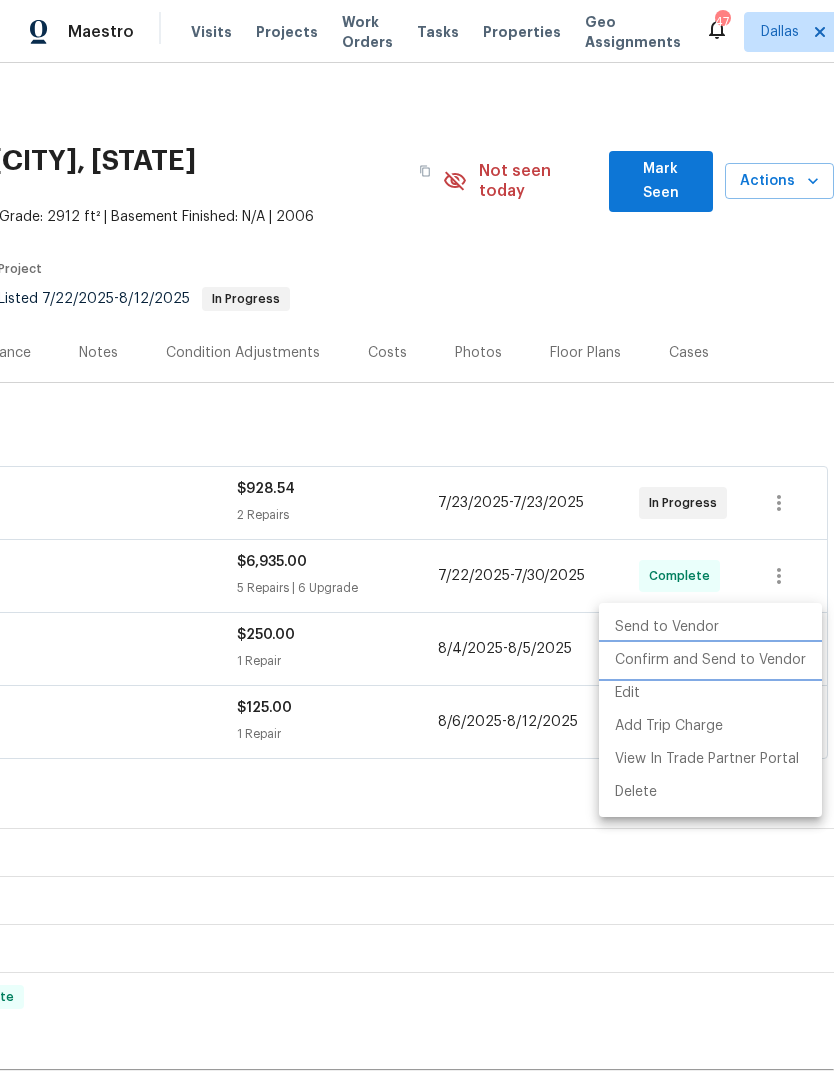 click on "Confirm and Send to Vendor" at bounding box center (710, 660) 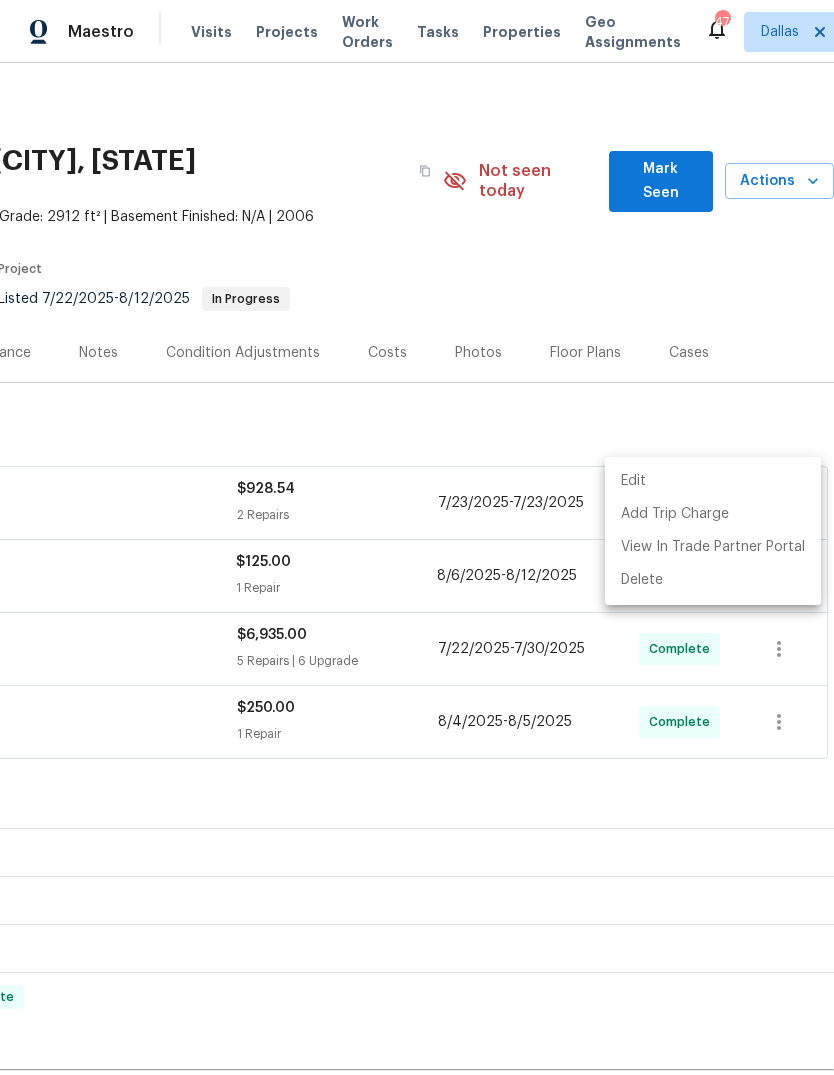 click at bounding box center (417, 537) 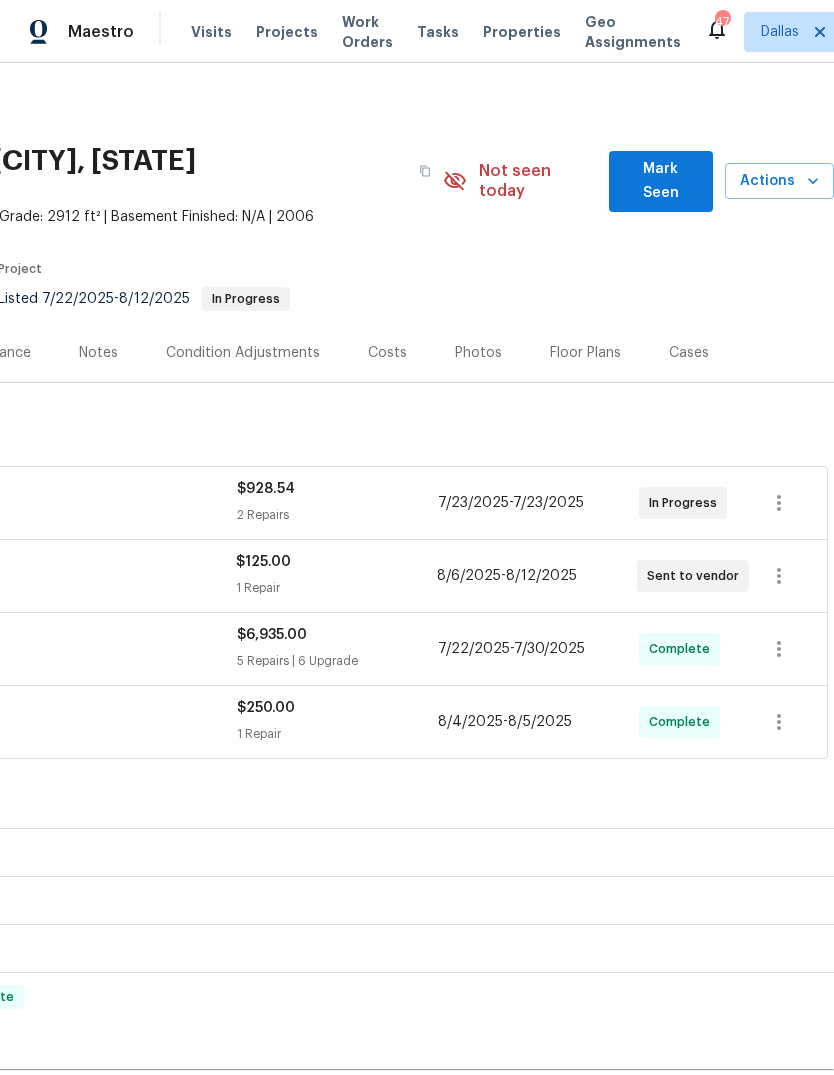 click on "Create Line Item" at bounding box center (772, 1124) 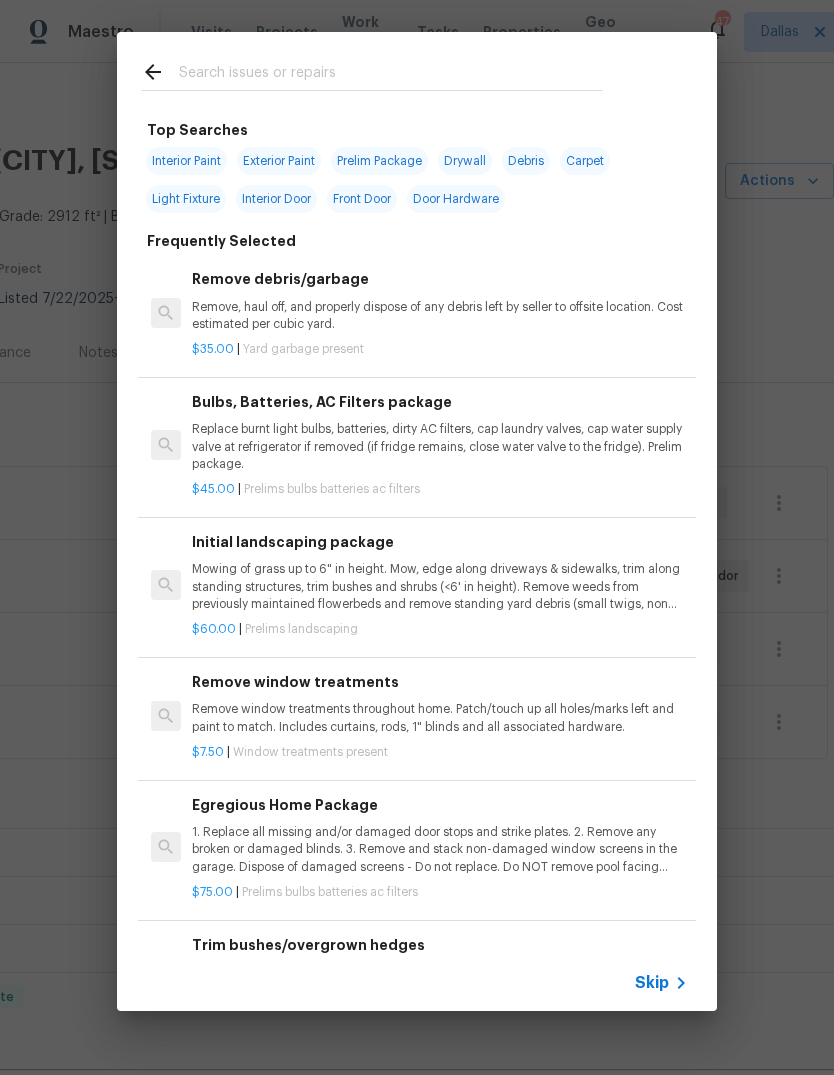 click at bounding box center (391, 75) 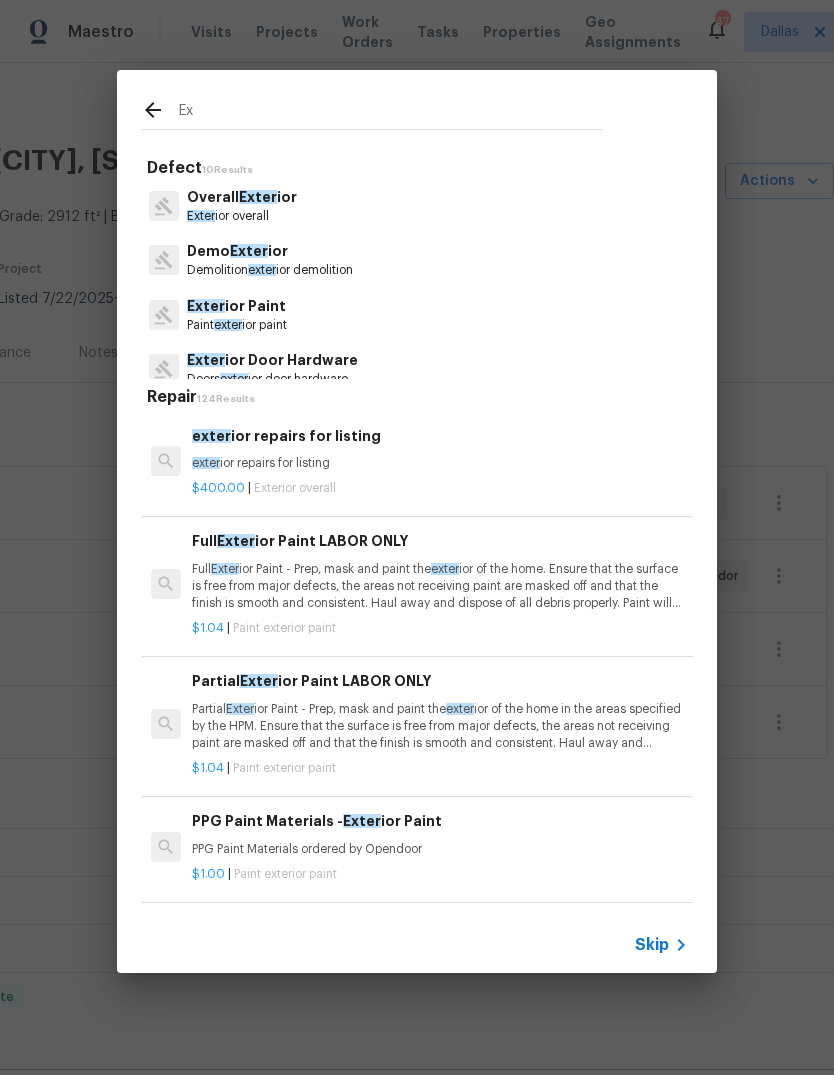 type on "E" 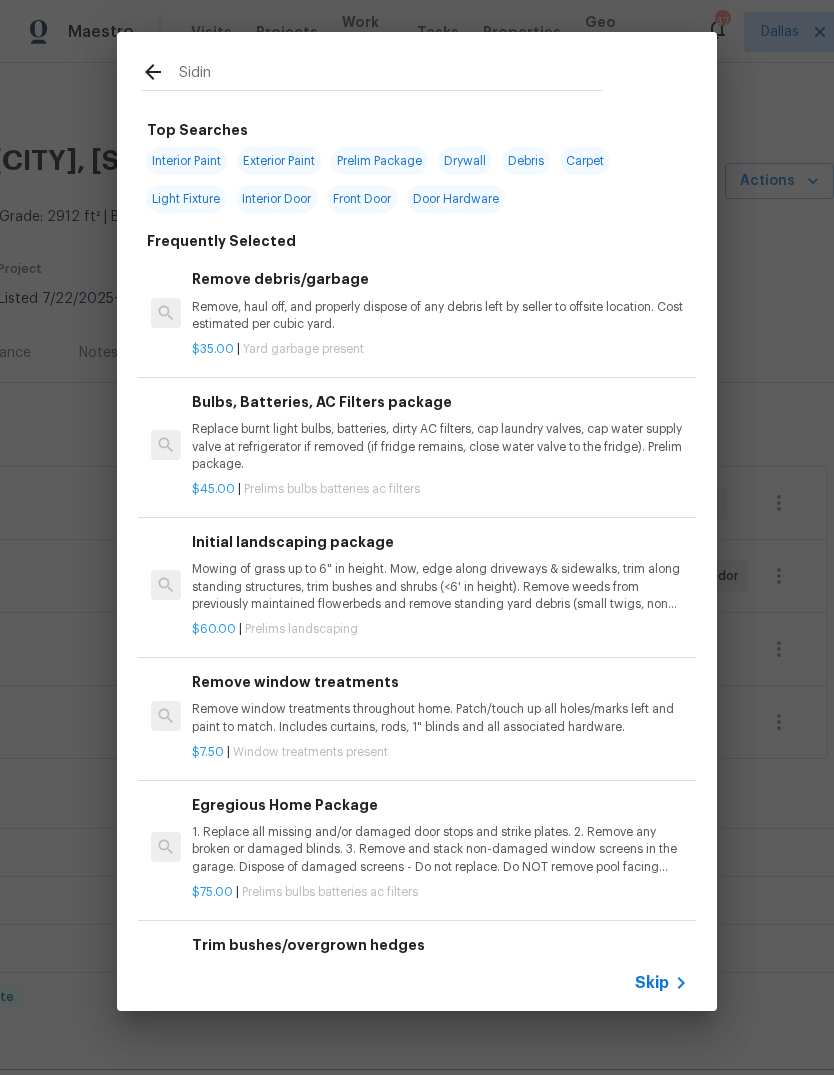 type on "Siding" 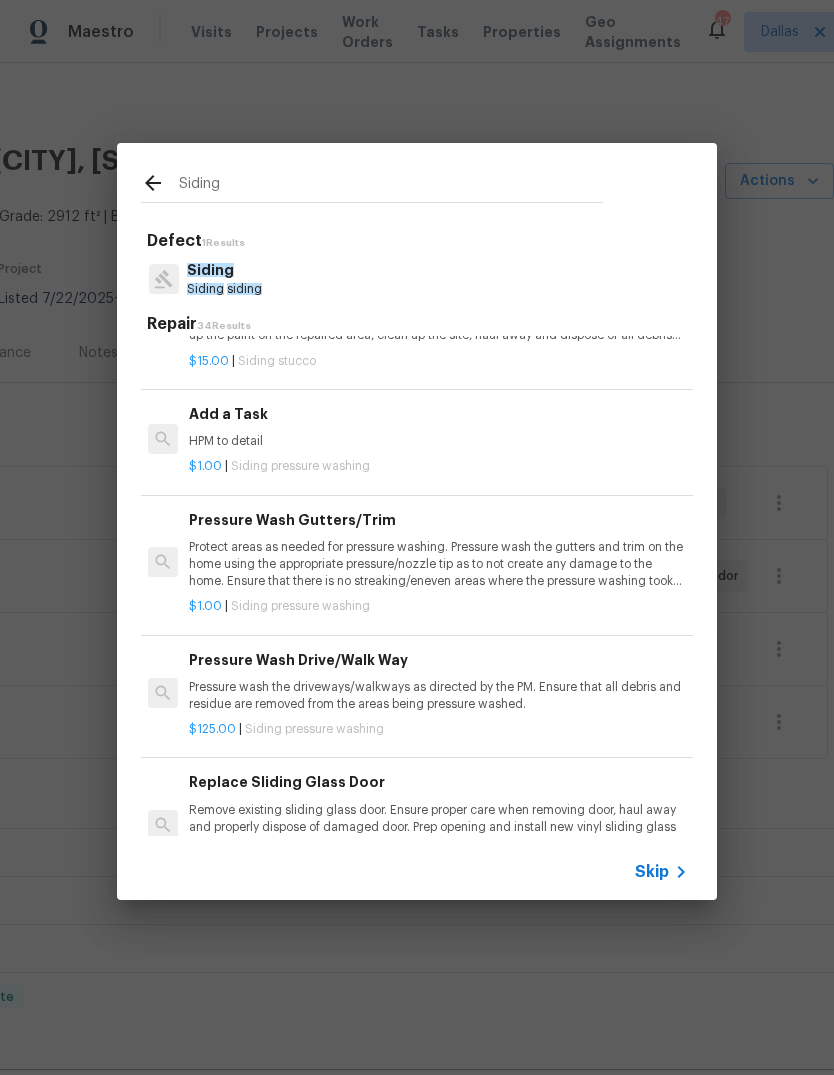 scroll, scrollTop: 3011, scrollLeft: 3, axis: both 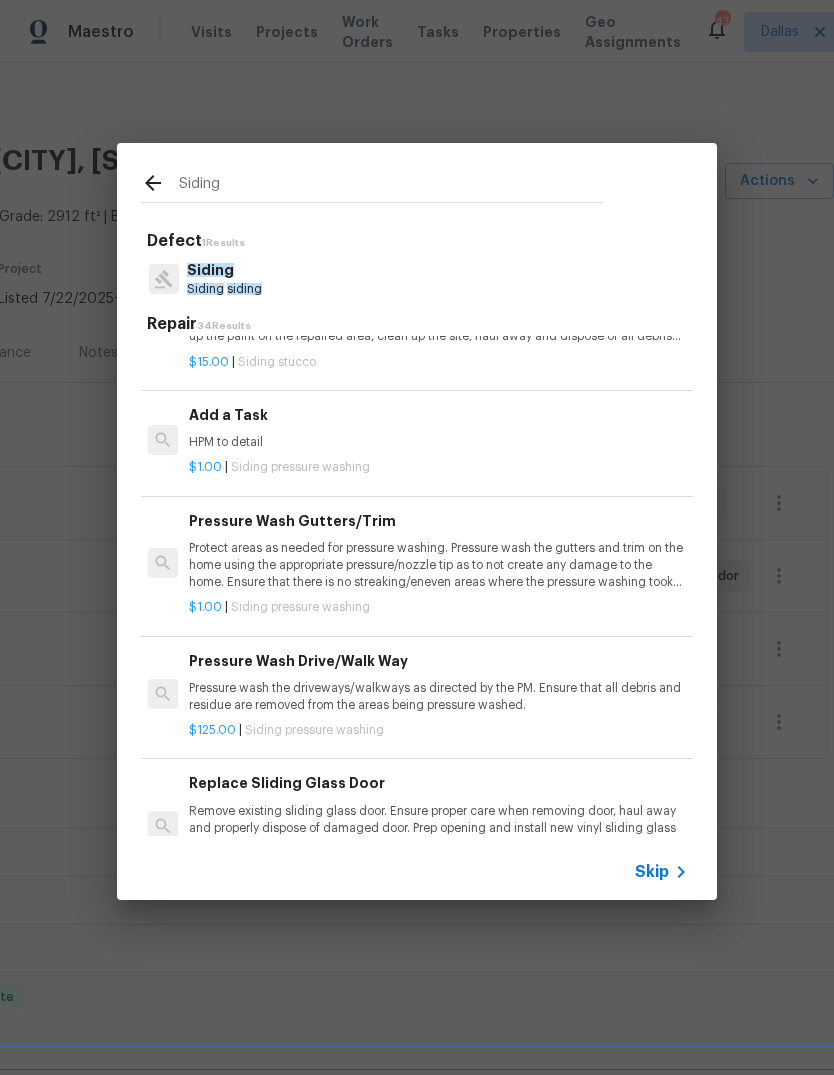 click on "$1.00   |   Siding pressure washing" at bounding box center [437, 467] 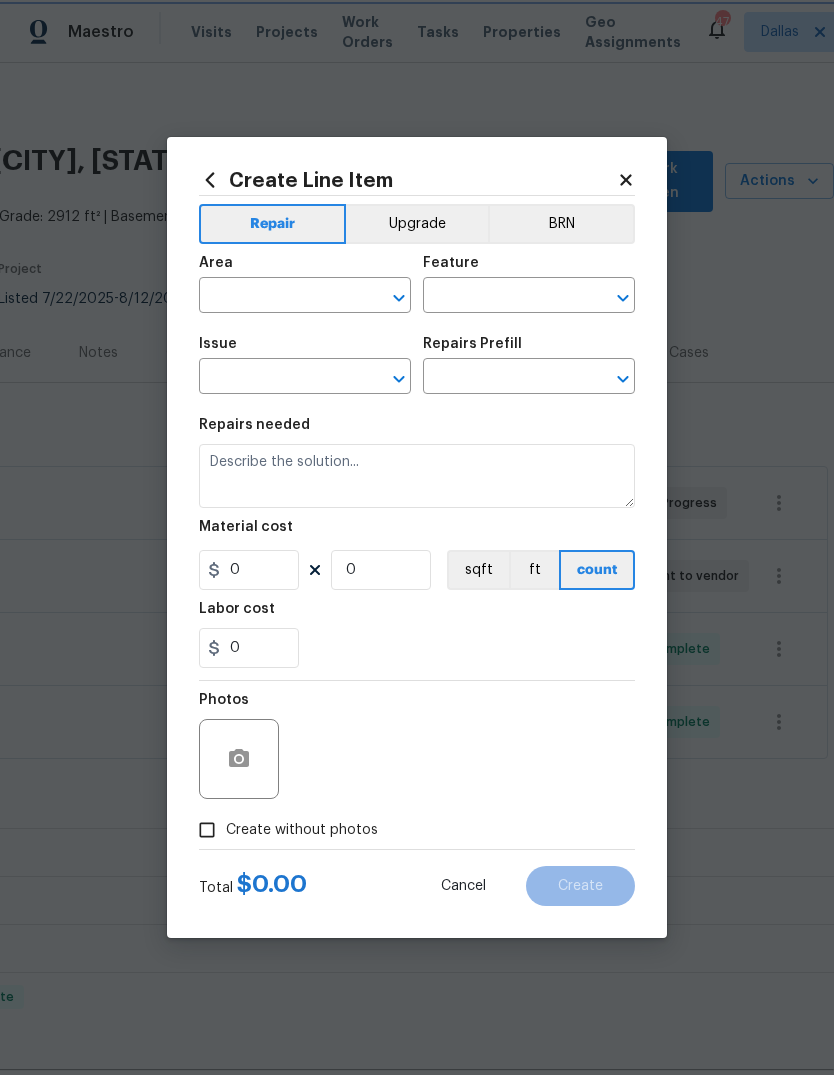 type on "Siding" 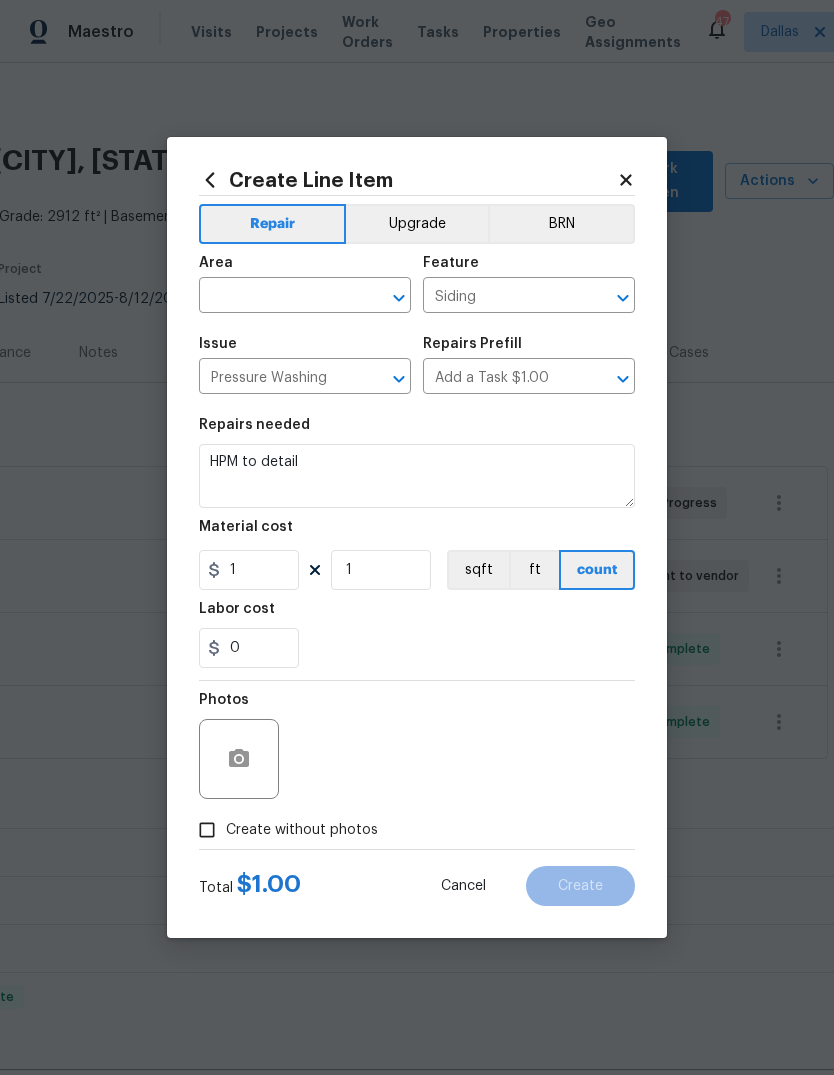 click at bounding box center (277, 297) 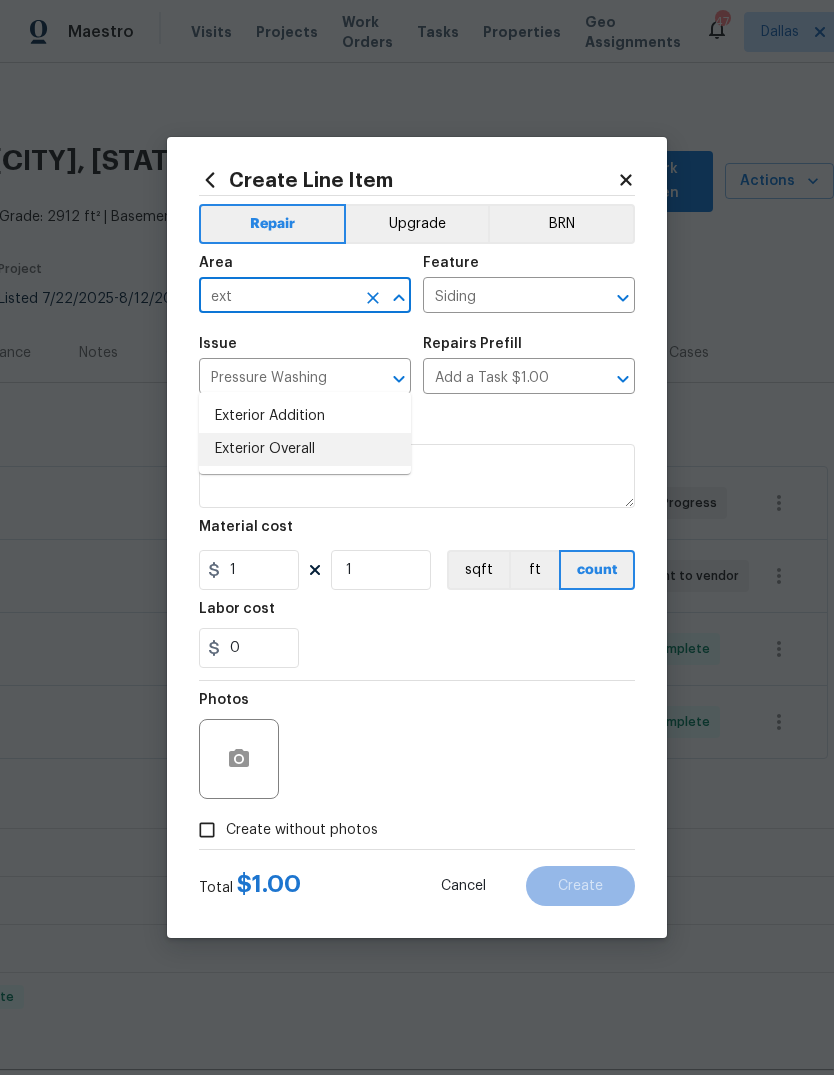 click on "Exterior Overall" at bounding box center (305, 449) 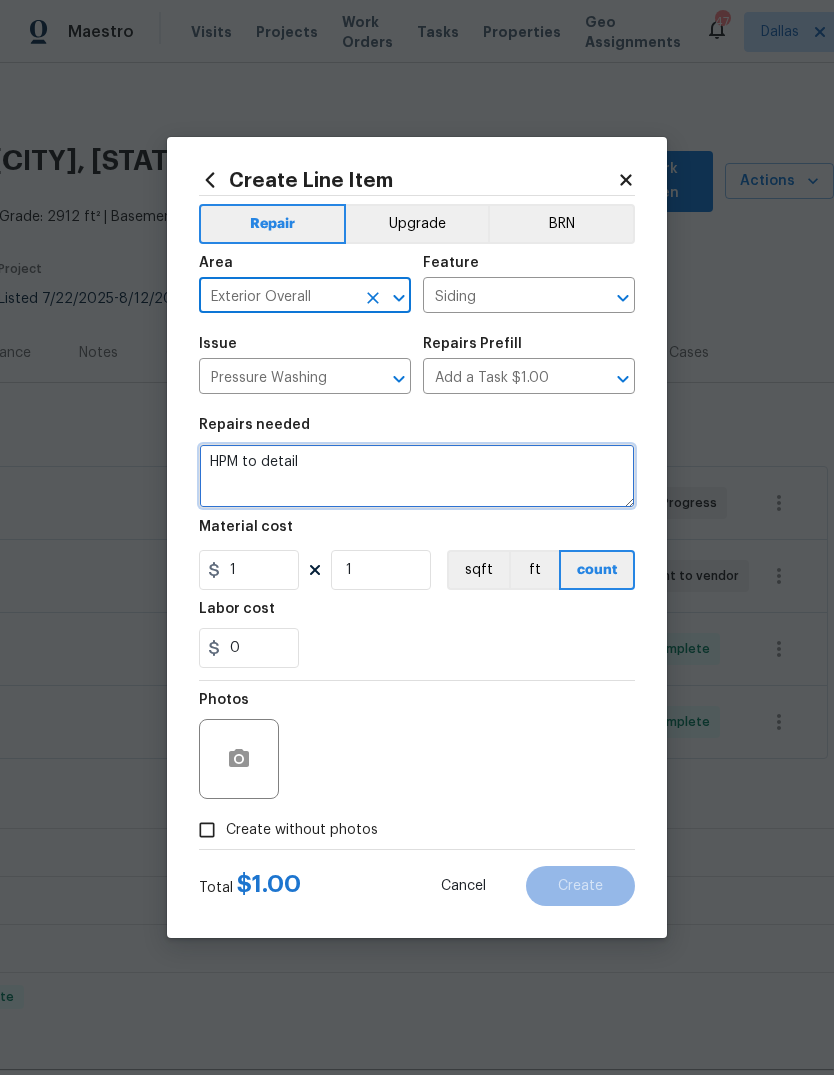 click on "HPM to detail" at bounding box center (417, 476) 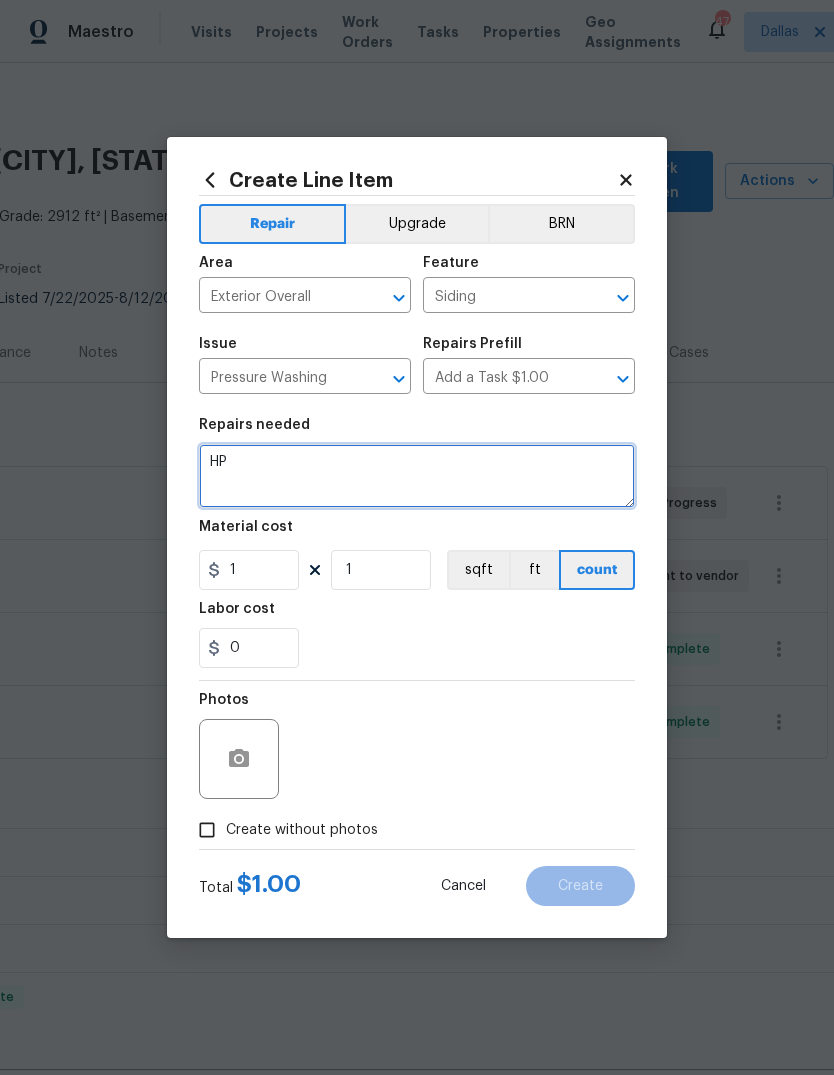 type on "H" 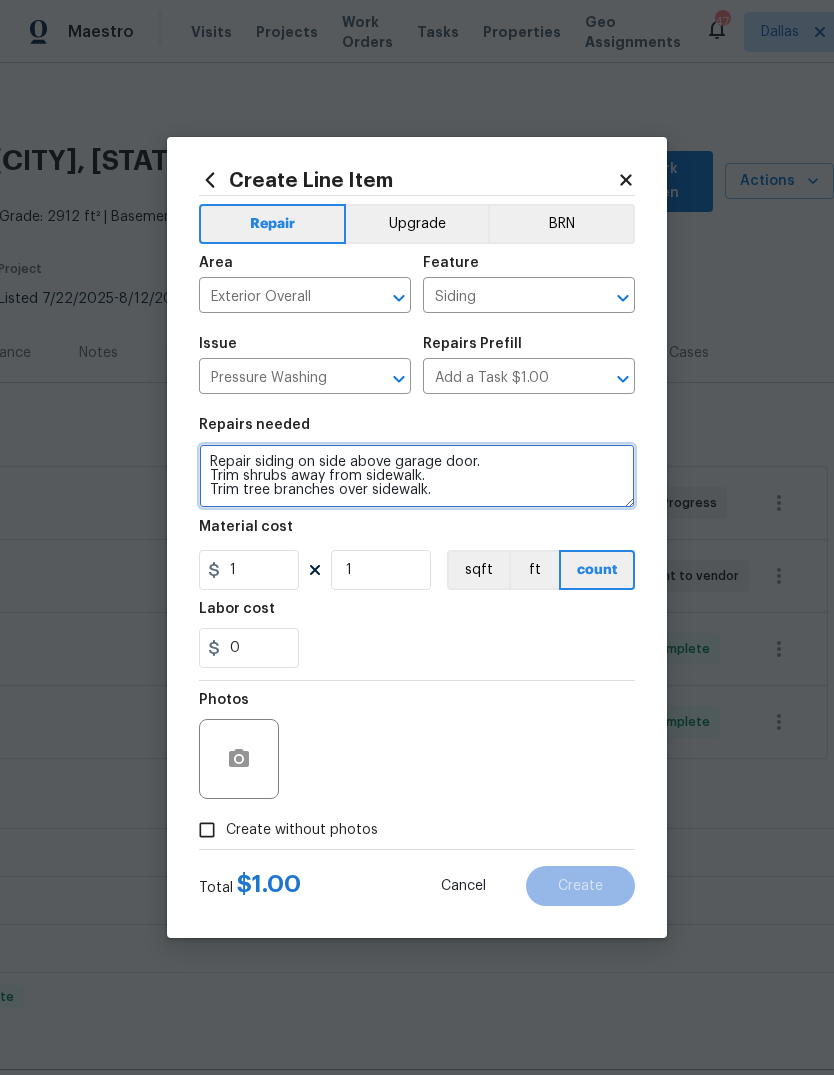 click on "Repair siding on side above garage door.
Trim shrubs away from sidewalk.
Trim tree branches over sidewalk." at bounding box center (417, 476) 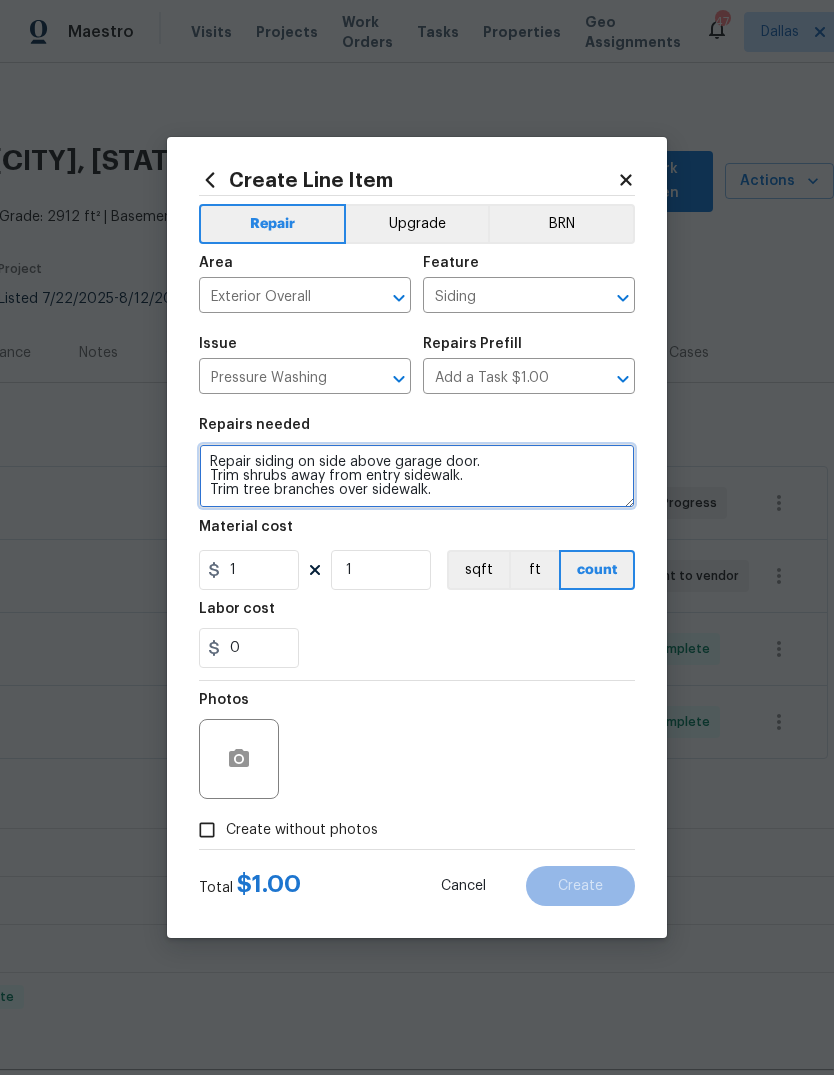 click on "Repair siding on side above garage door.
Trim shrubs away from entry sidewalk.
Trim tree branches over sidewalk." at bounding box center (417, 476) 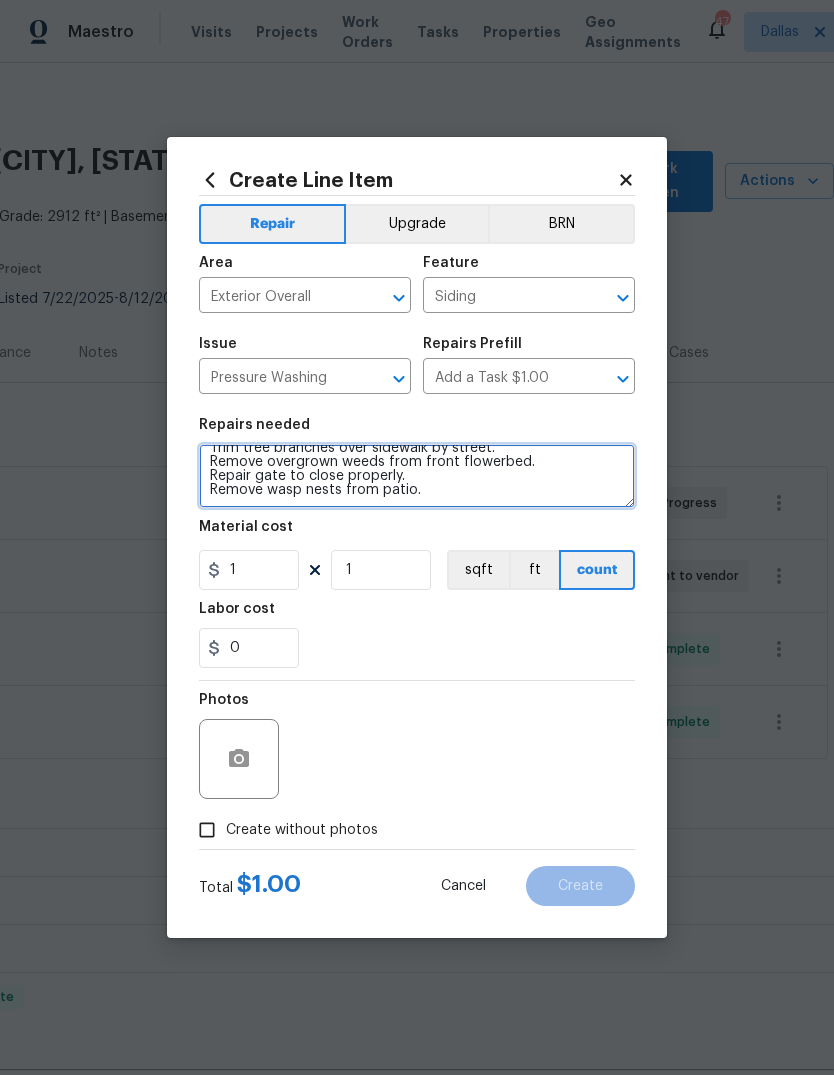 scroll, scrollTop: 42, scrollLeft: 0, axis: vertical 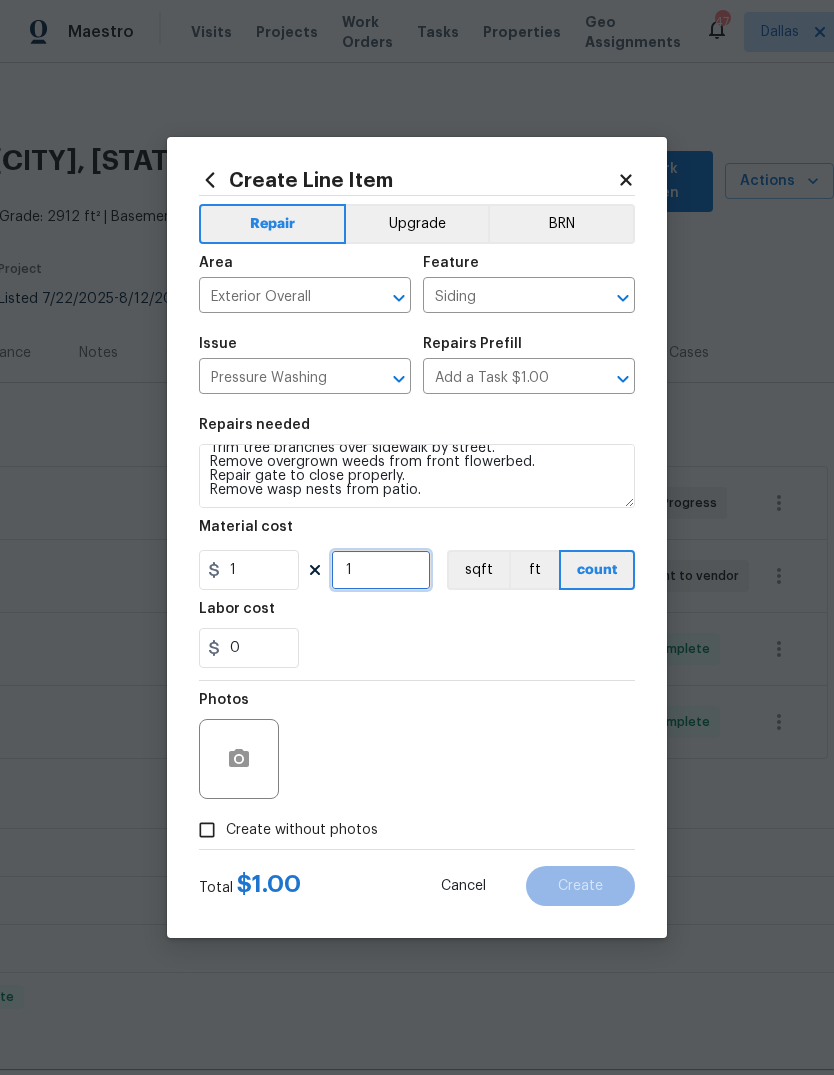 click on "1" at bounding box center [381, 570] 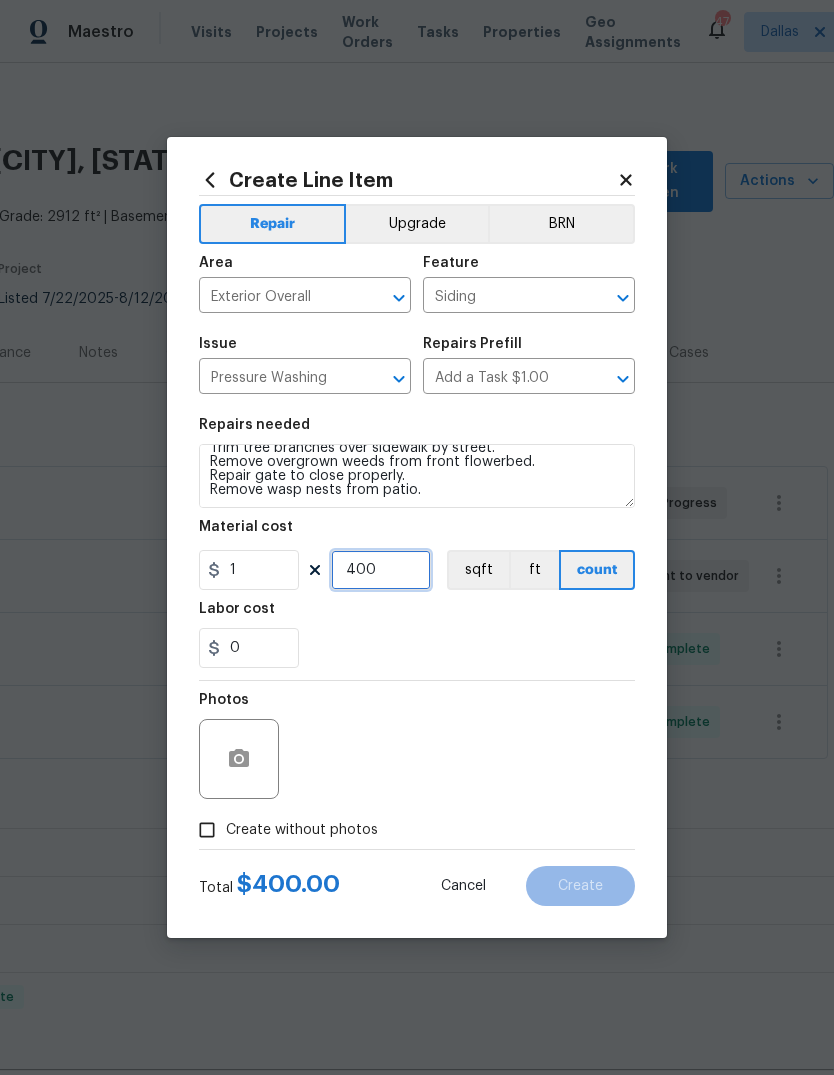 type on "400" 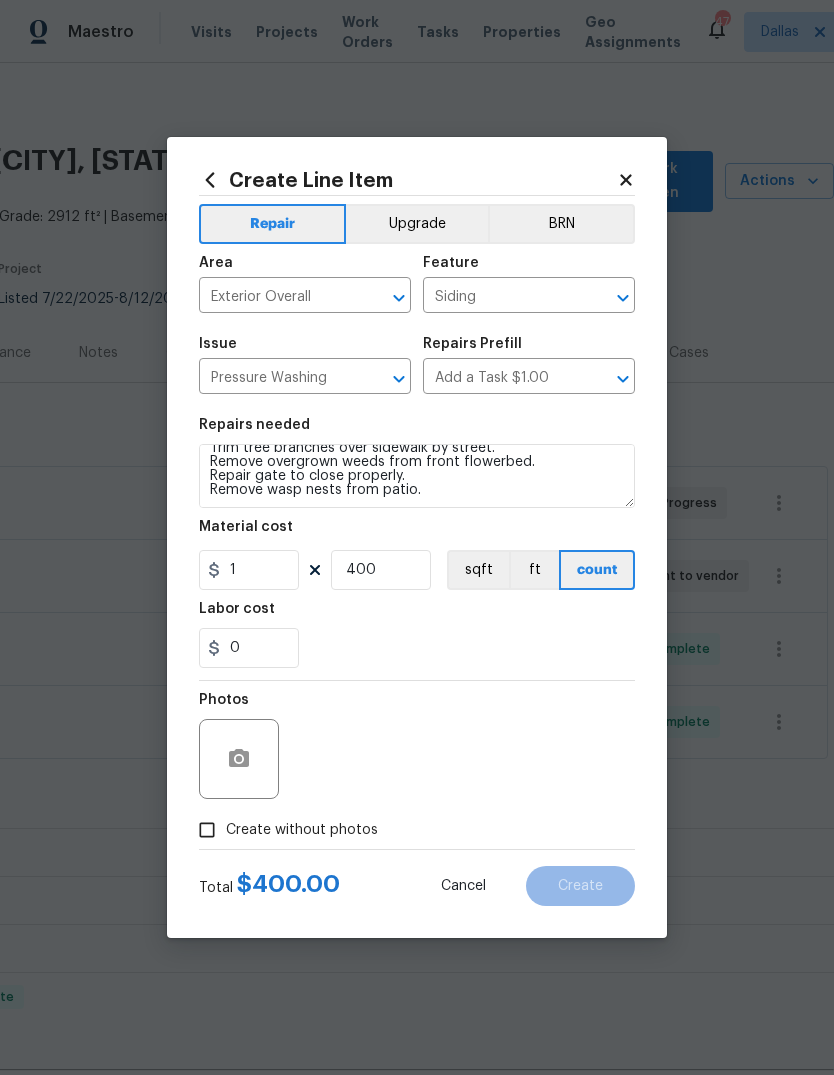 click on "Labor cost" at bounding box center (417, 615) 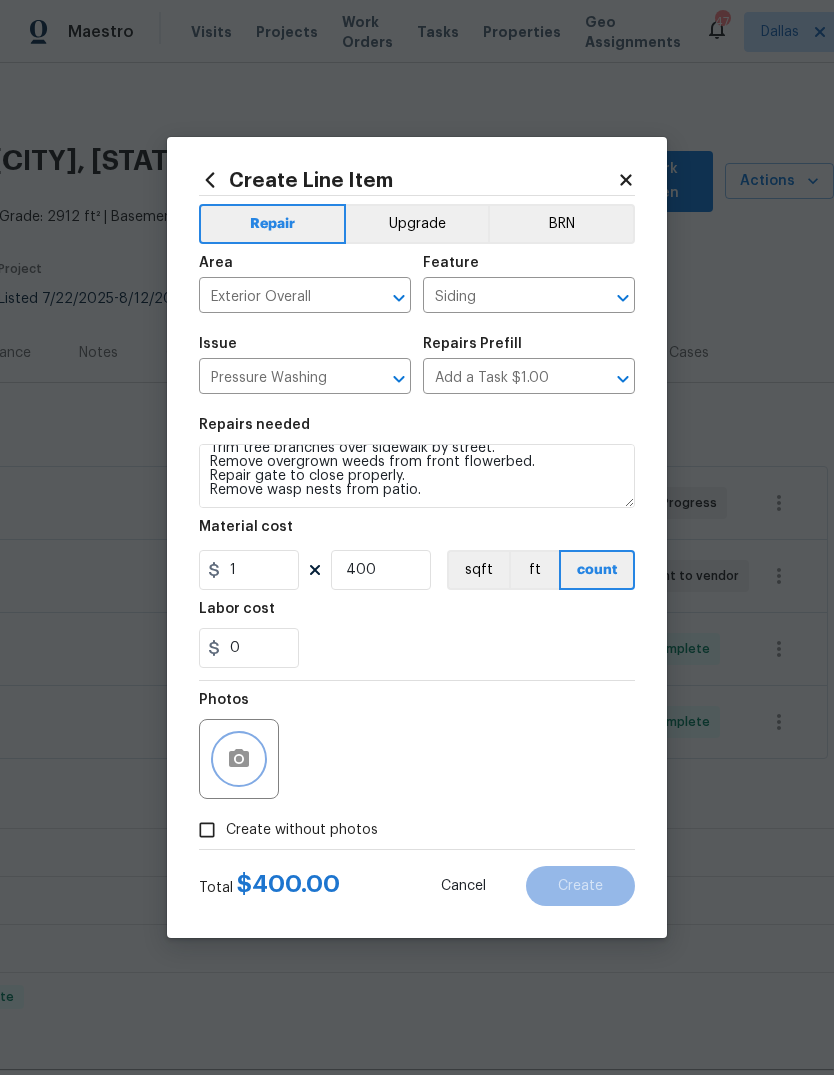 click 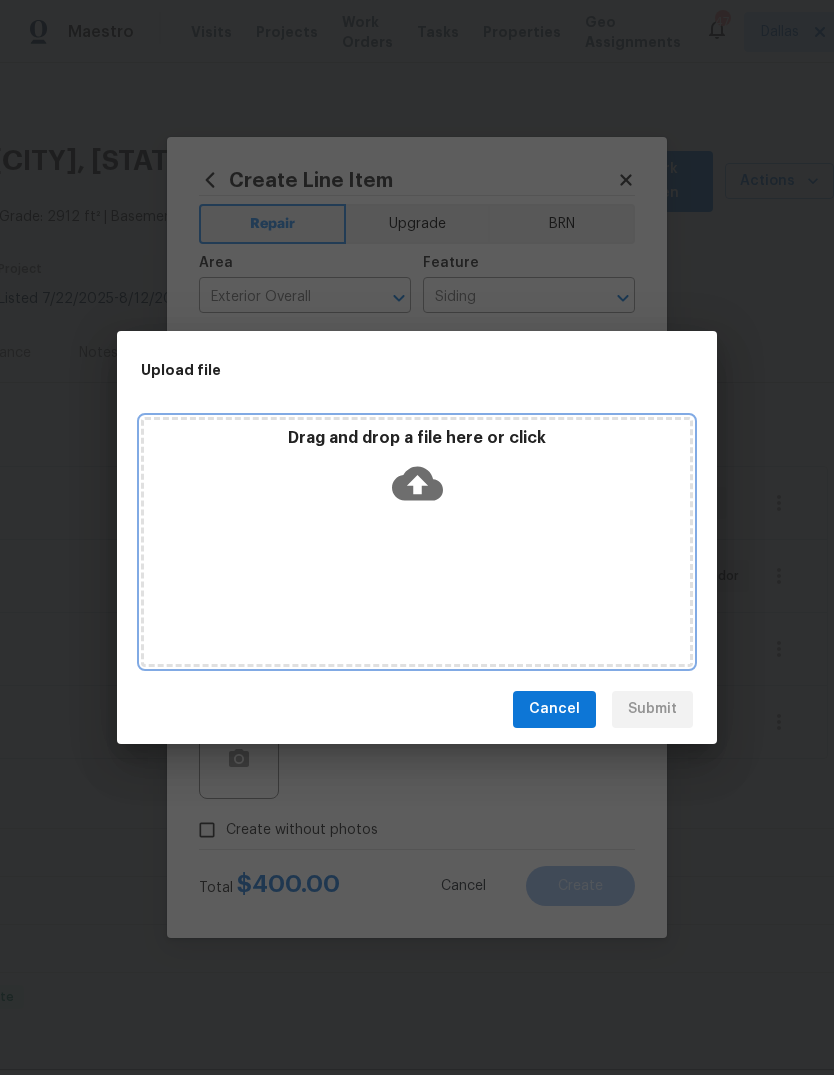 click 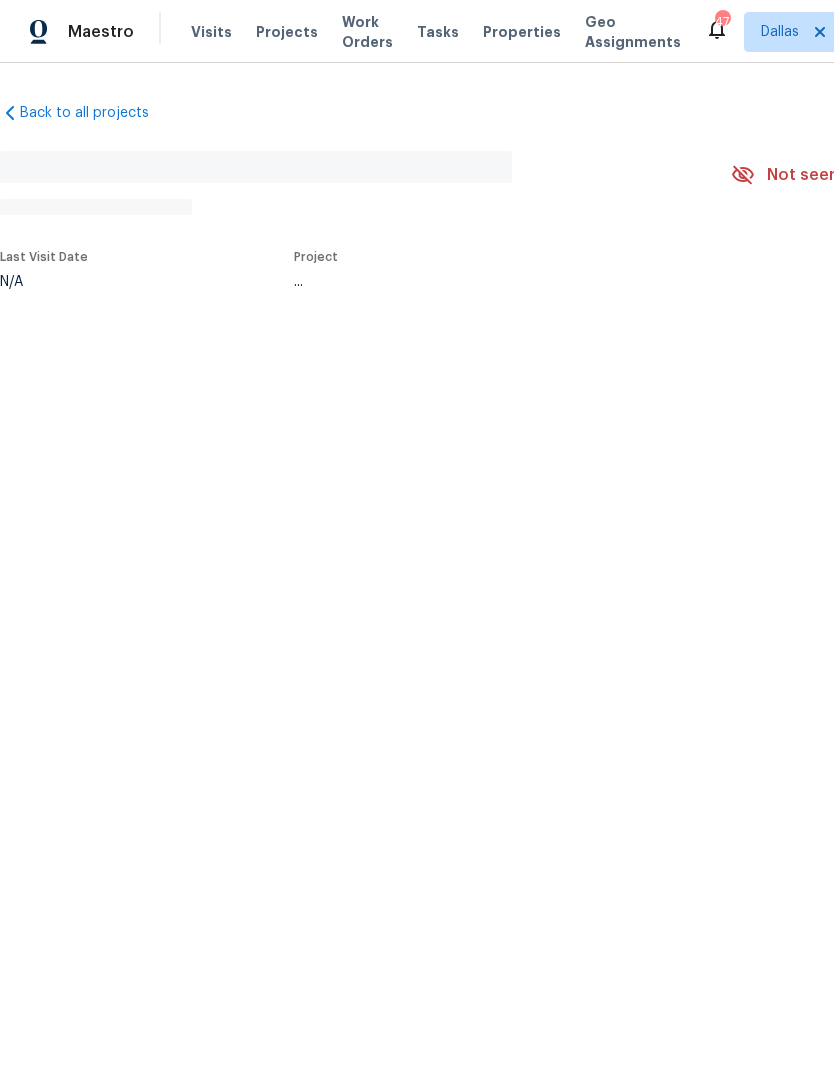 scroll, scrollTop: 0, scrollLeft: 0, axis: both 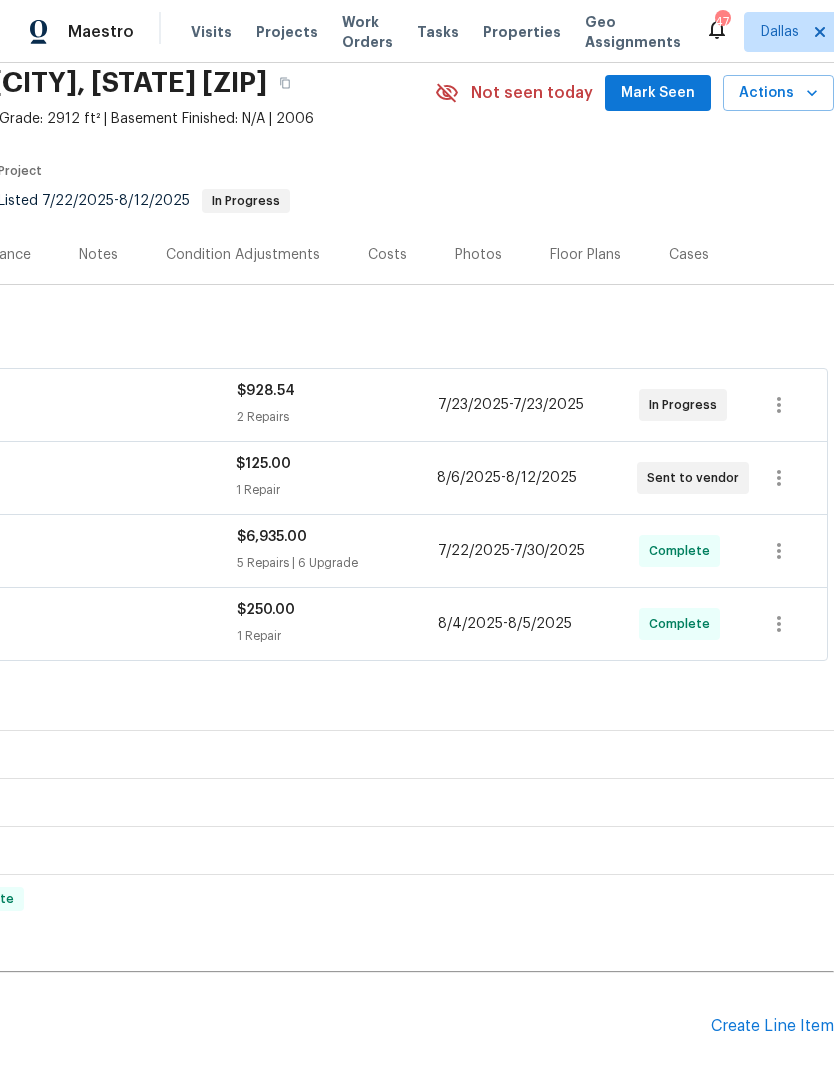 click on "Create Line Item" at bounding box center (772, 1026) 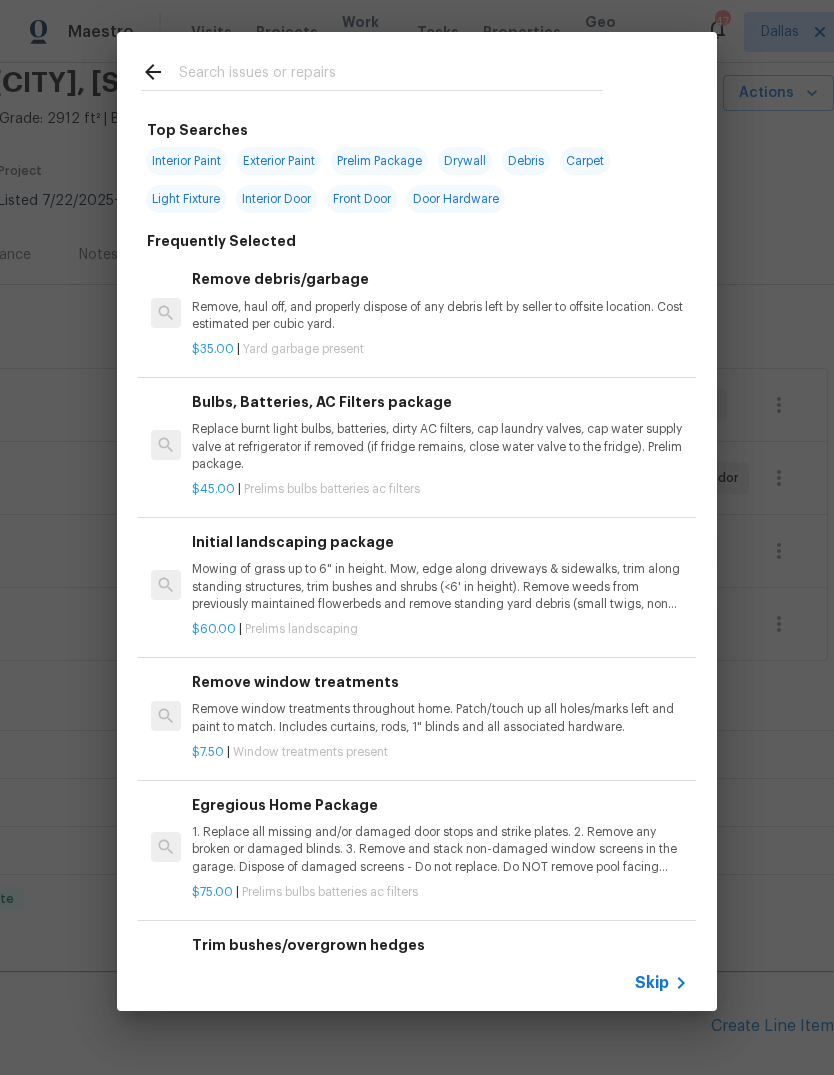click at bounding box center (391, 75) 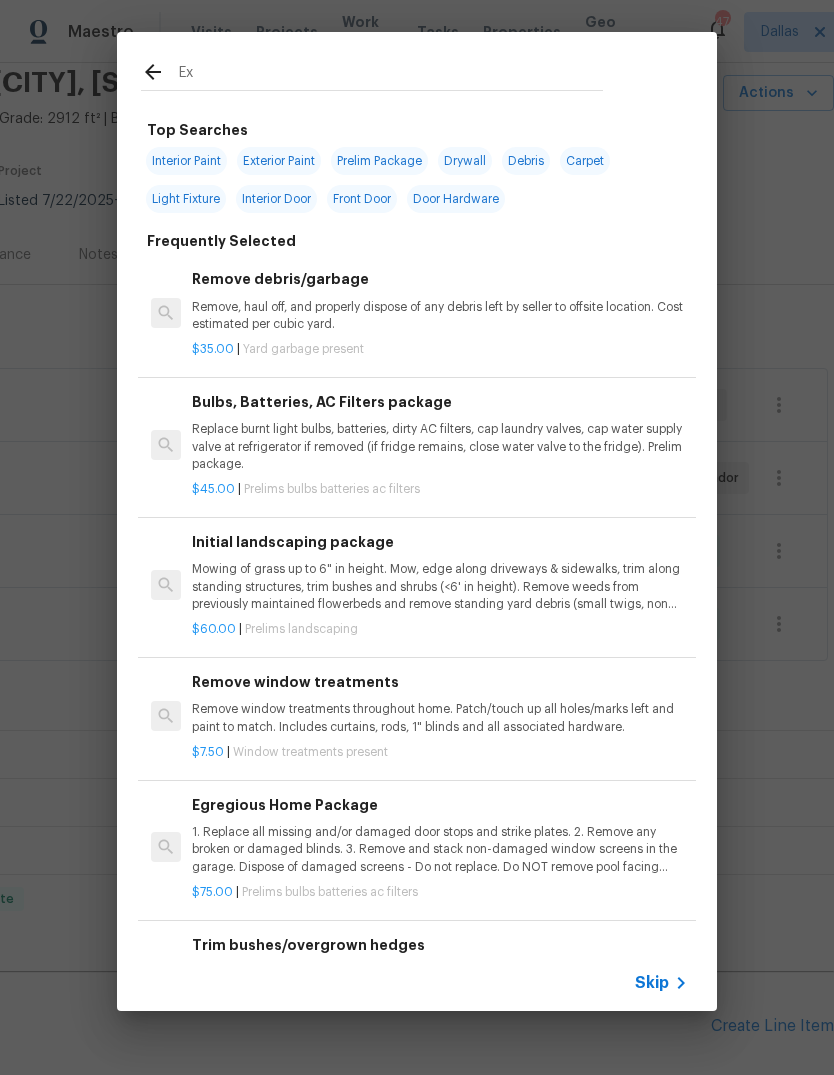 type on "Ext" 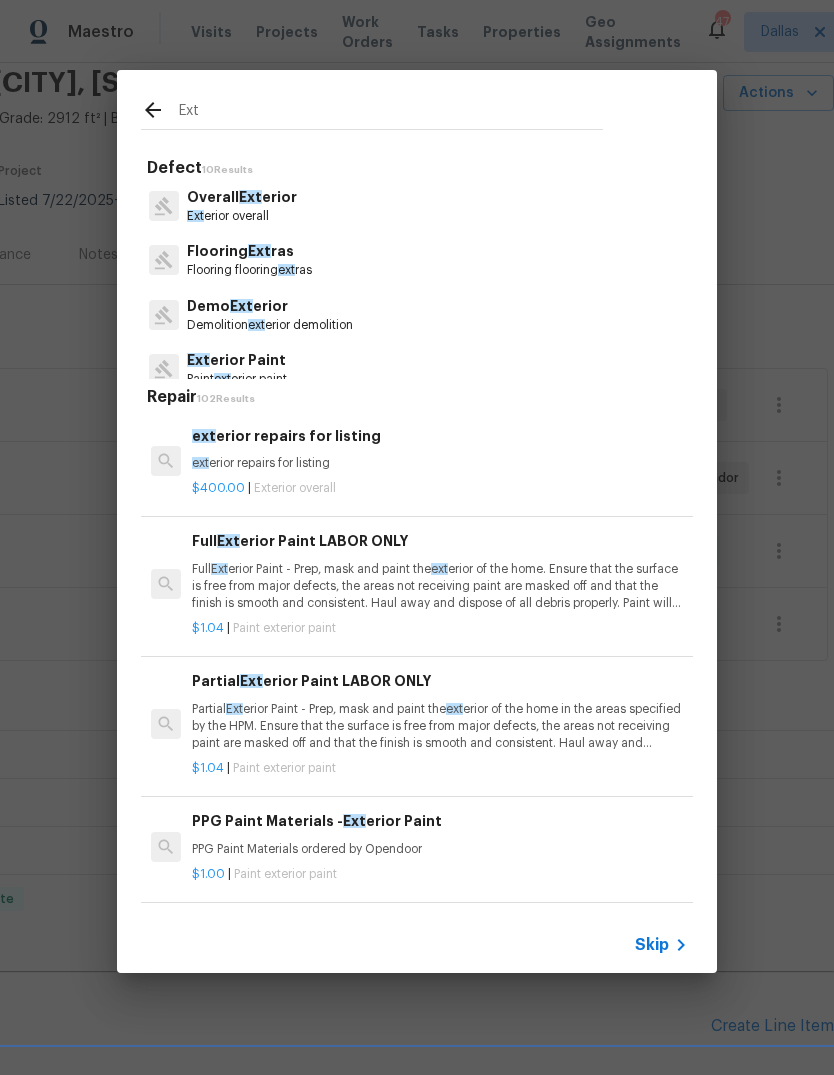 click on "Ext erior overall" at bounding box center (242, 216) 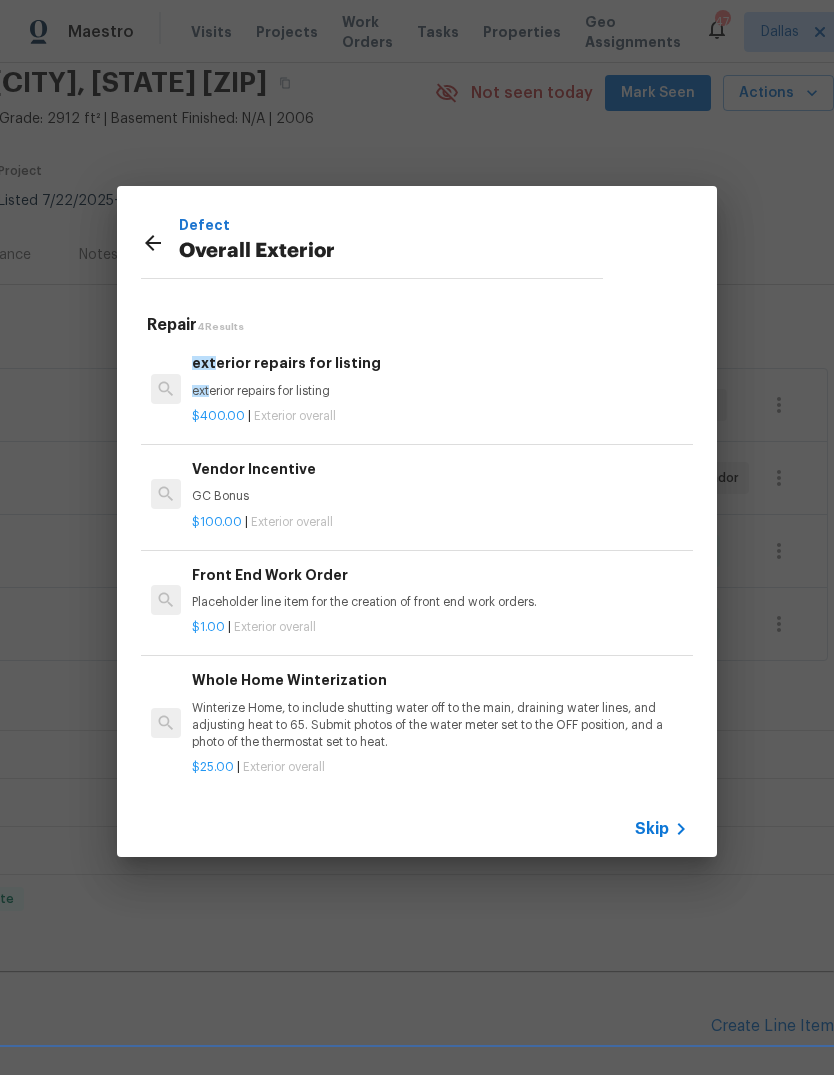 click on "Skip" at bounding box center [664, 829] 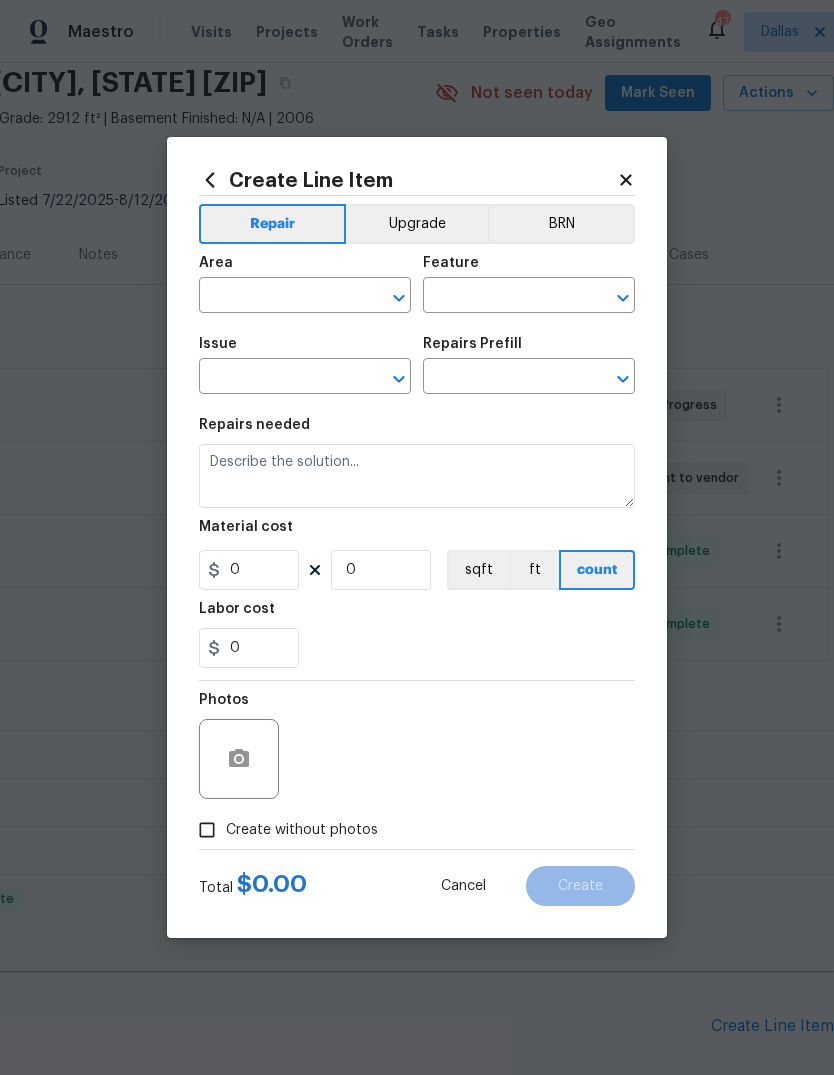 click at bounding box center [277, 297] 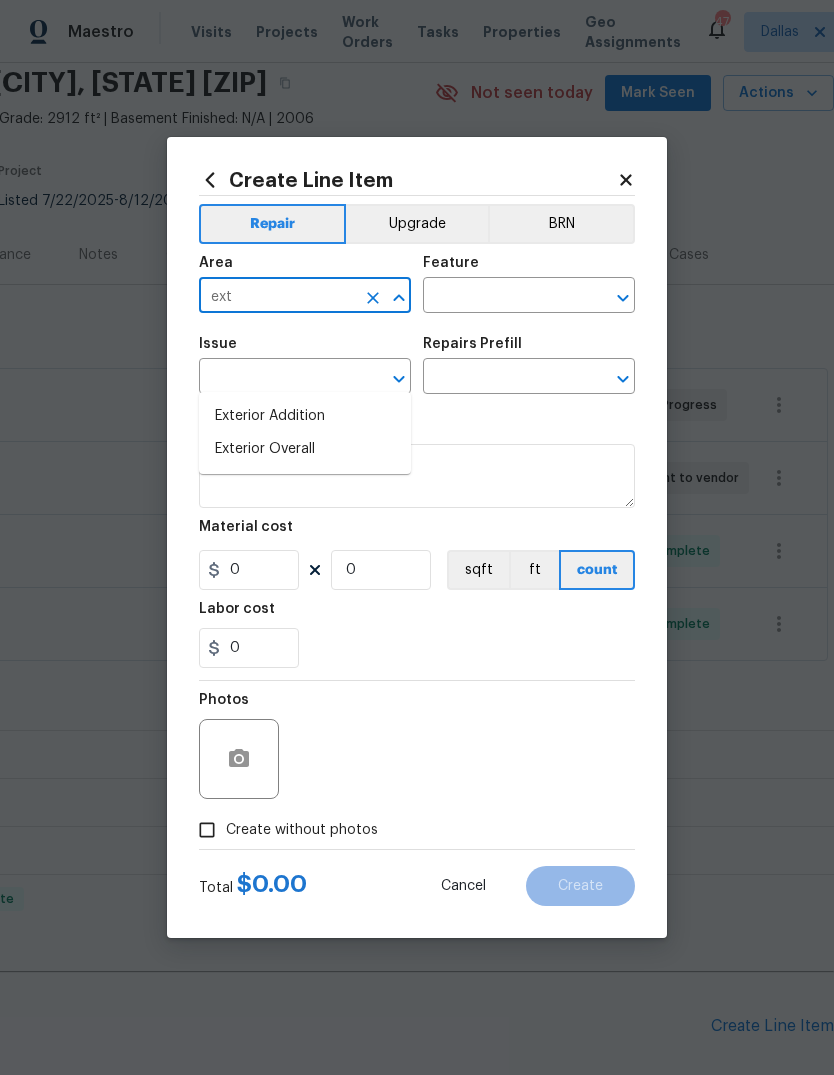 click on "Exterior Overall" at bounding box center [305, 449] 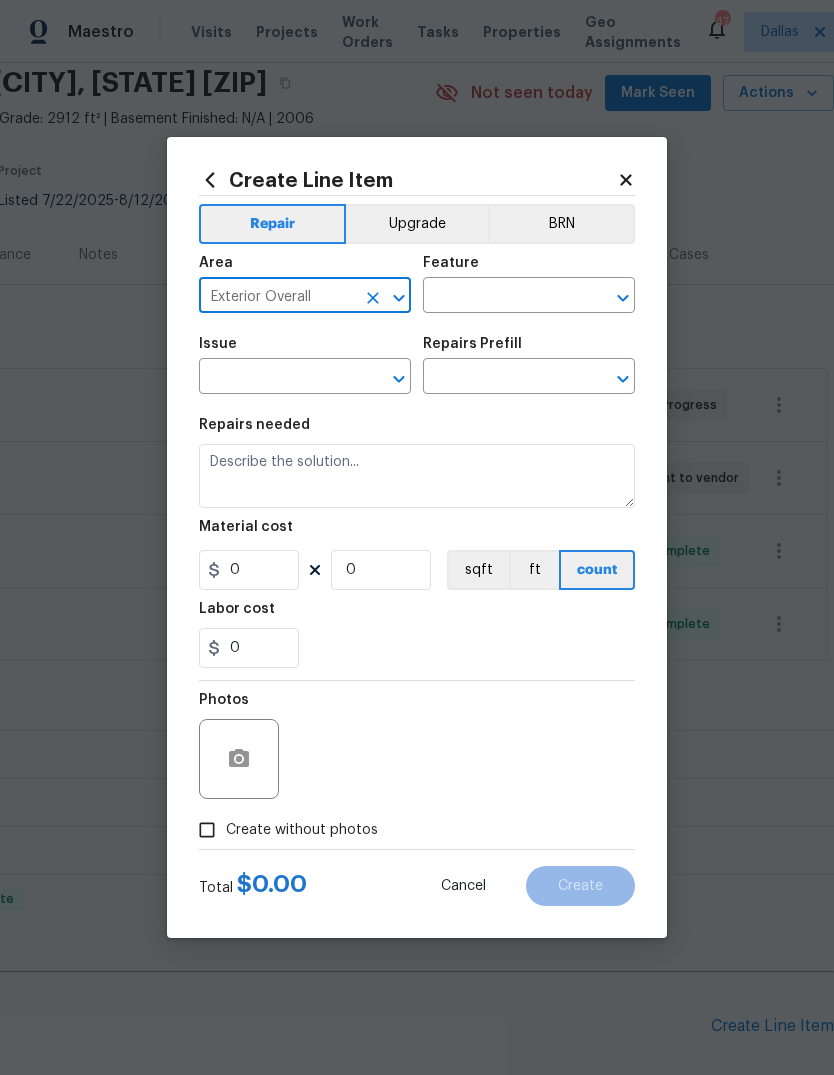 click at bounding box center [277, 378] 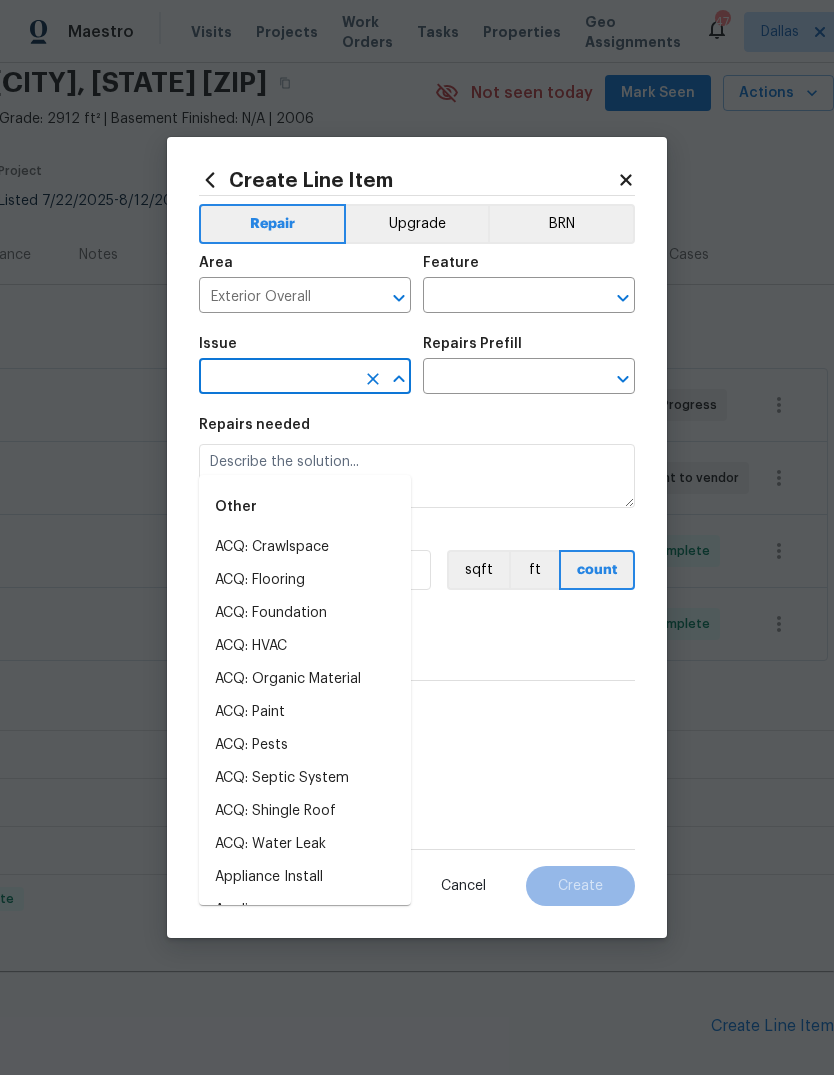 click at bounding box center (501, 297) 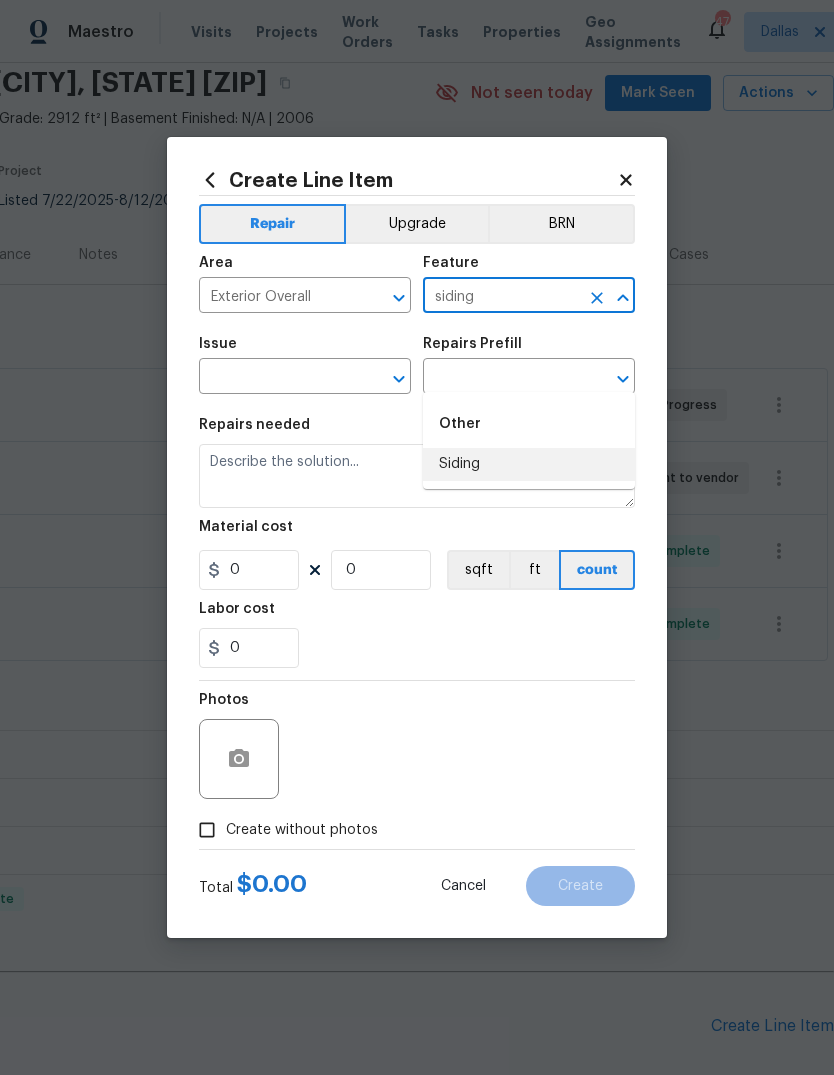 click on "Siding" at bounding box center (529, 464) 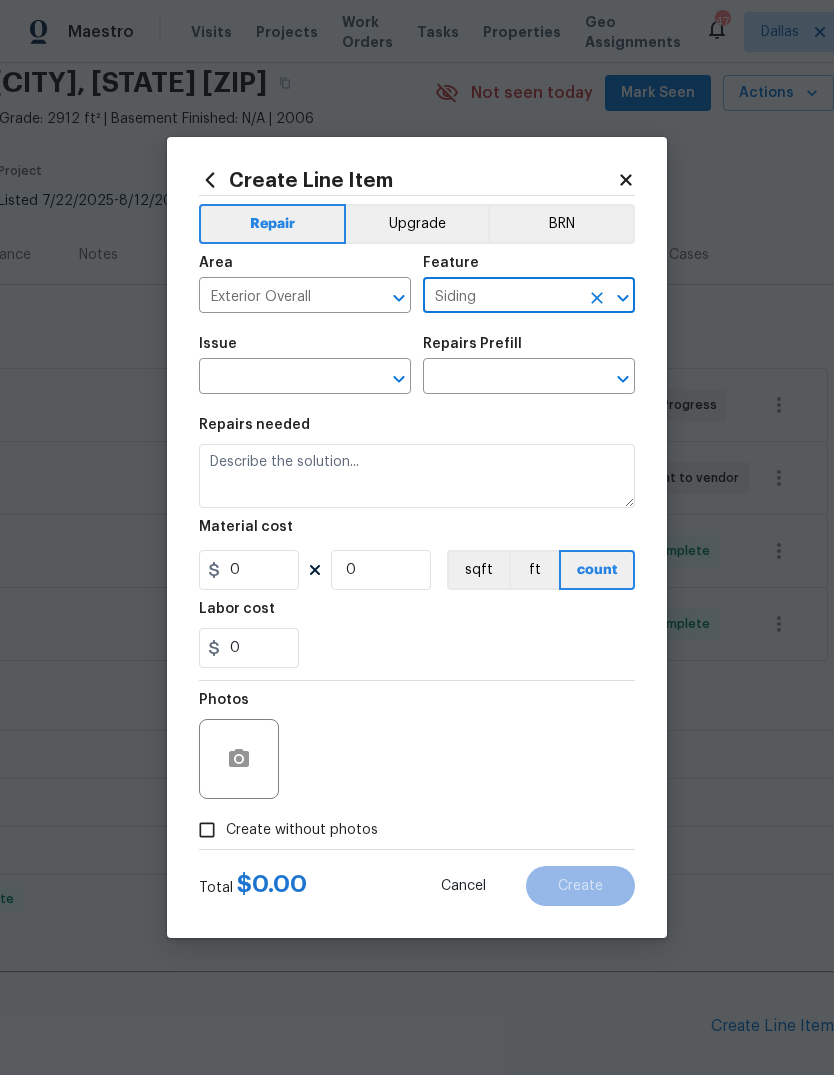 click at bounding box center [277, 378] 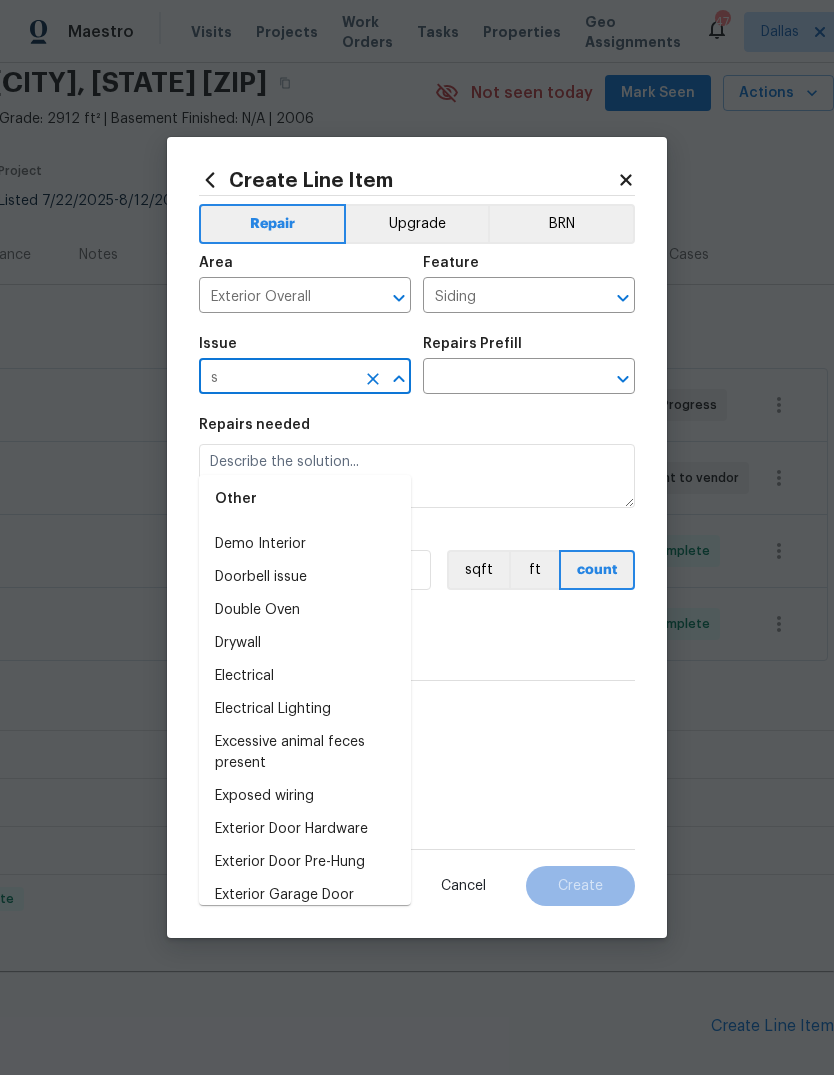 scroll, scrollTop: 0, scrollLeft: 0, axis: both 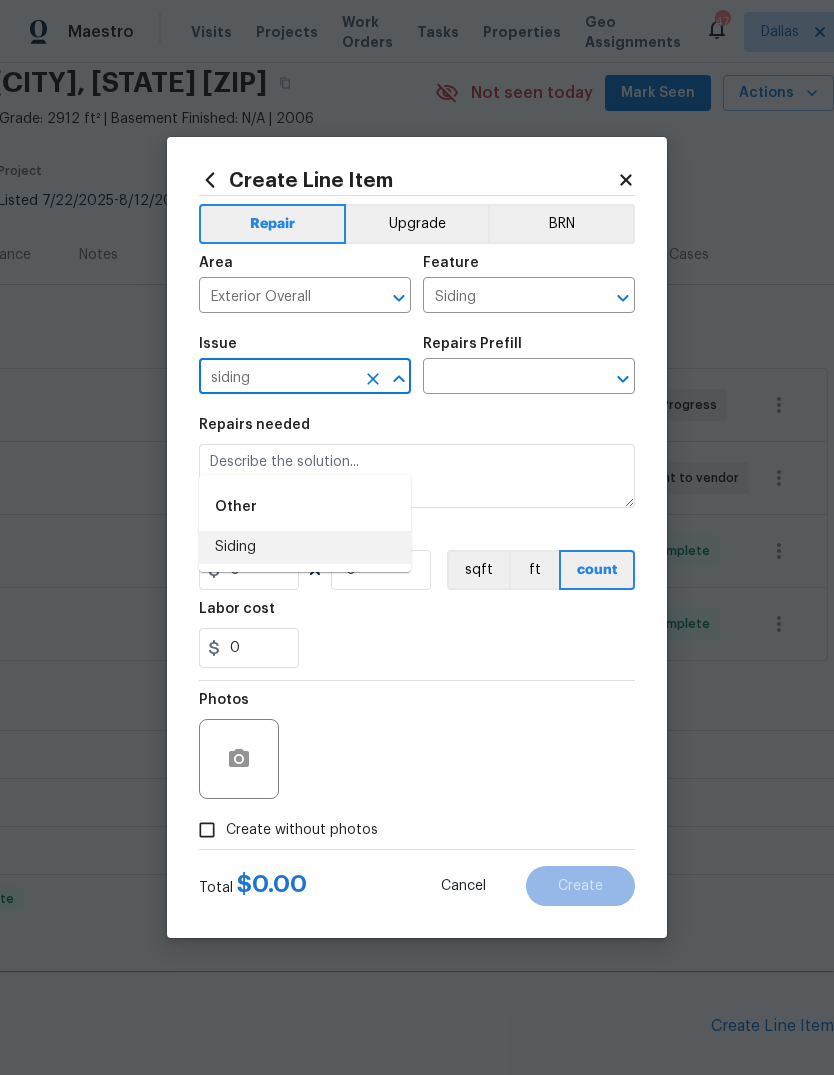 click on "Siding" at bounding box center (305, 547) 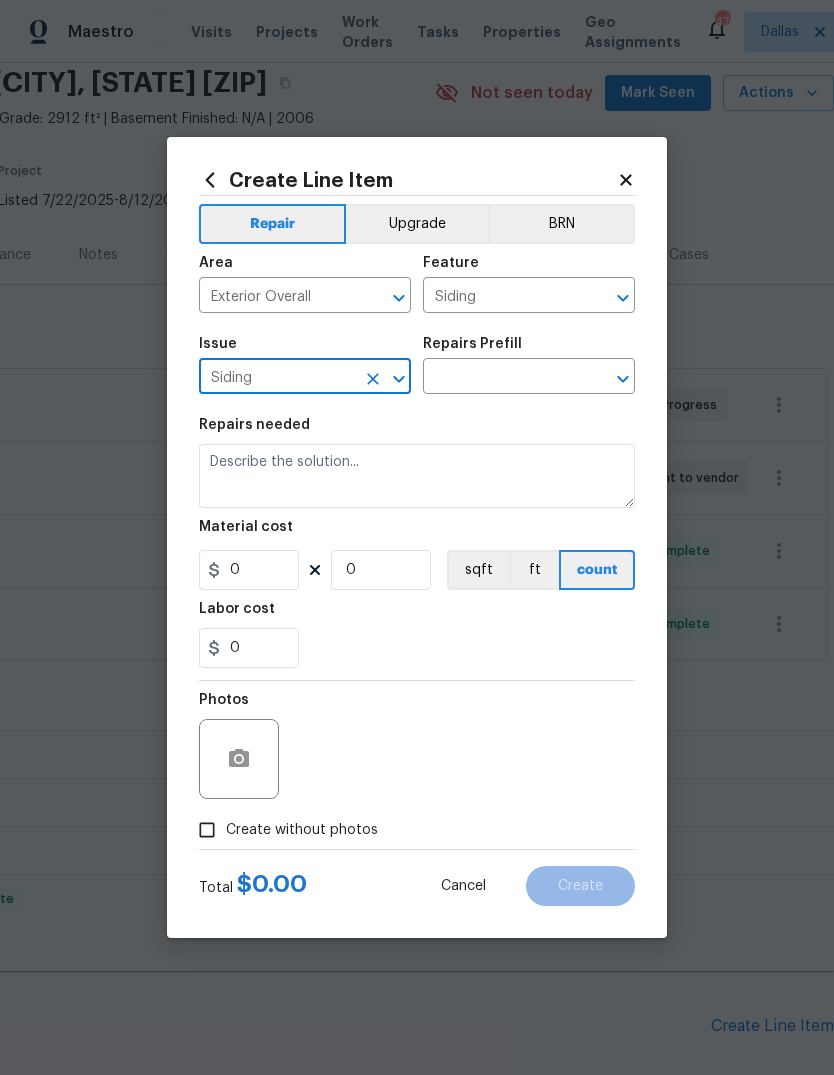 click at bounding box center (501, 378) 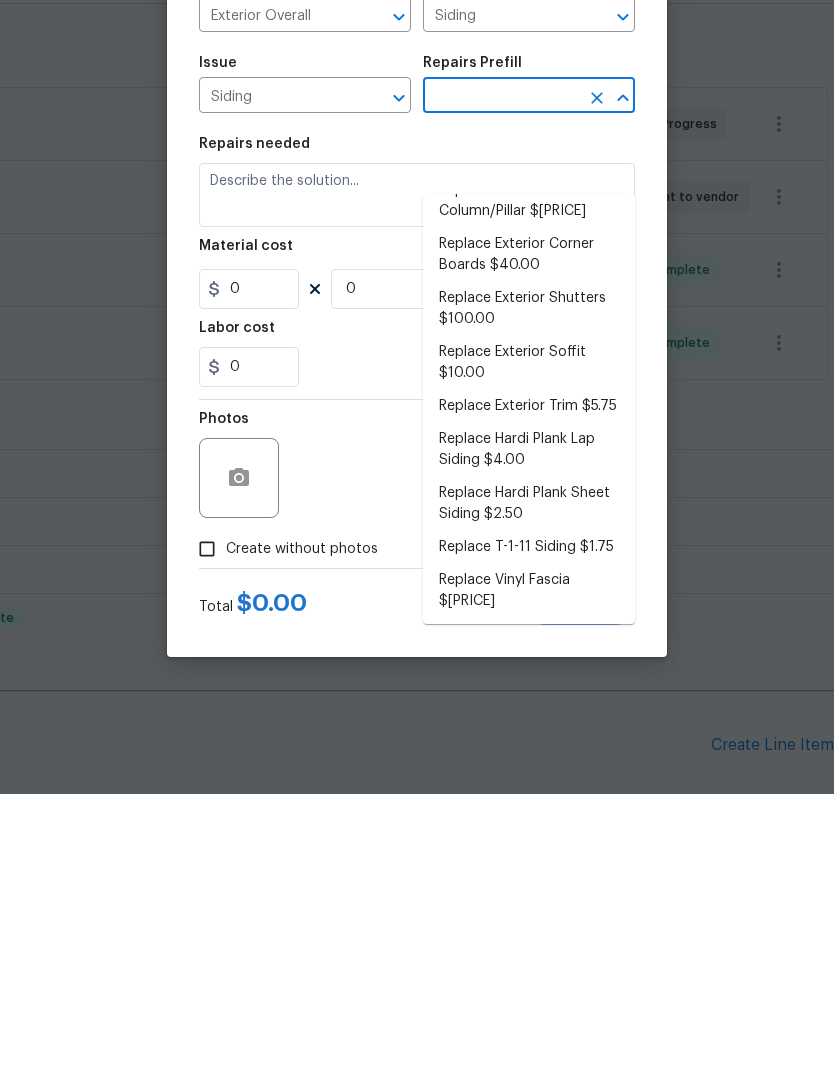 scroll, scrollTop: 293, scrollLeft: 0, axis: vertical 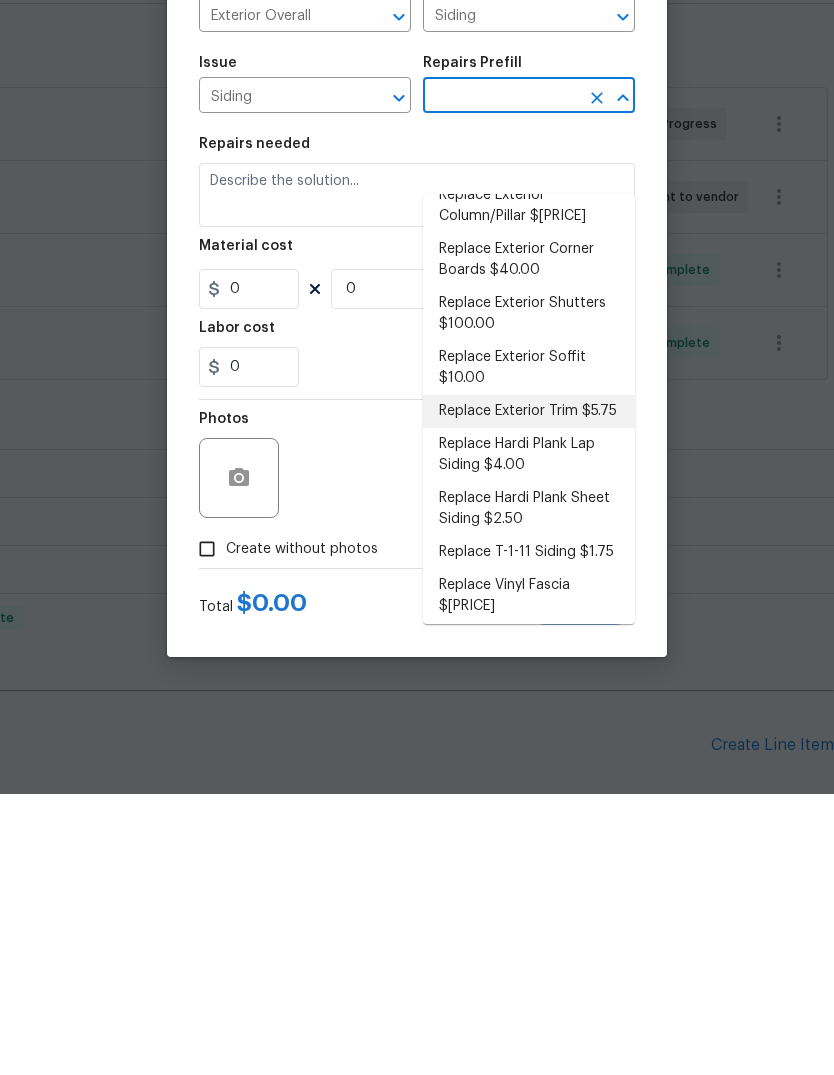 click on "Replace Exterior Trim $5.75" at bounding box center (529, 692) 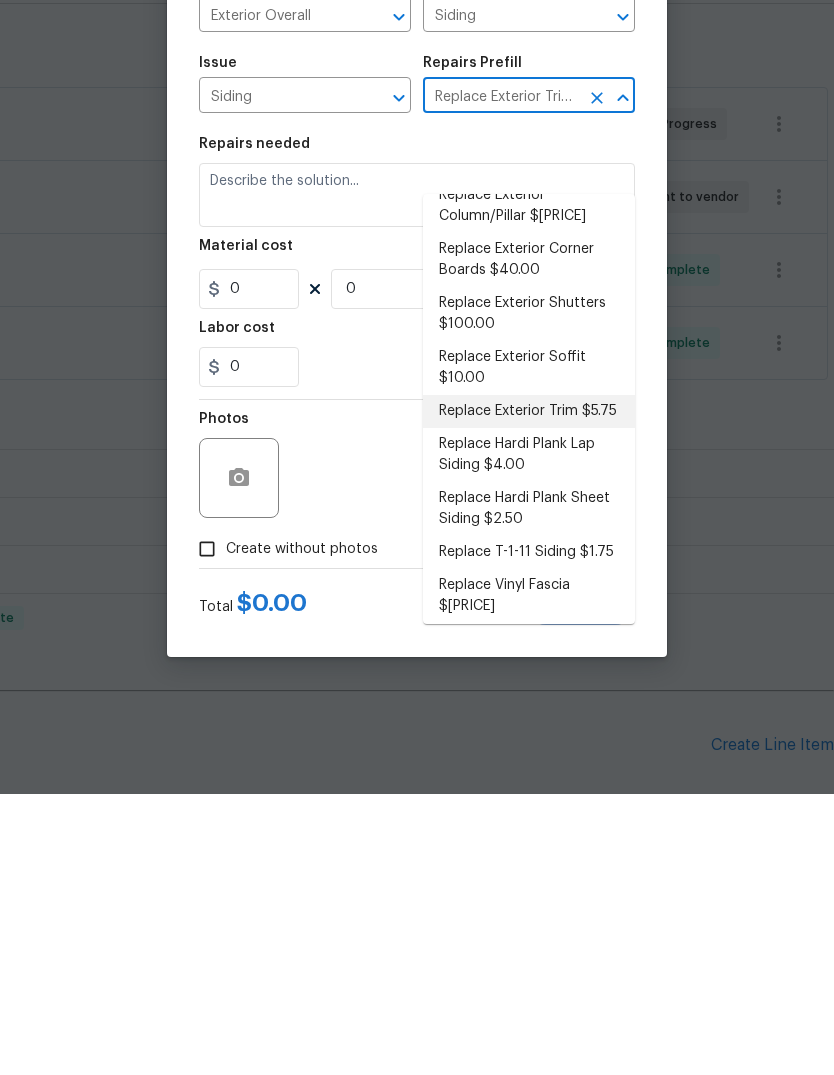 type 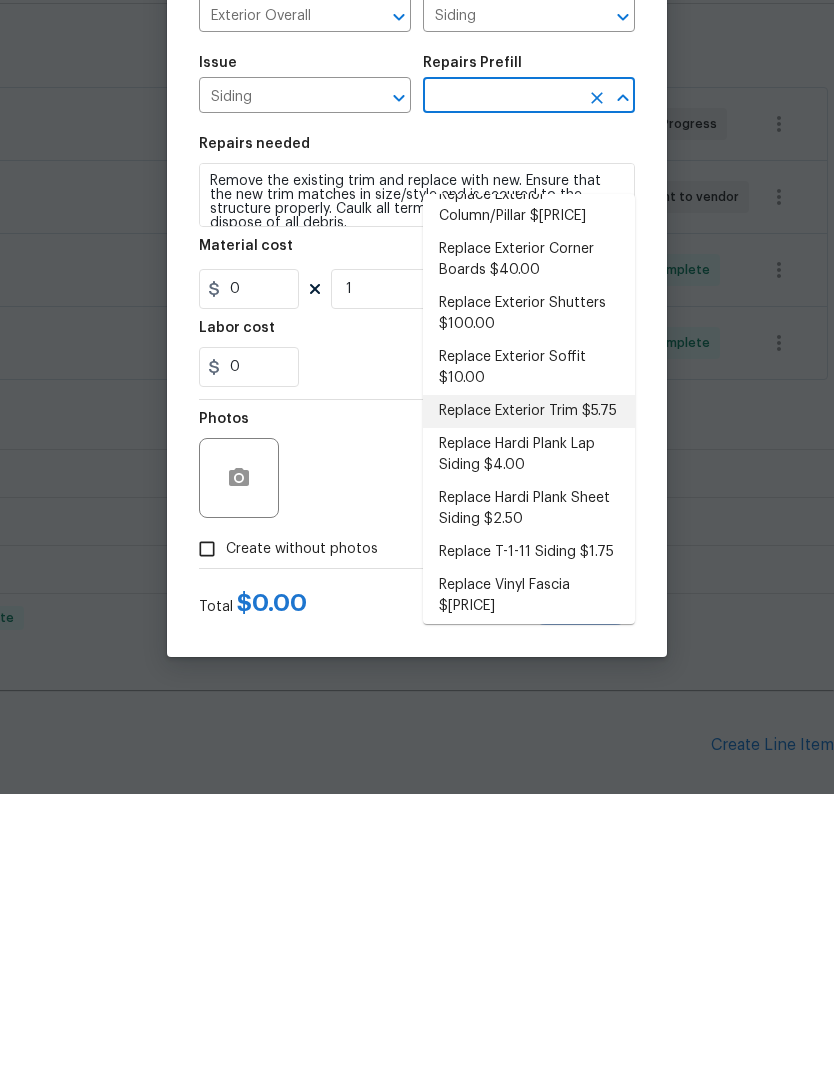 type on "Replace Exterior Trim $5.75" 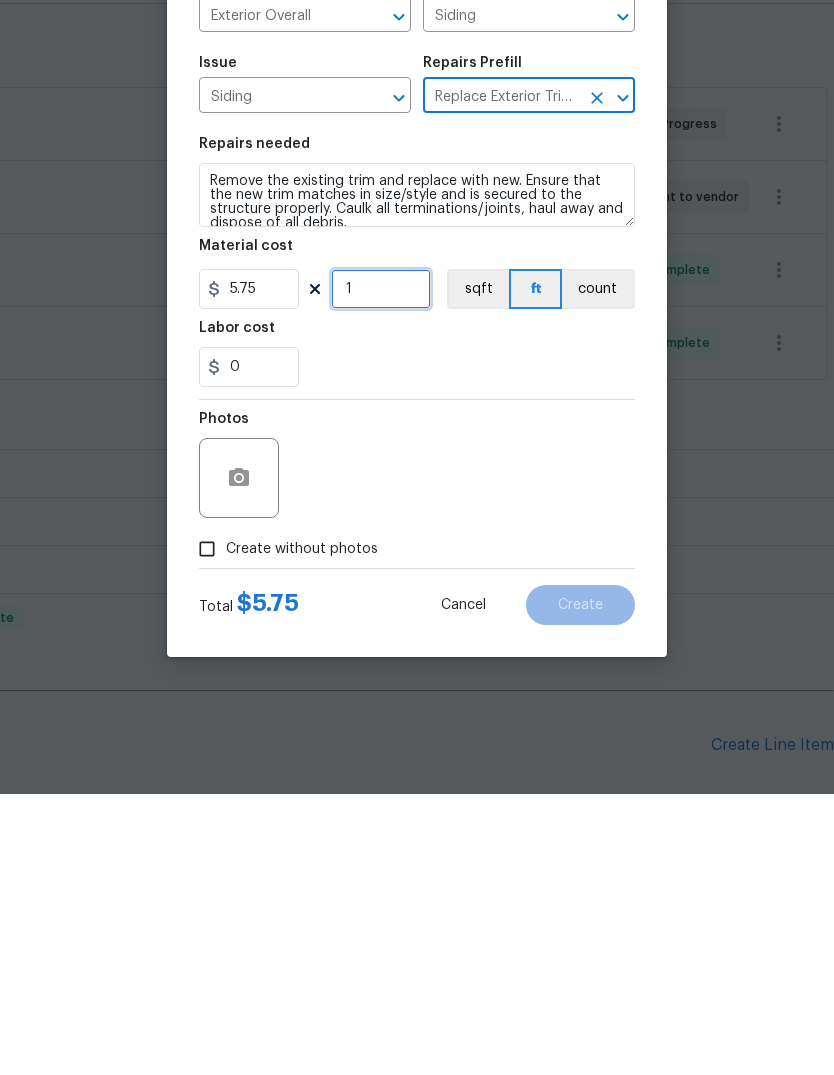 click on "1" at bounding box center (381, 570) 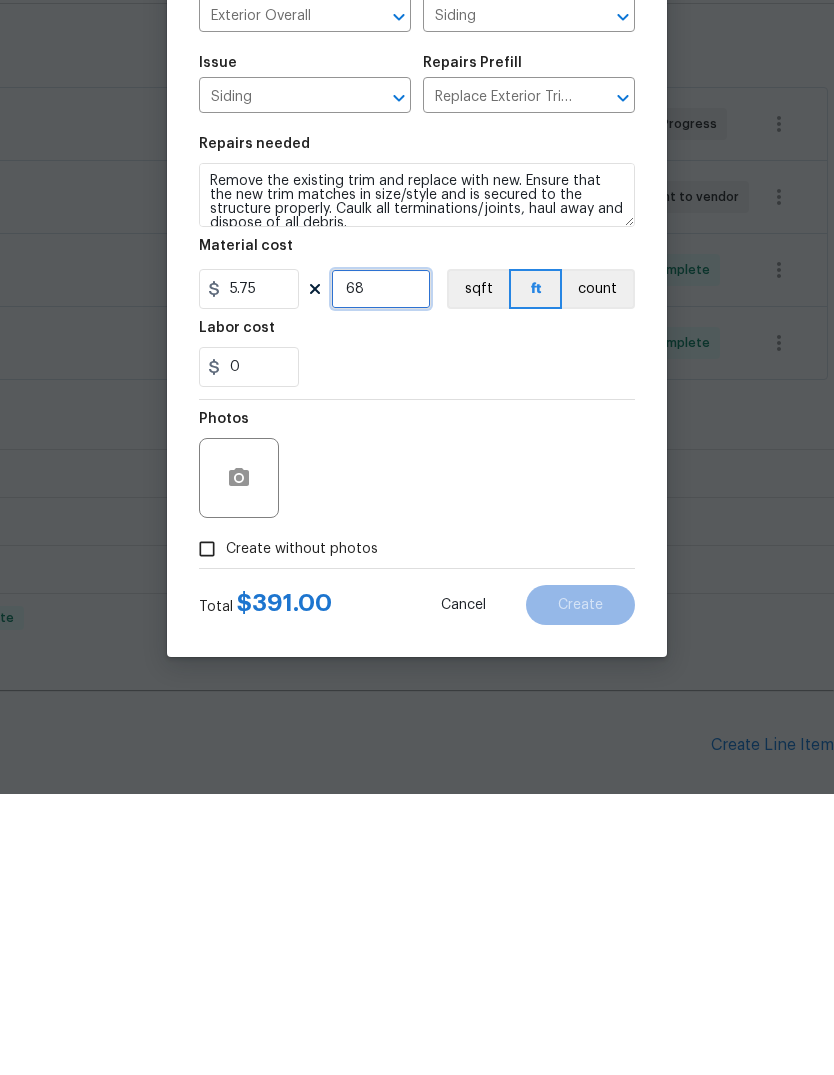 type on "68" 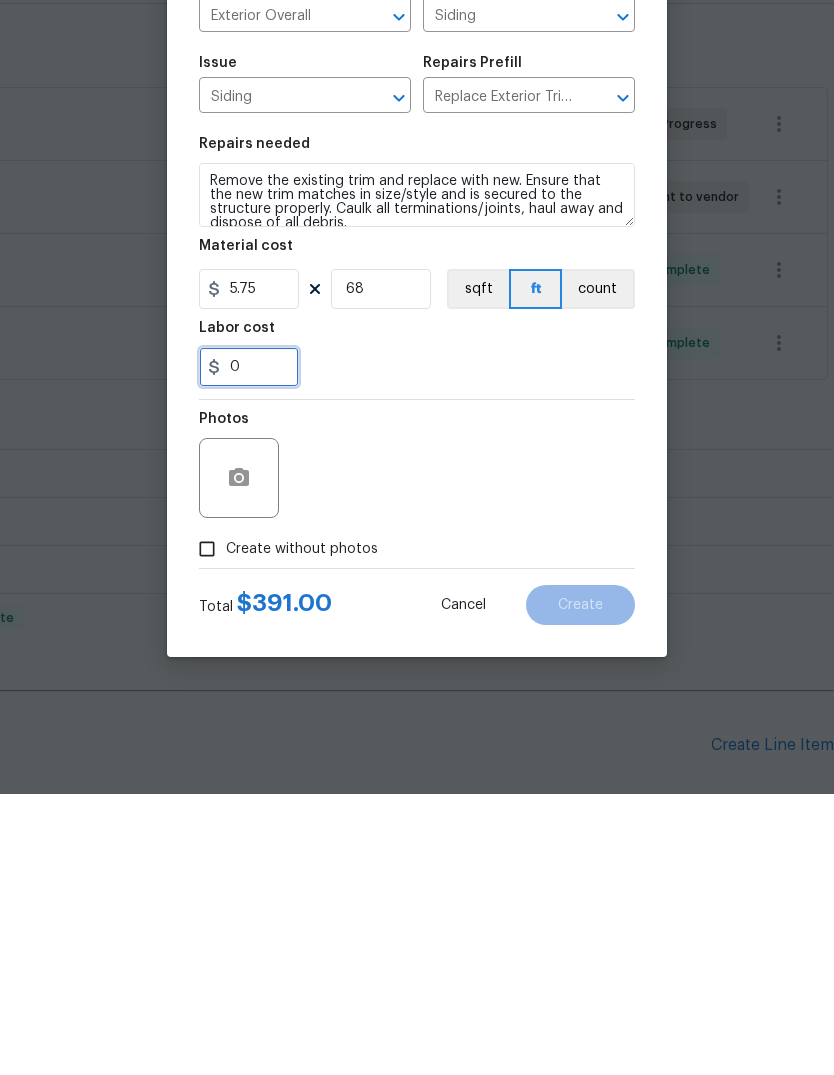 click on "0" at bounding box center (249, 648) 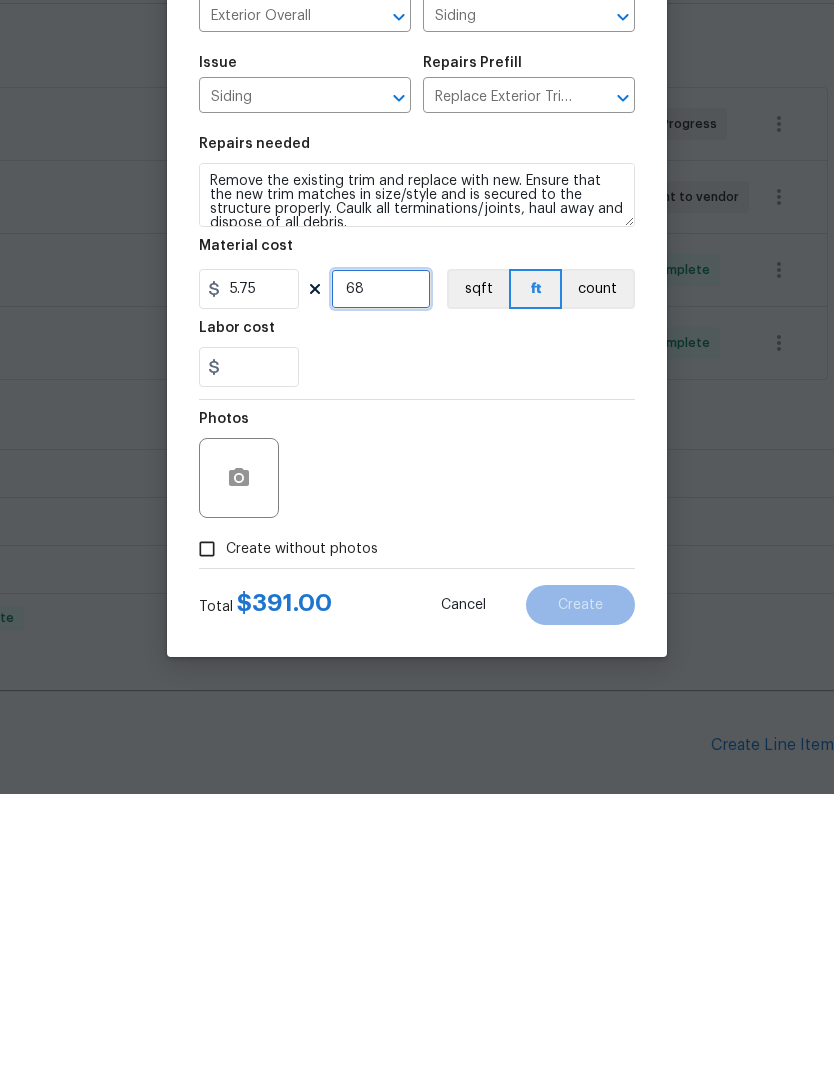 click on "68" at bounding box center (381, 570) 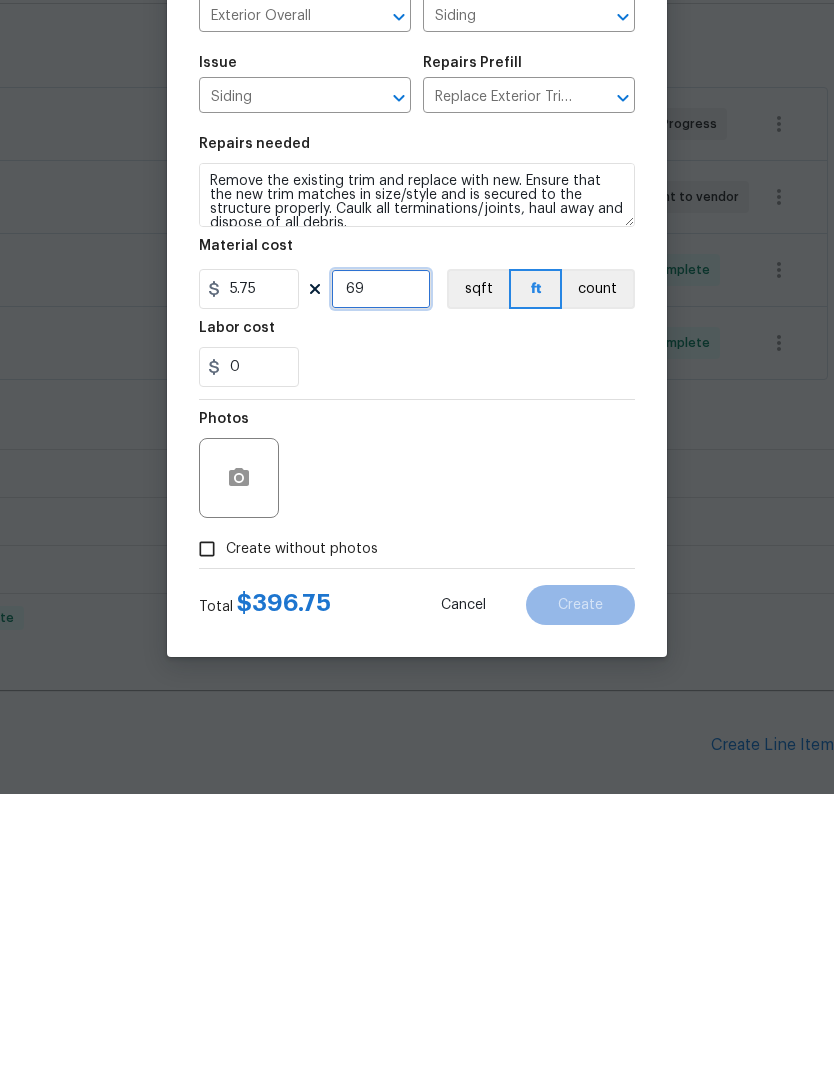 type on "69" 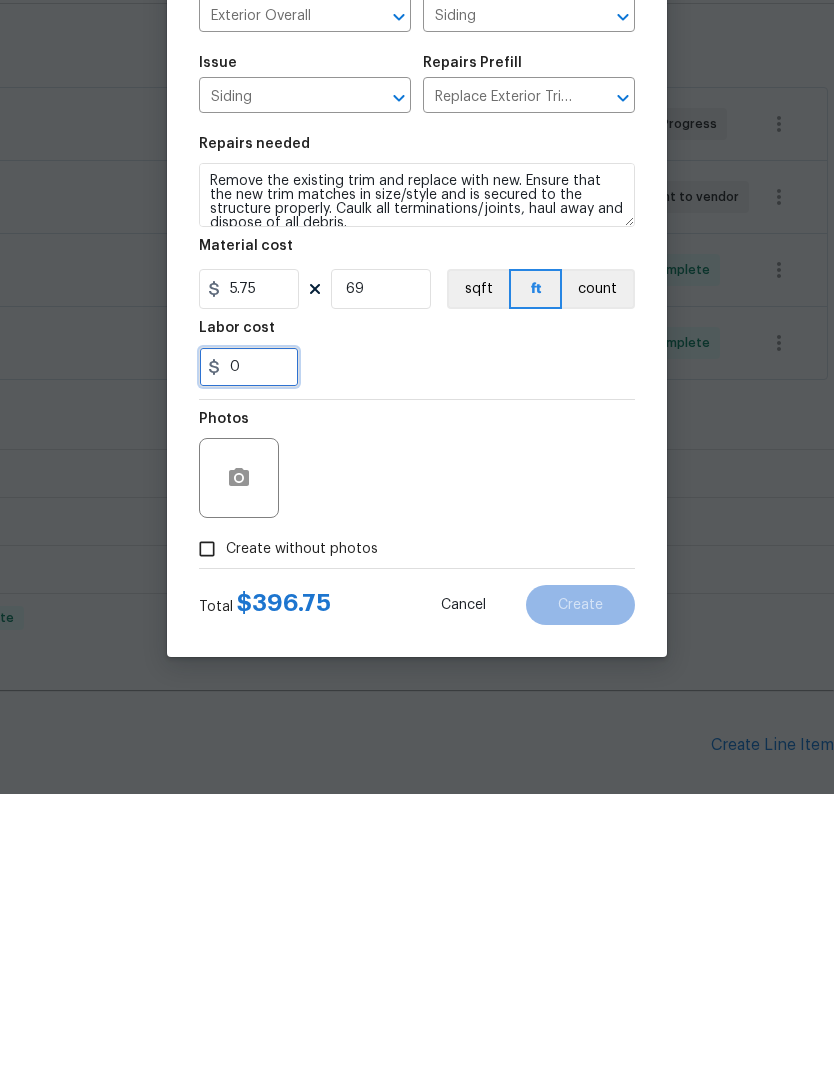 click on "0" at bounding box center (249, 648) 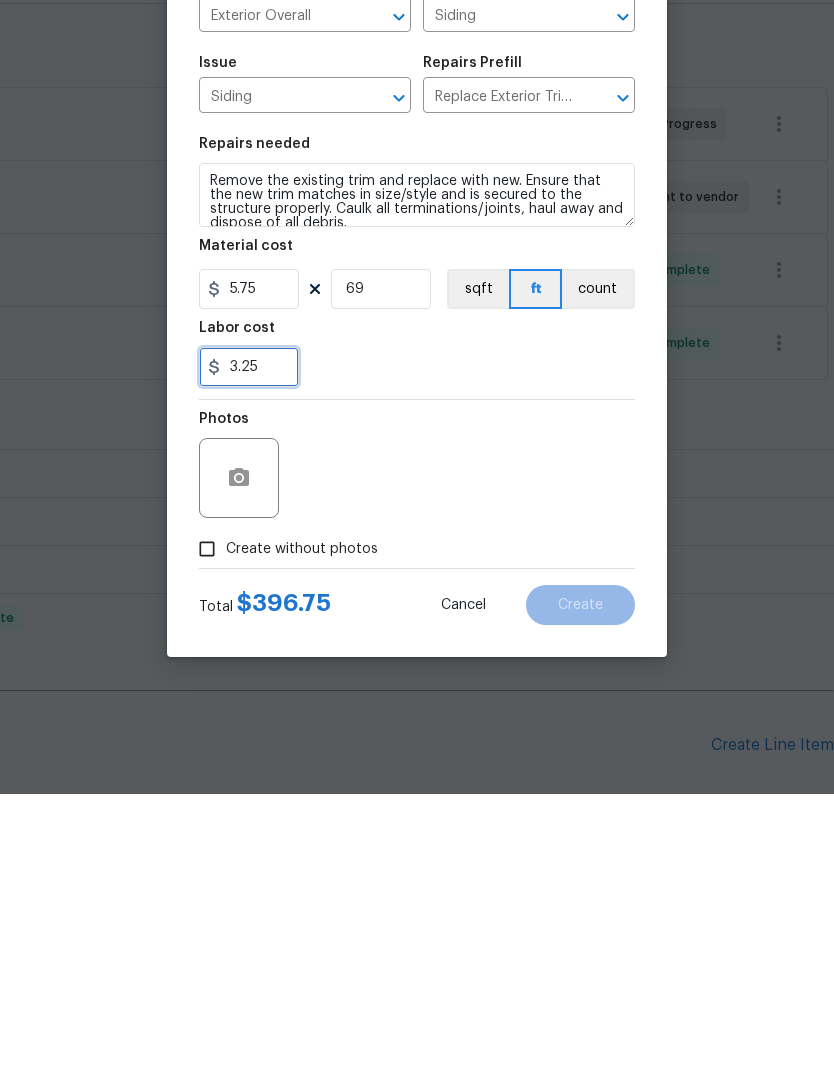 type on "3.25" 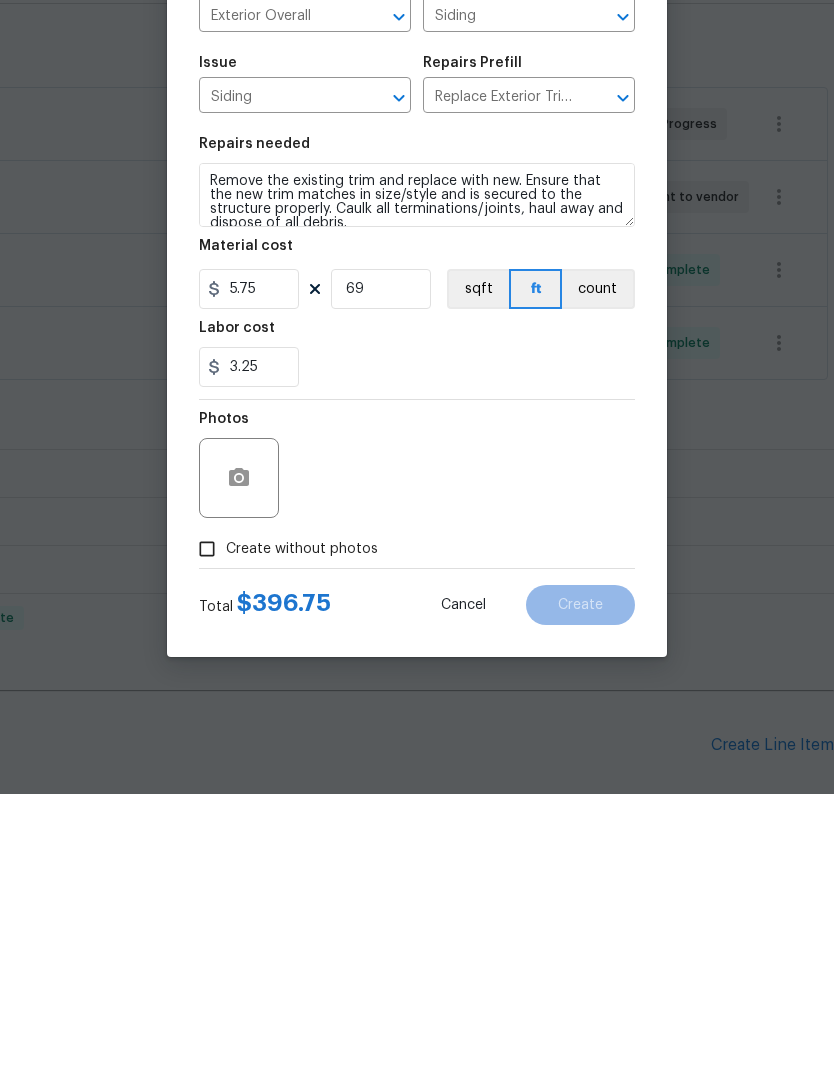 click on "Photos" at bounding box center [417, 746] 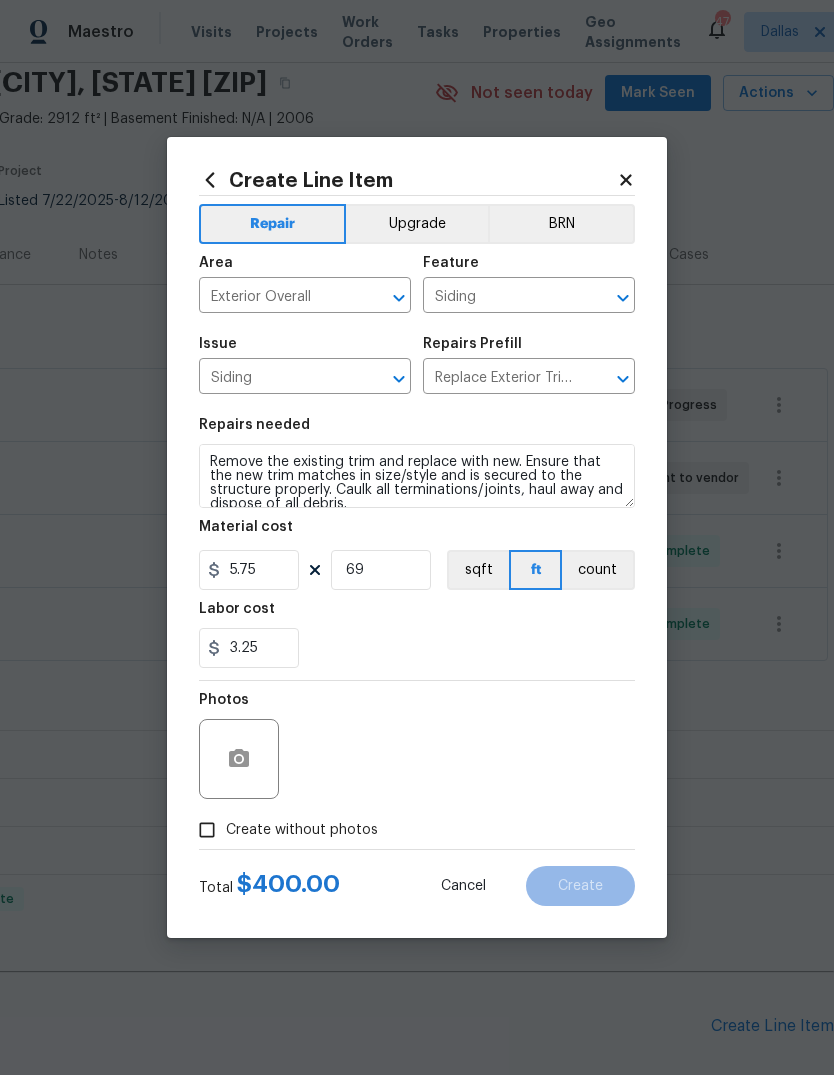 click on "Create without photos" at bounding box center [207, 830] 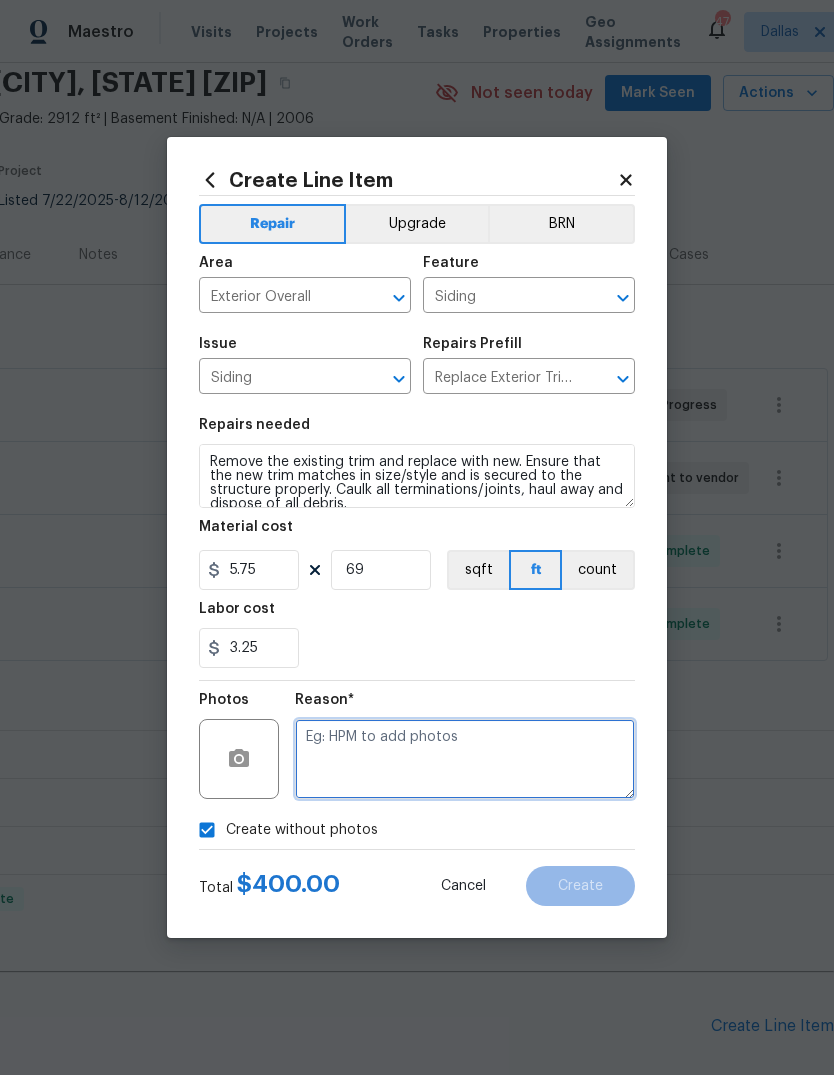 click at bounding box center [465, 759] 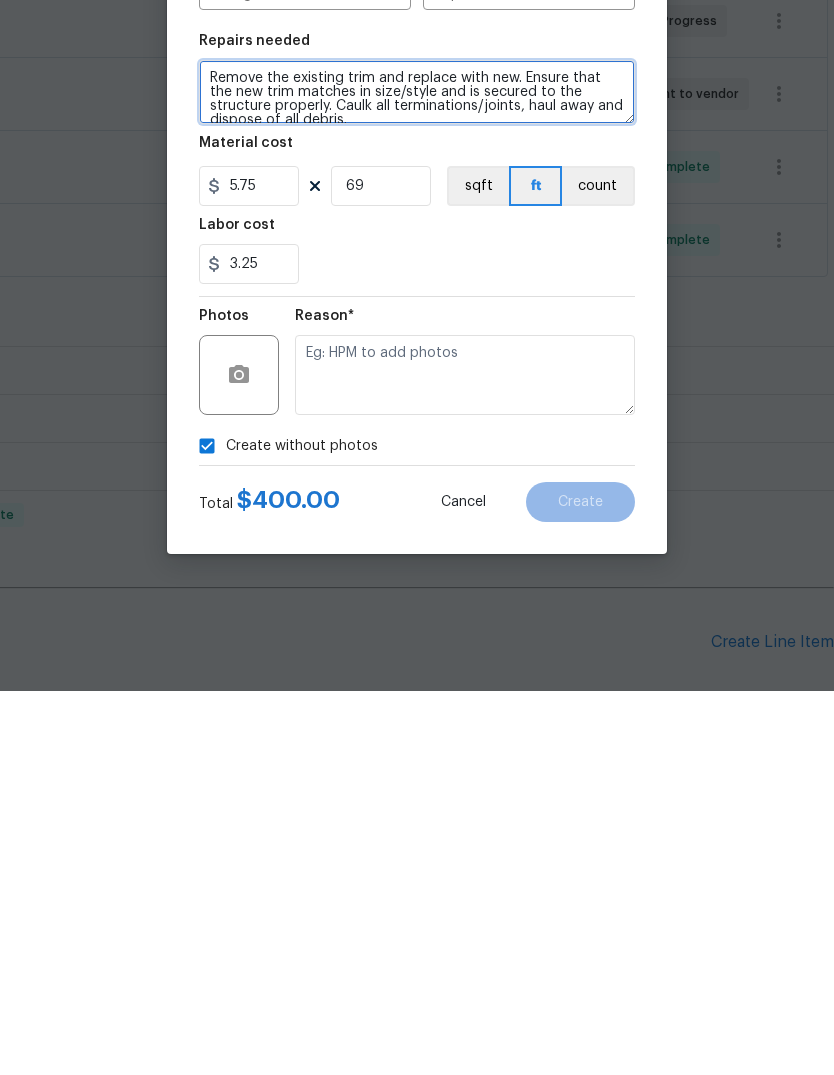 click on "Remove the existing trim and replace with new. Ensure that the new trim matches in size/style and is secured to the structure properly. Caulk all terminations/joints, haul away and dispose of all debris." at bounding box center (417, 476) 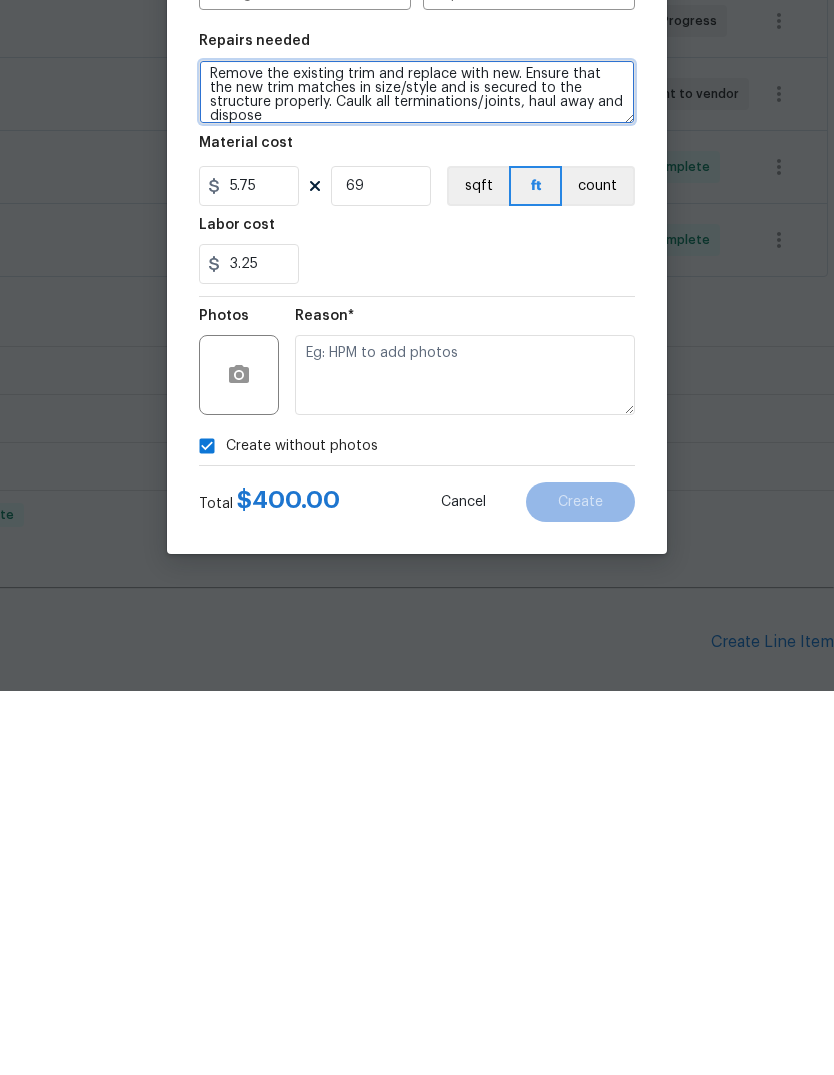 scroll, scrollTop: 0, scrollLeft: 0, axis: both 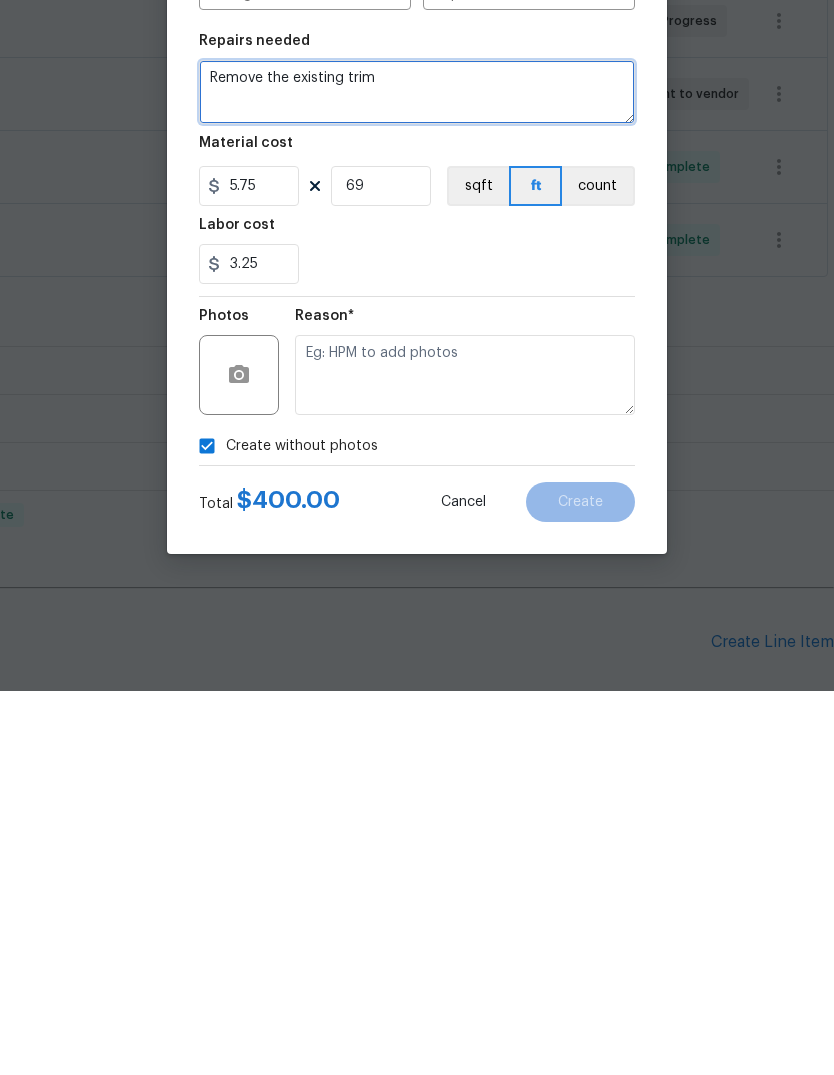 type on "Remove the" 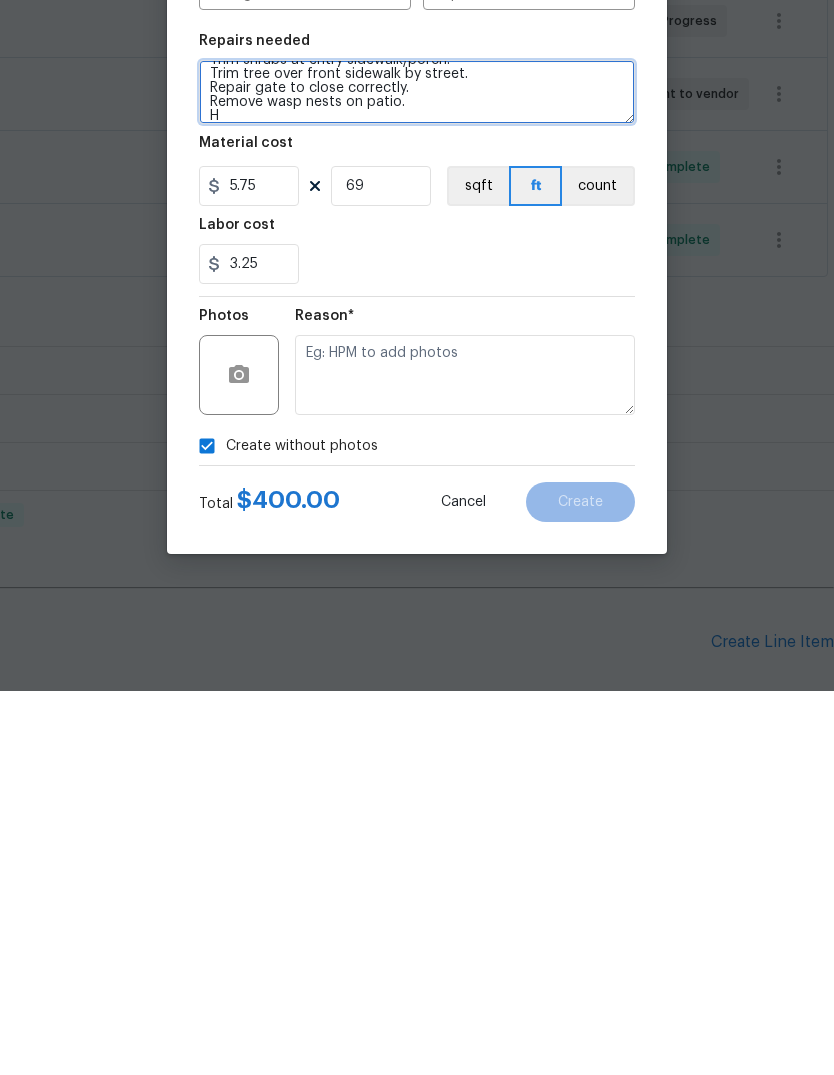 scroll, scrollTop: 32, scrollLeft: 0, axis: vertical 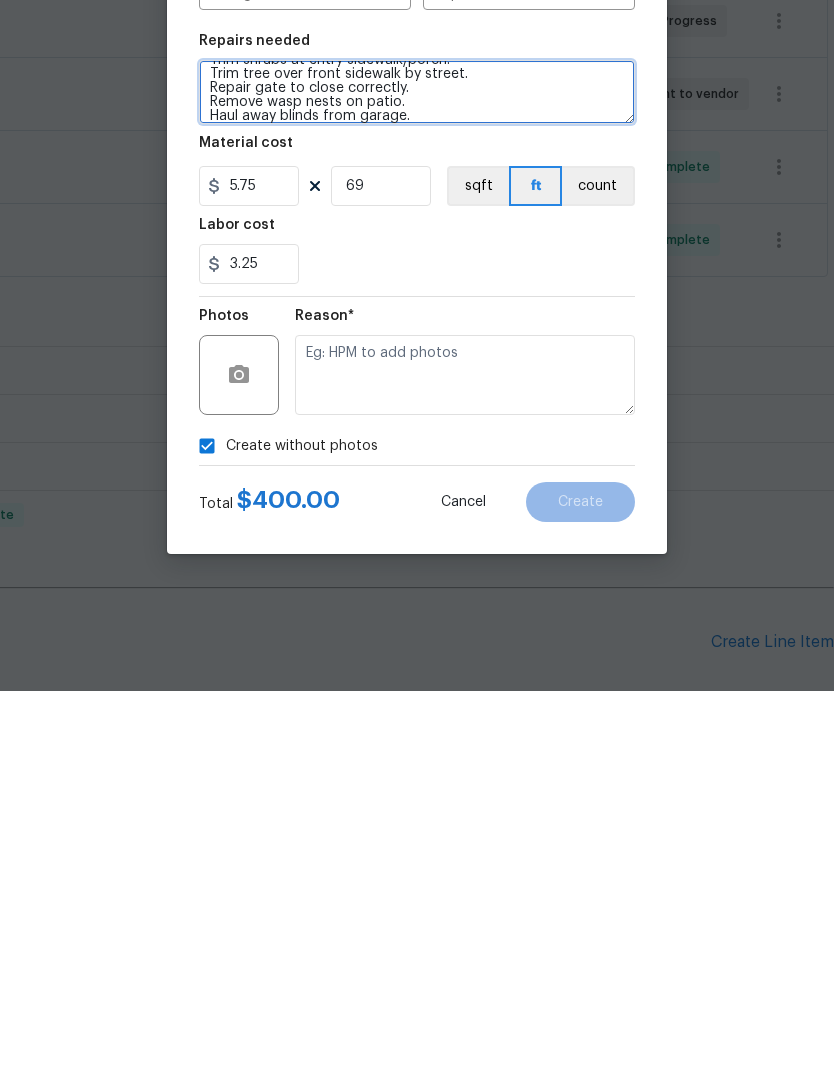 type on "Reattach loose siding above garage door.
Trim shrubs at entry sidewalk/porch.
Trim tree over front sidewalk by street.
Repair gate to close correctly.
Remove wasp nests on patio.
Haul away blinds from garage." 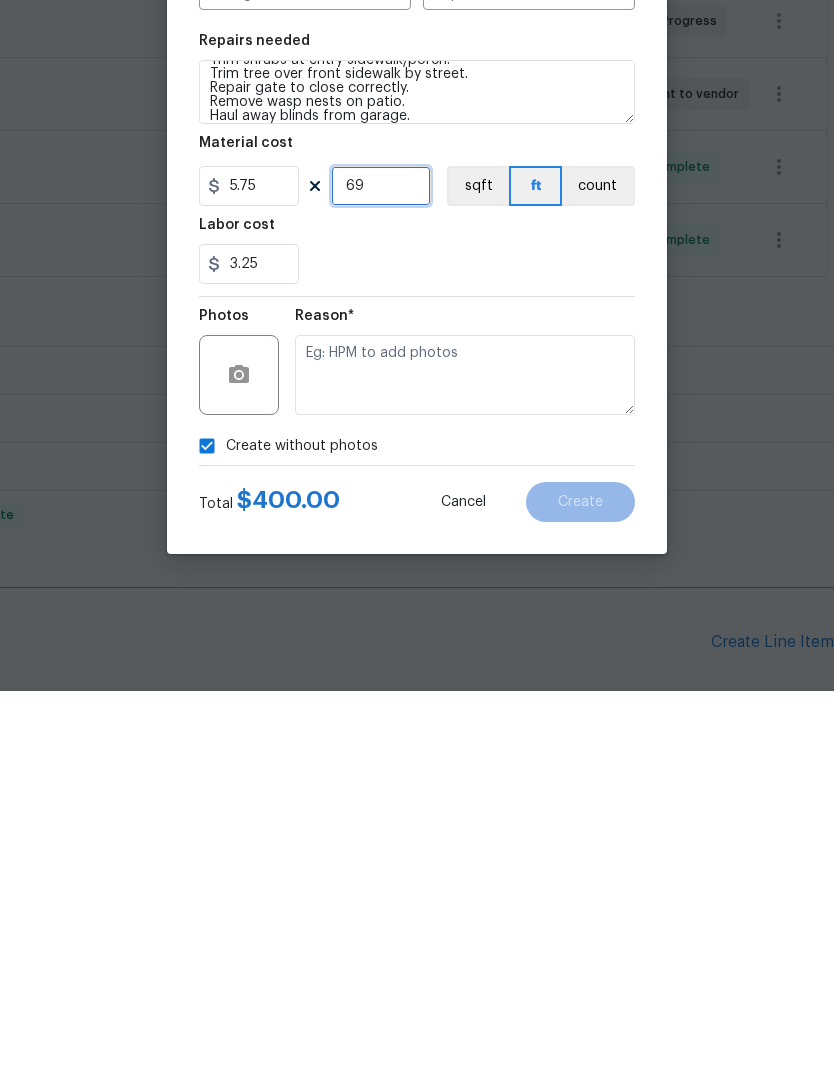 click on "69" at bounding box center [381, 570] 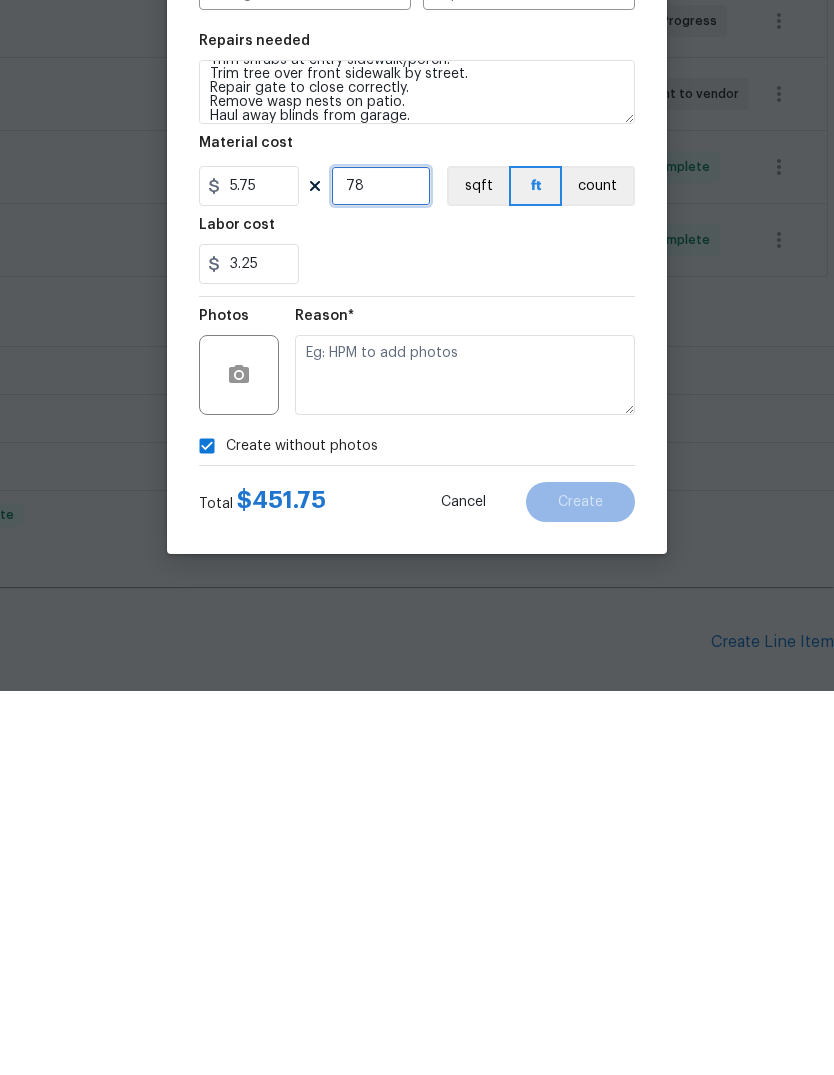 type on "78" 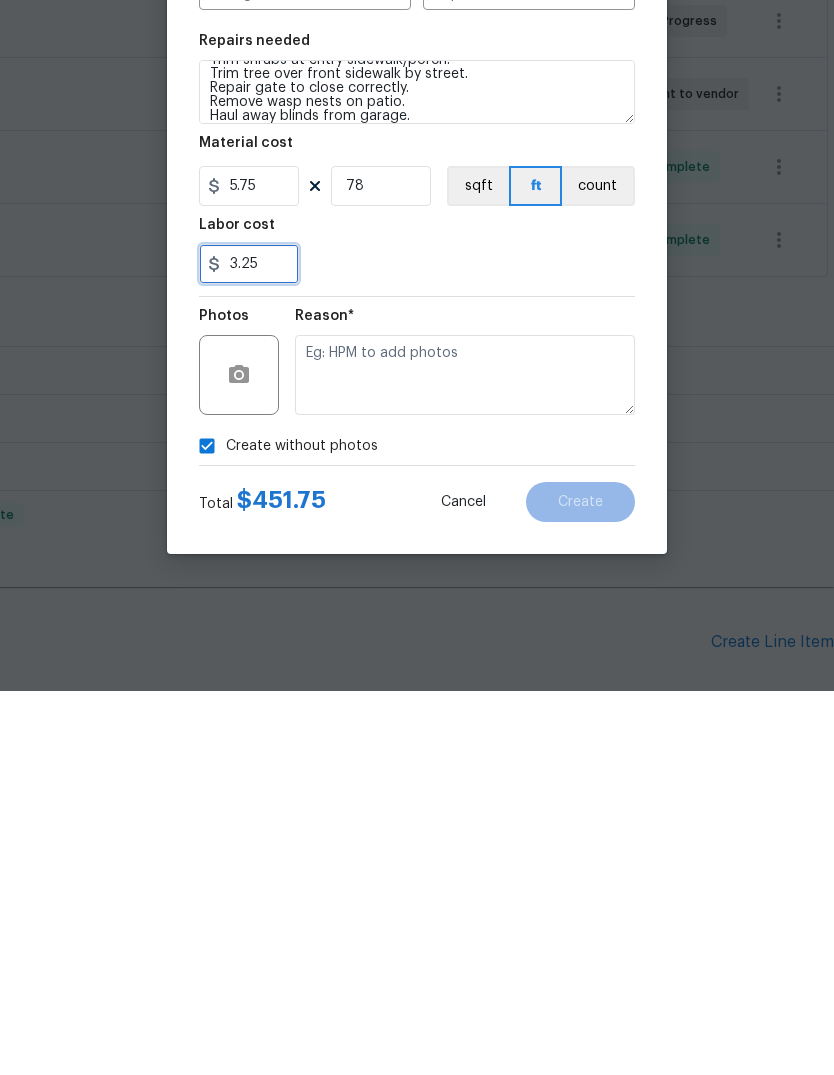 click on "3.25" at bounding box center [249, 648] 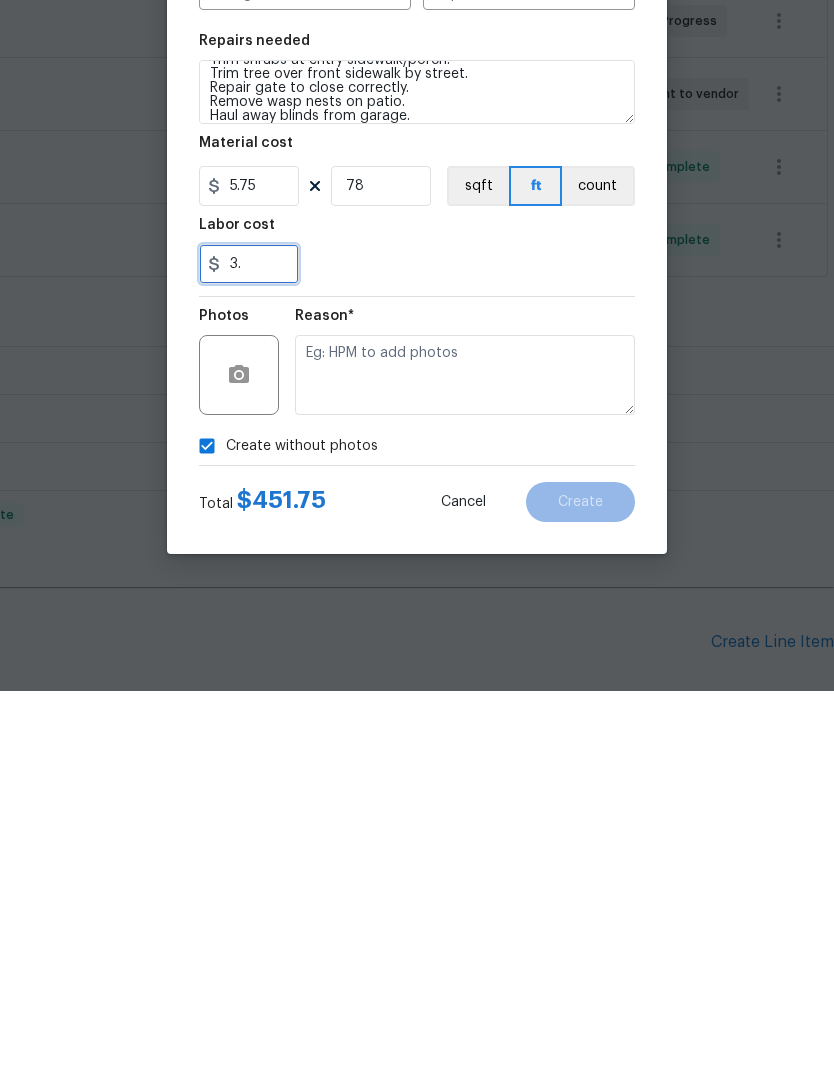 type on "3" 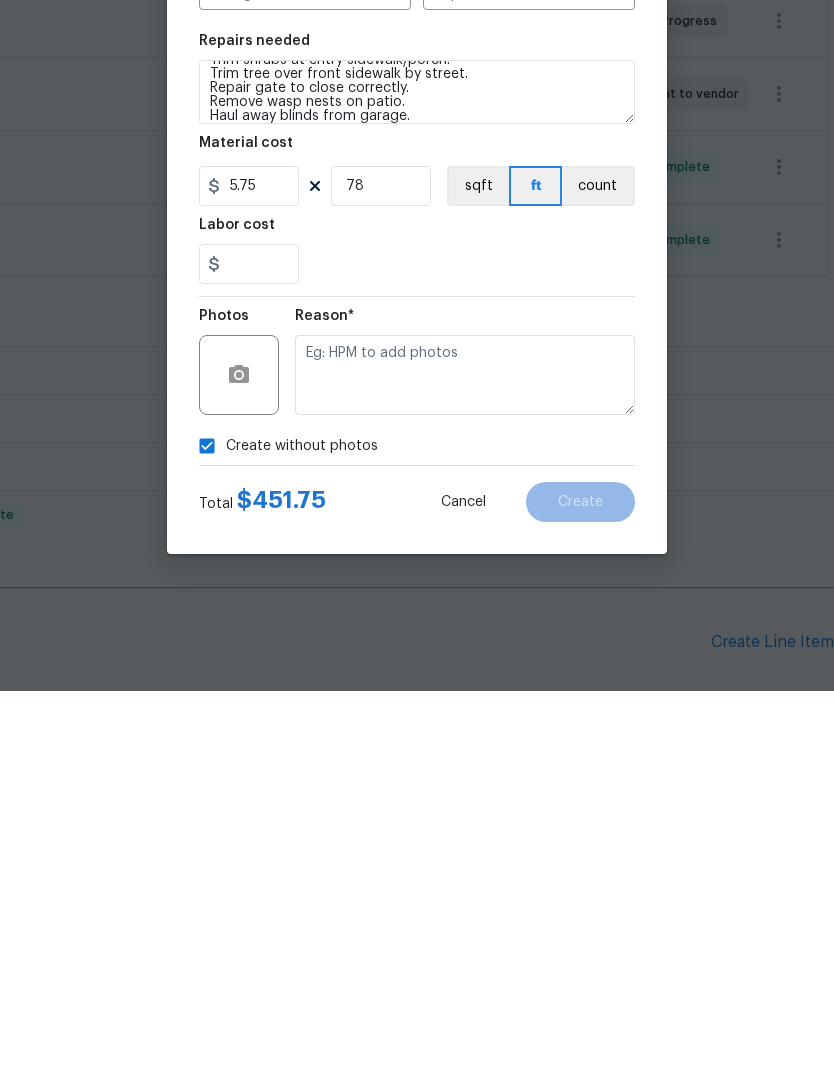 click at bounding box center [417, 648] 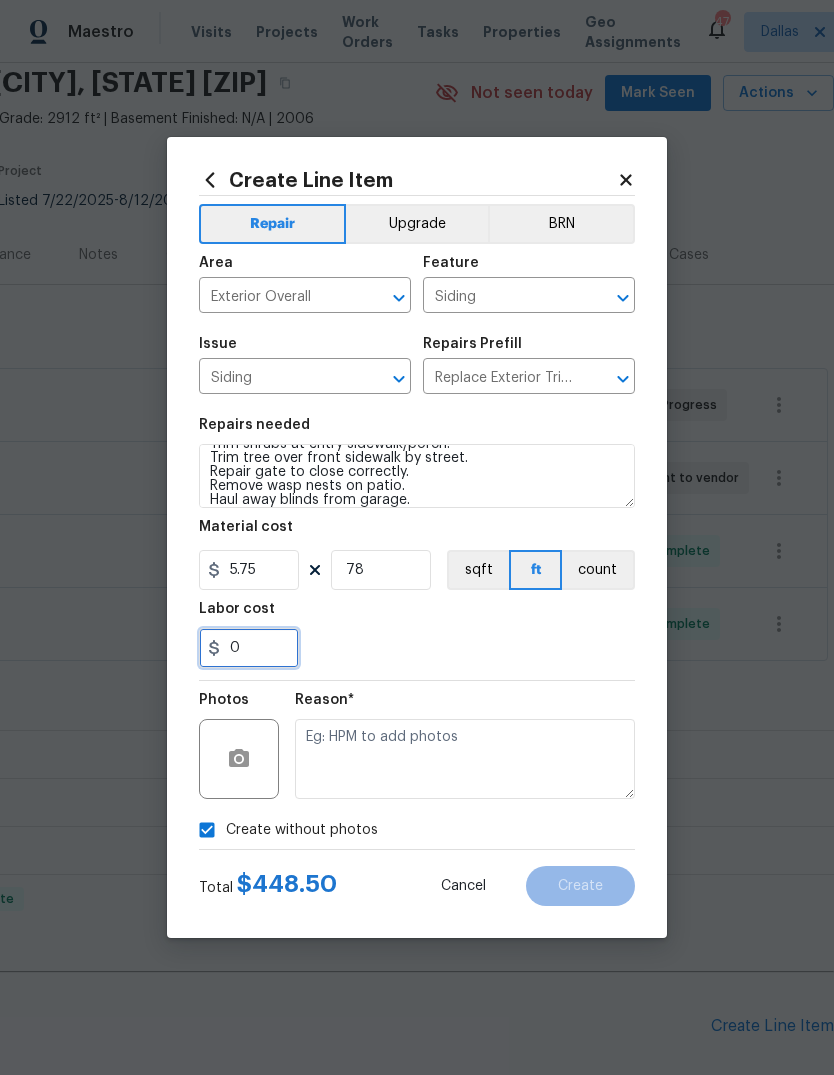 click on "0" at bounding box center (249, 648) 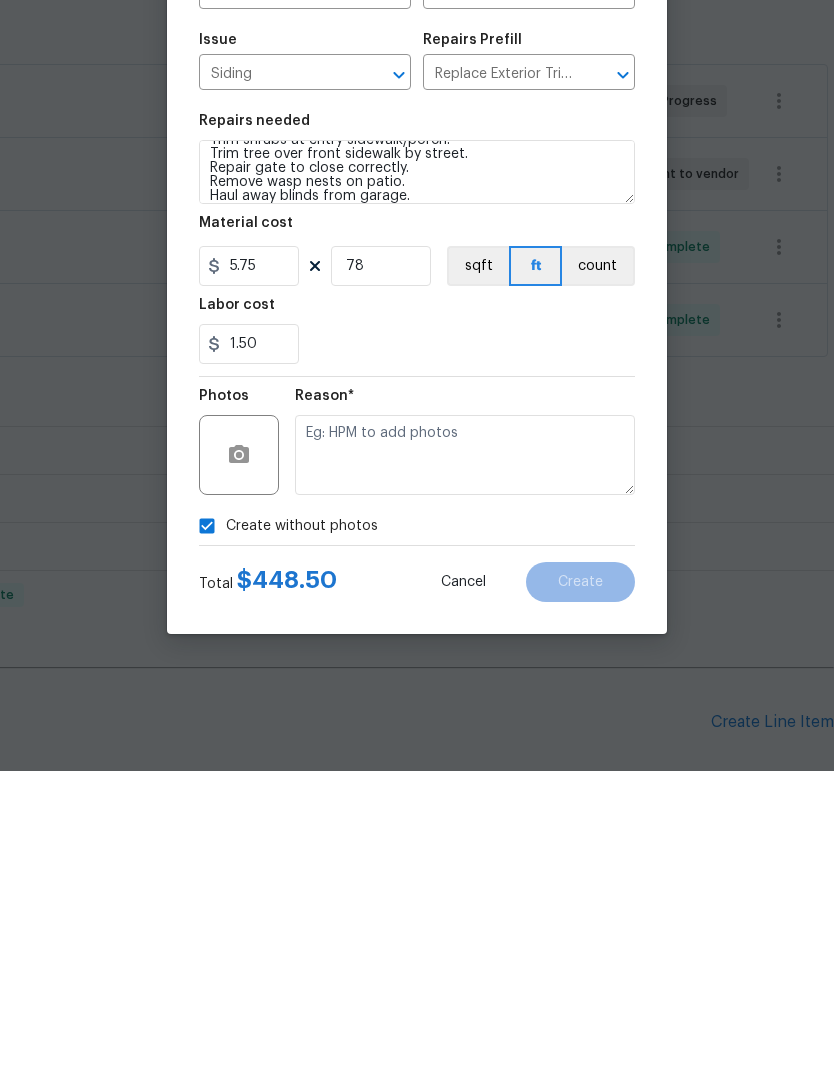 click on "1.50" at bounding box center [417, 648] 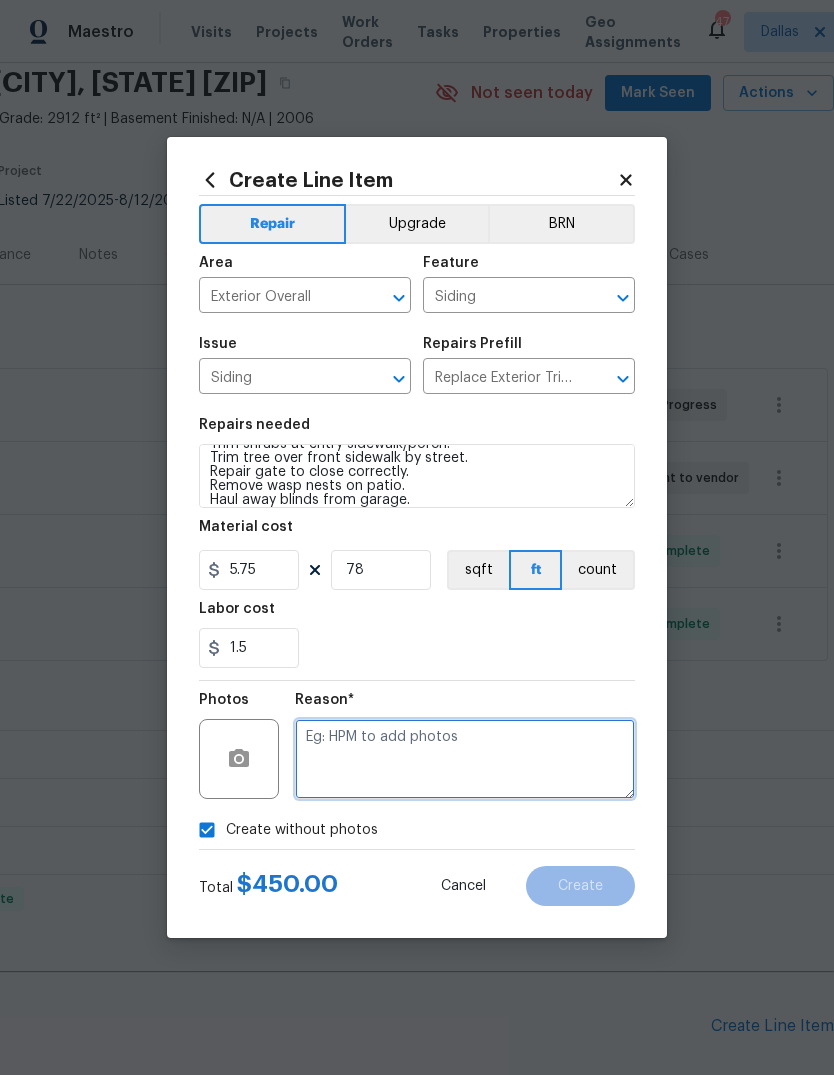 click at bounding box center [465, 759] 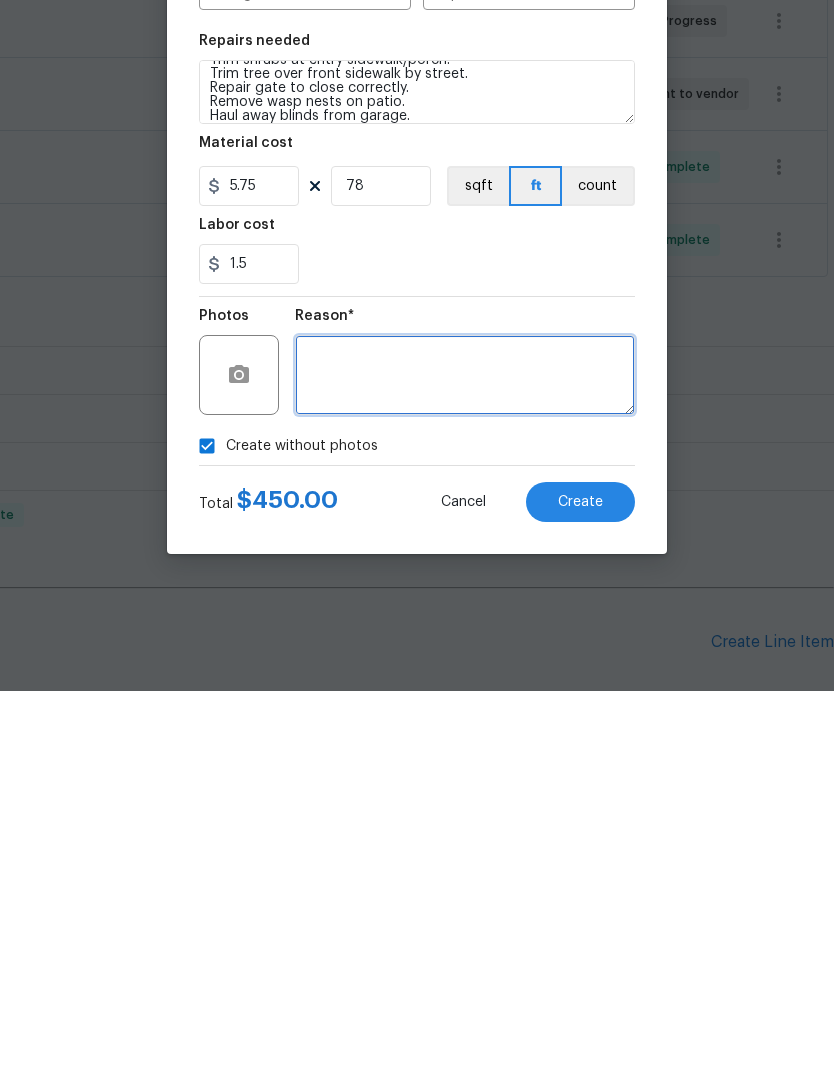 type 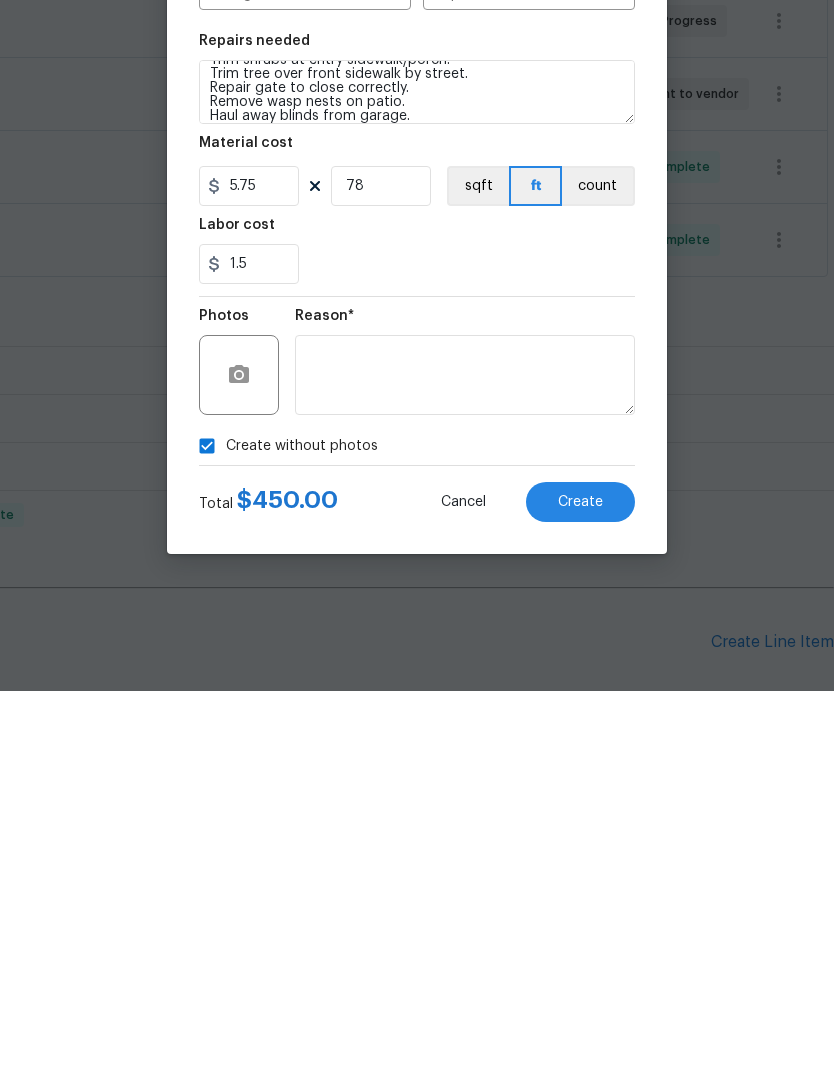 click on "Create" at bounding box center [580, 886] 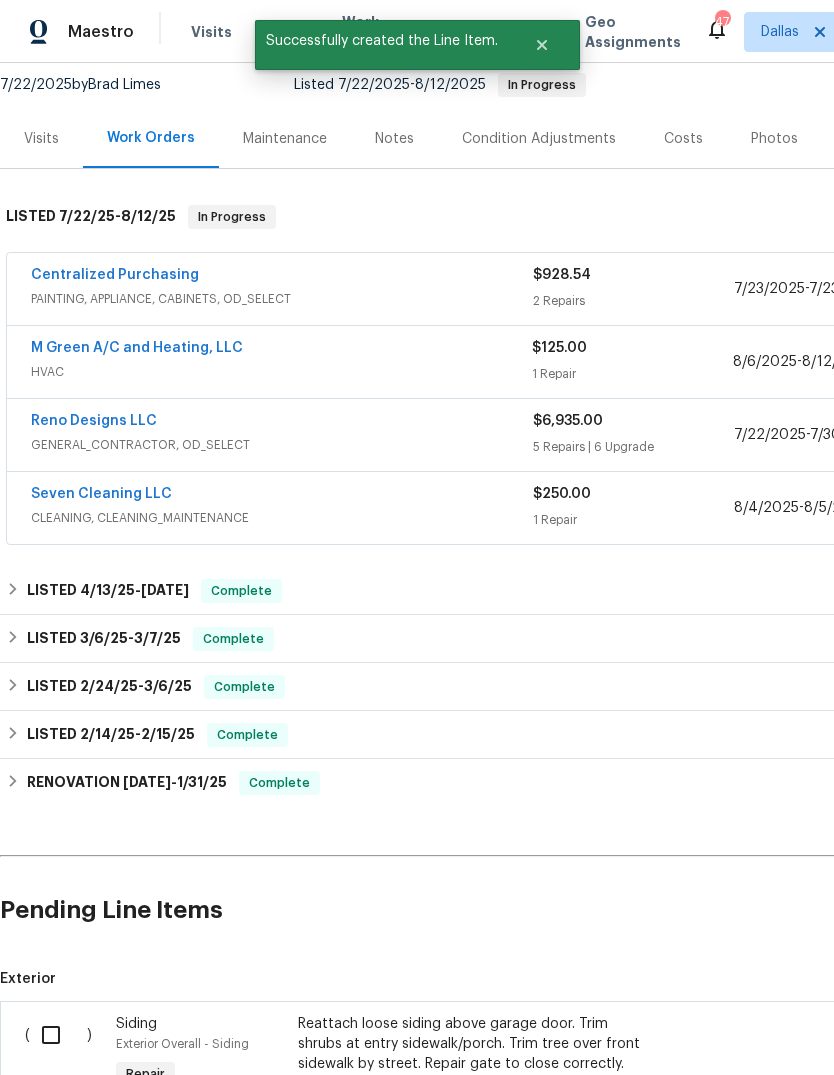 scroll, scrollTop: 197, scrollLeft: 0, axis: vertical 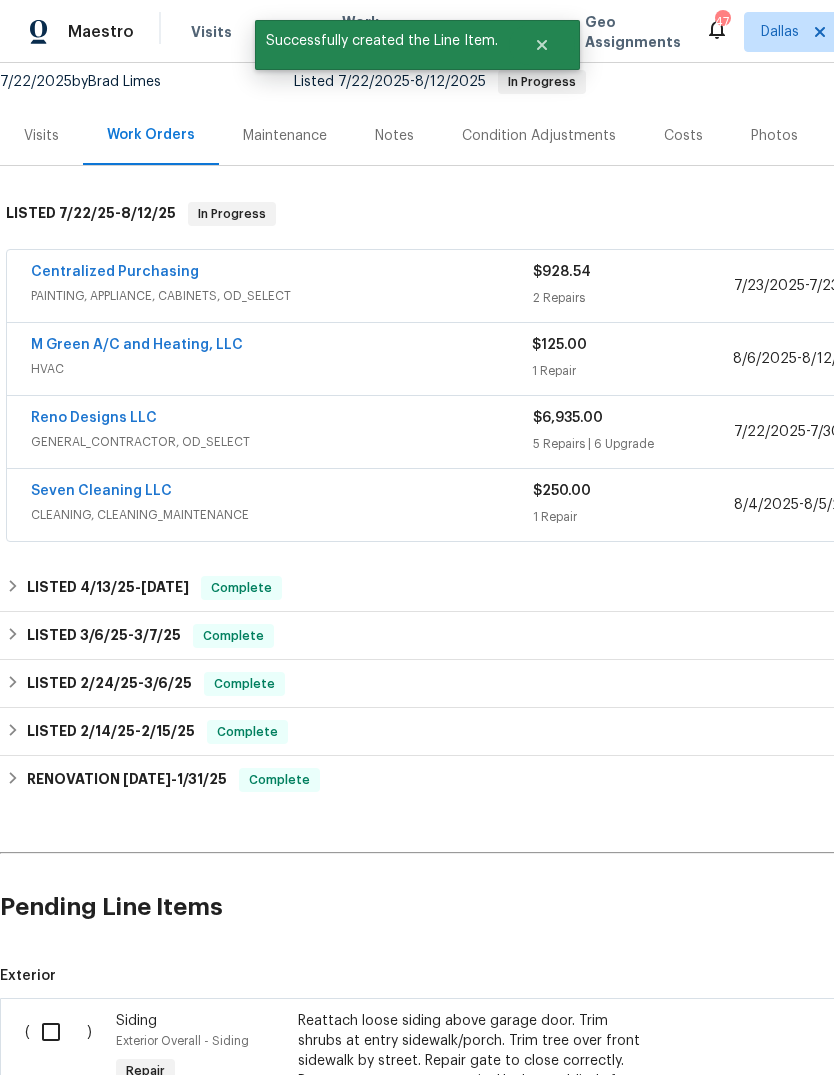 click at bounding box center (58, 1032) 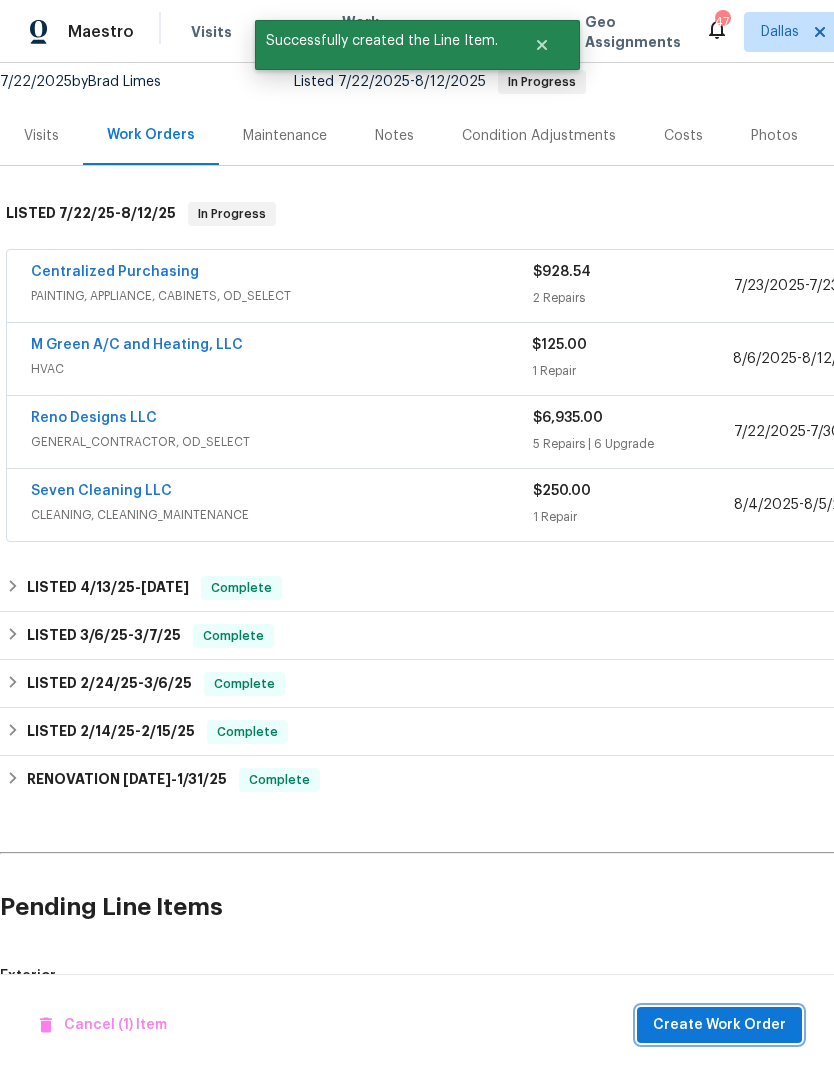 click on "Create Work Order" at bounding box center (719, 1025) 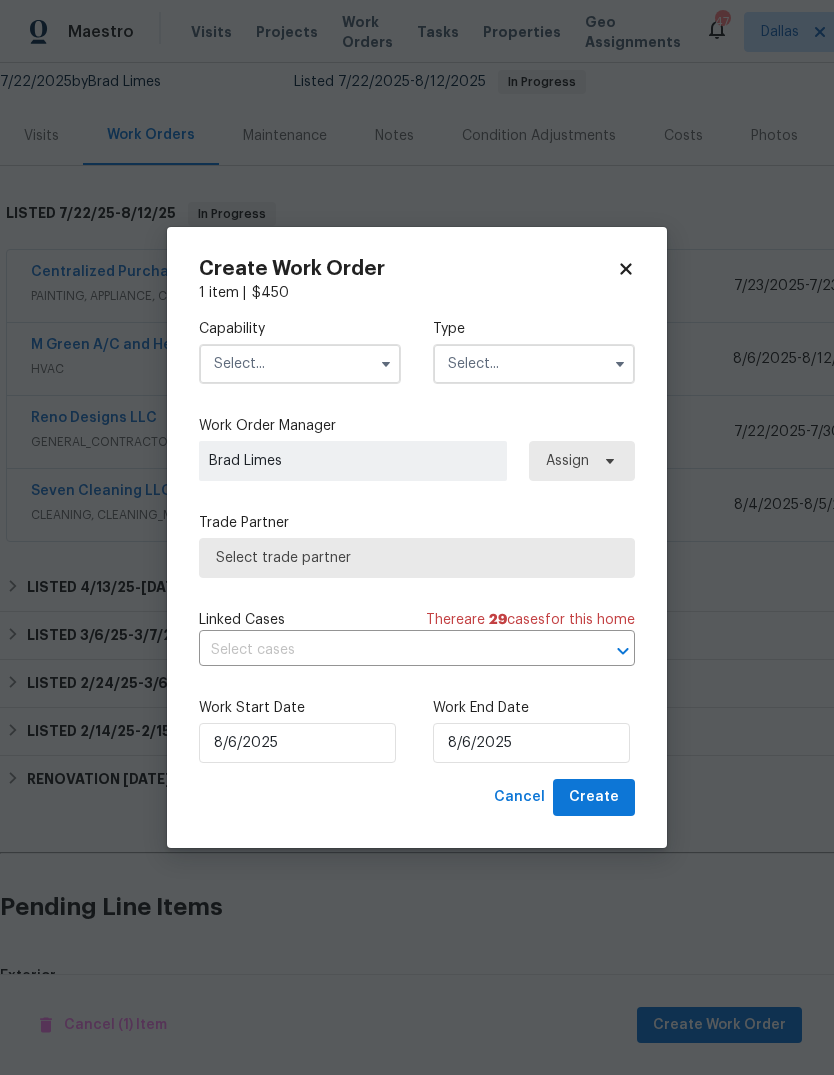 click at bounding box center [300, 364] 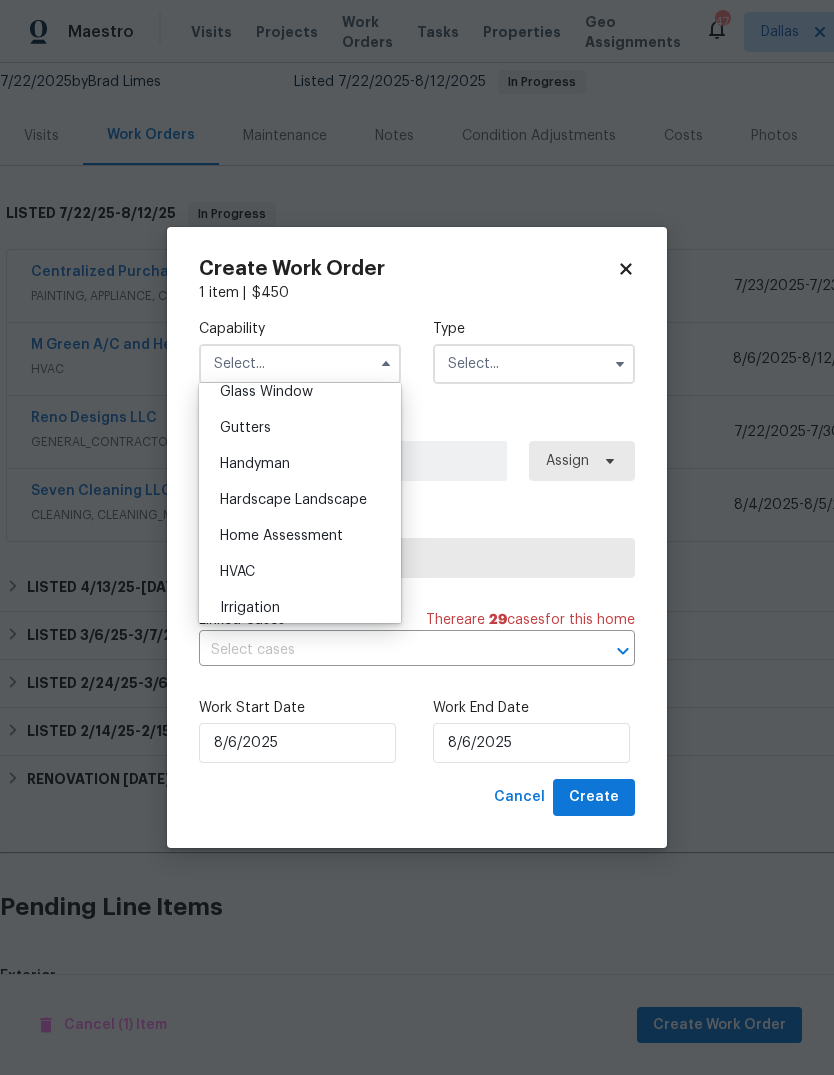 scroll, scrollTop: 1057, scrollLeft: 0, axis: vertical 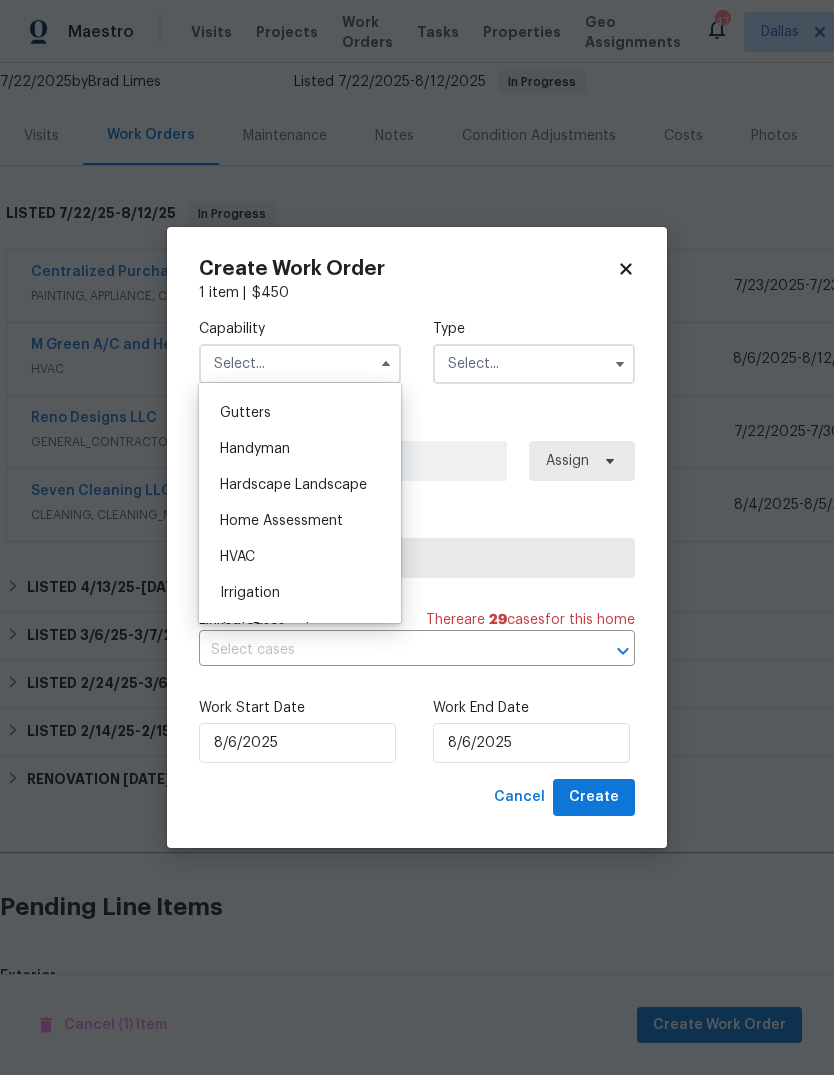 click on "Handyman" at bounding box center (300, 449) 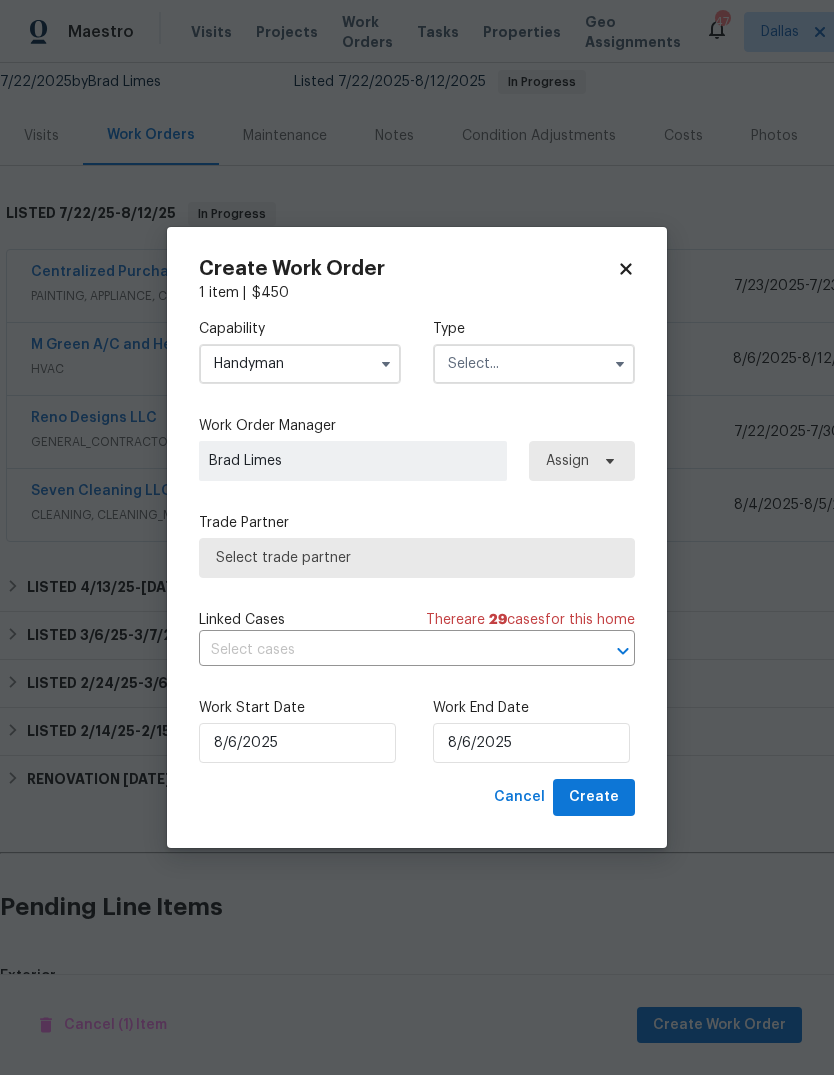 click at bounding box center [534, 364] 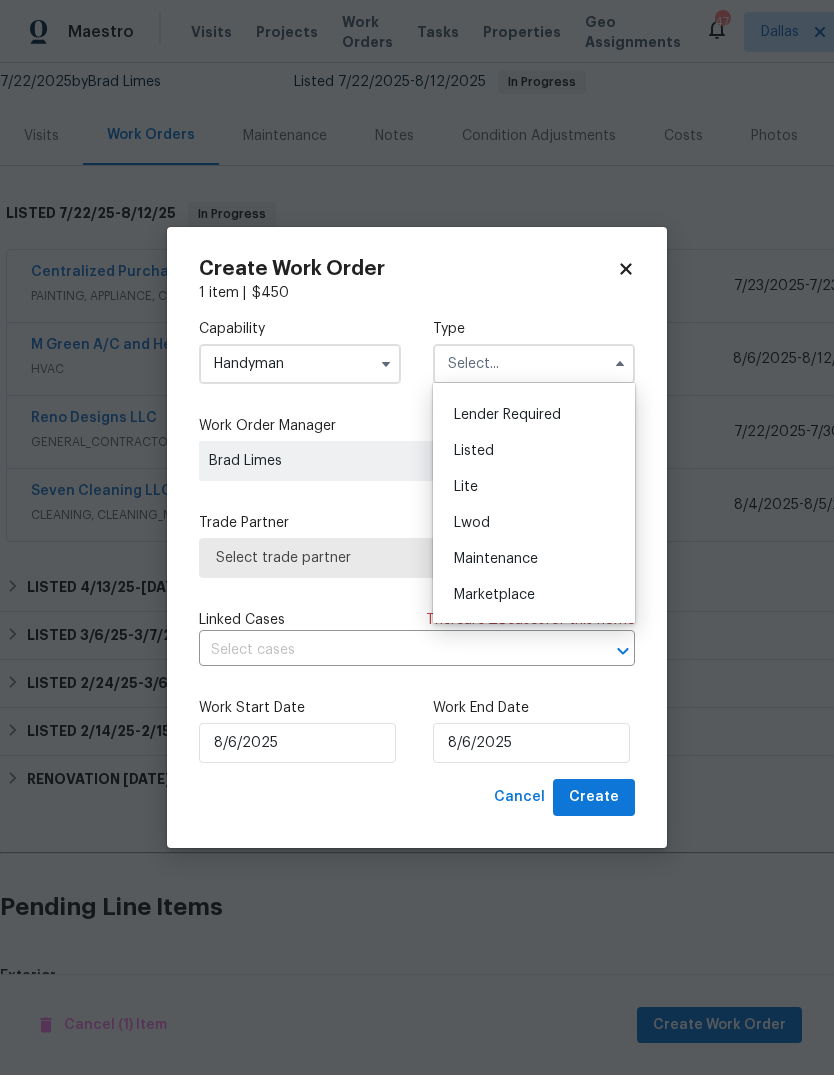 scroll, scrollTop: 173, scrollLeft: 0, axis: vertical 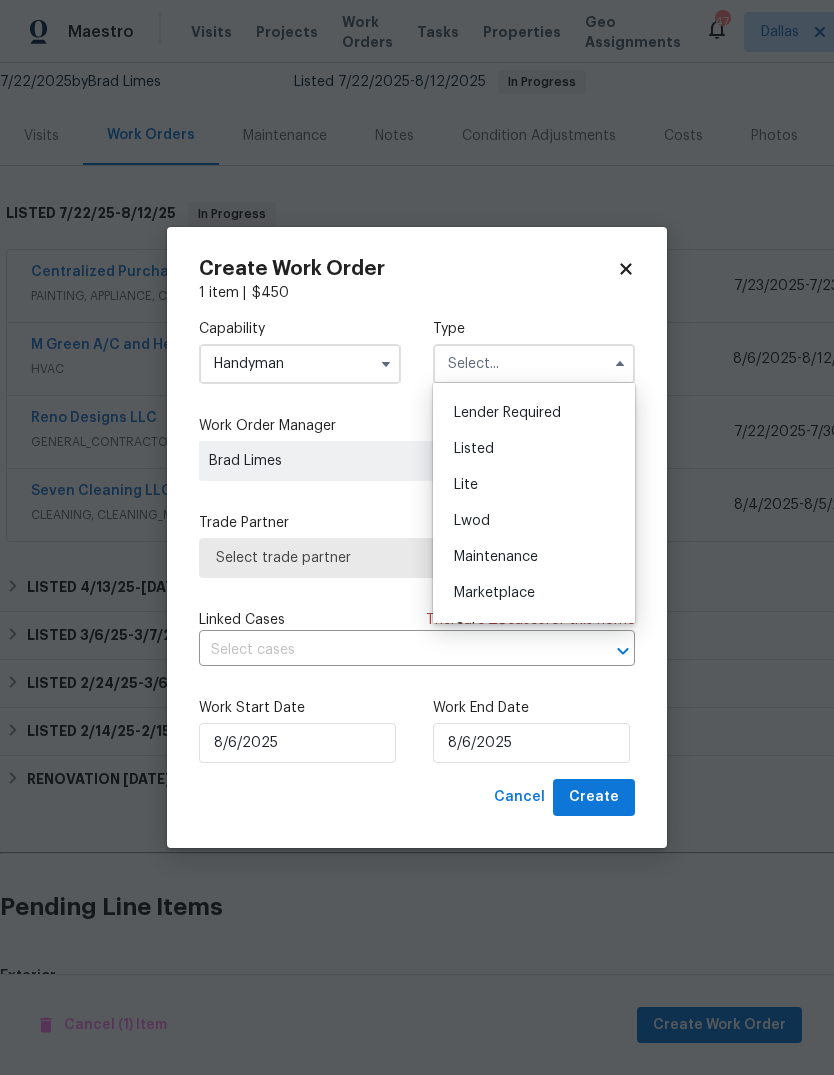click on "Listed" at bounding box center (534, 449) 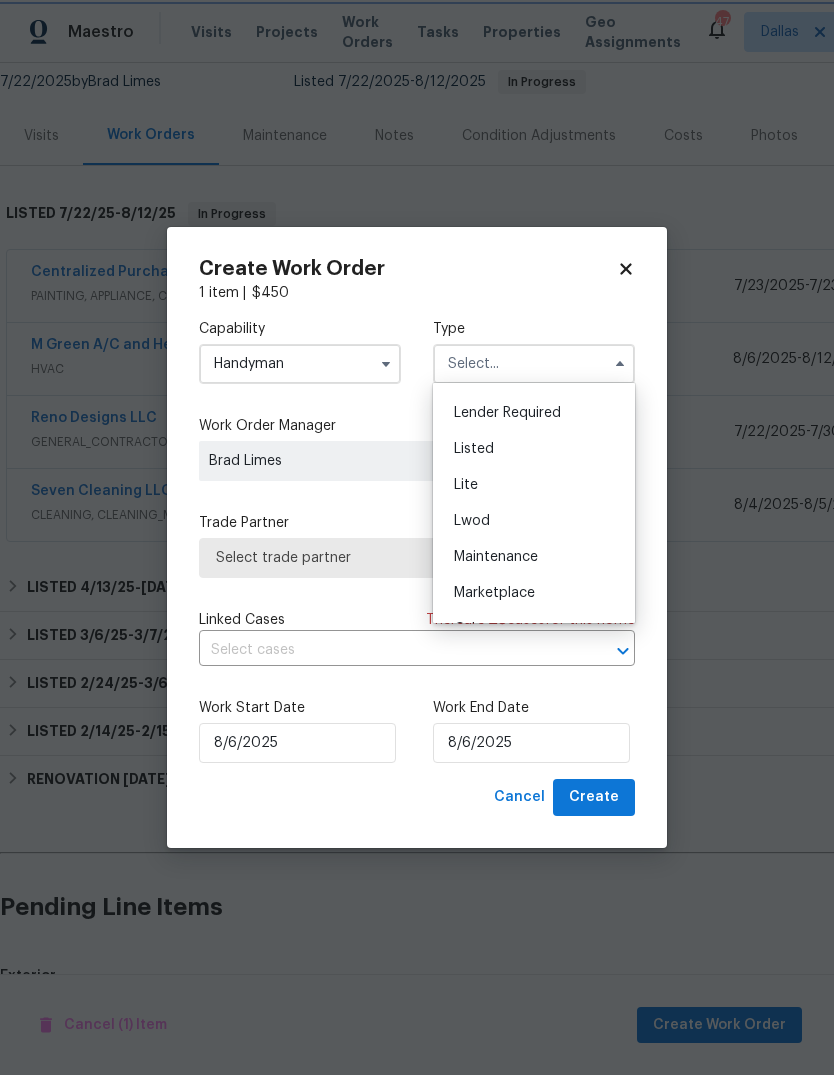 type on "Listed" 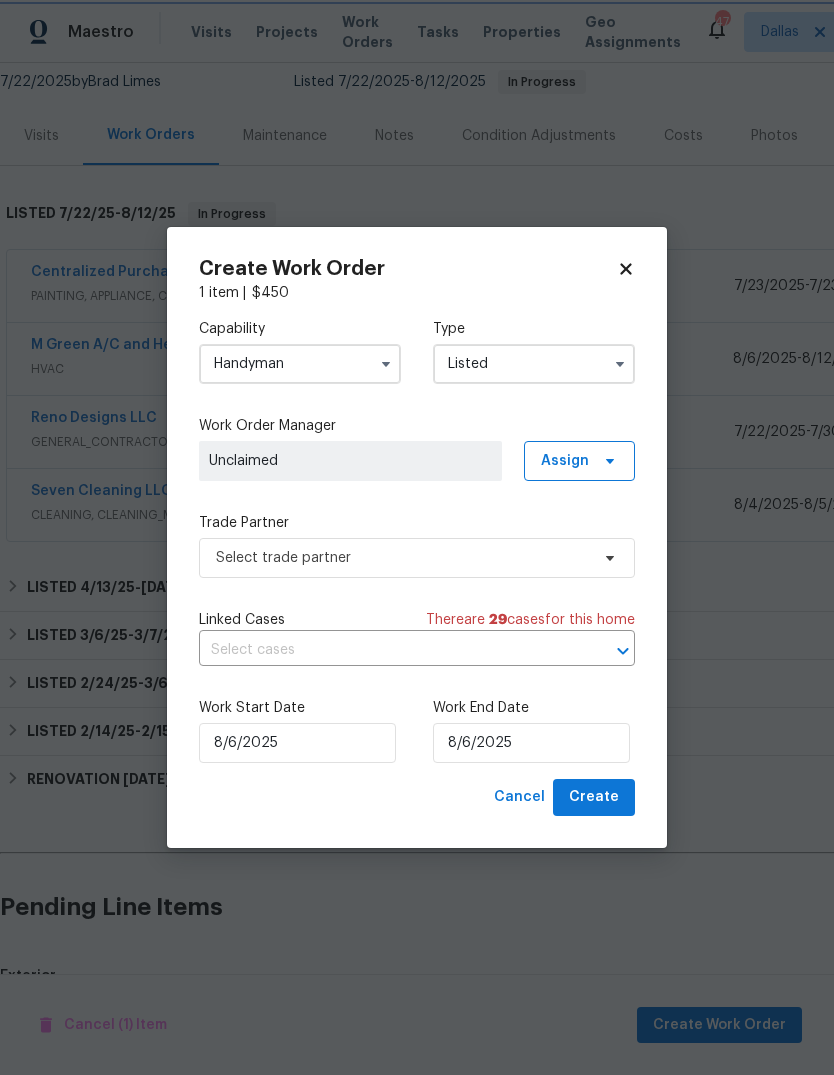 scroll, scrollTop: 0, scrollLeft: 0, axis: both 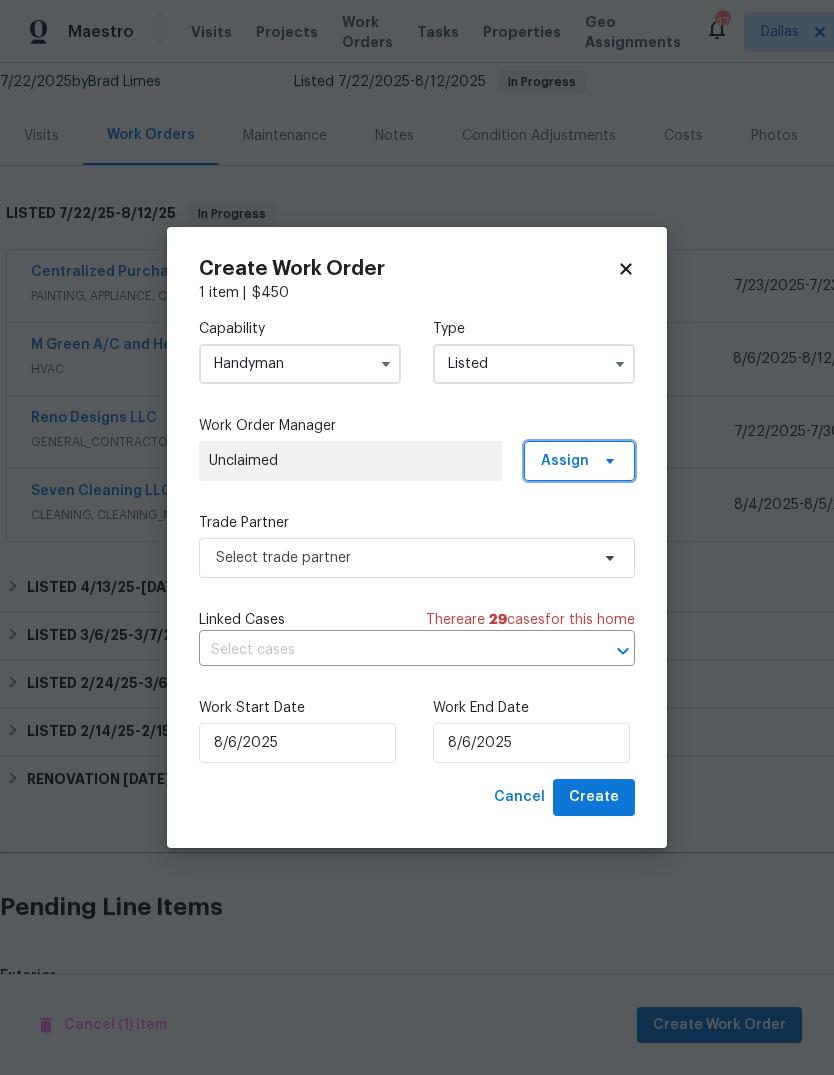 click on "Assign" at bounding box center (565, 461) 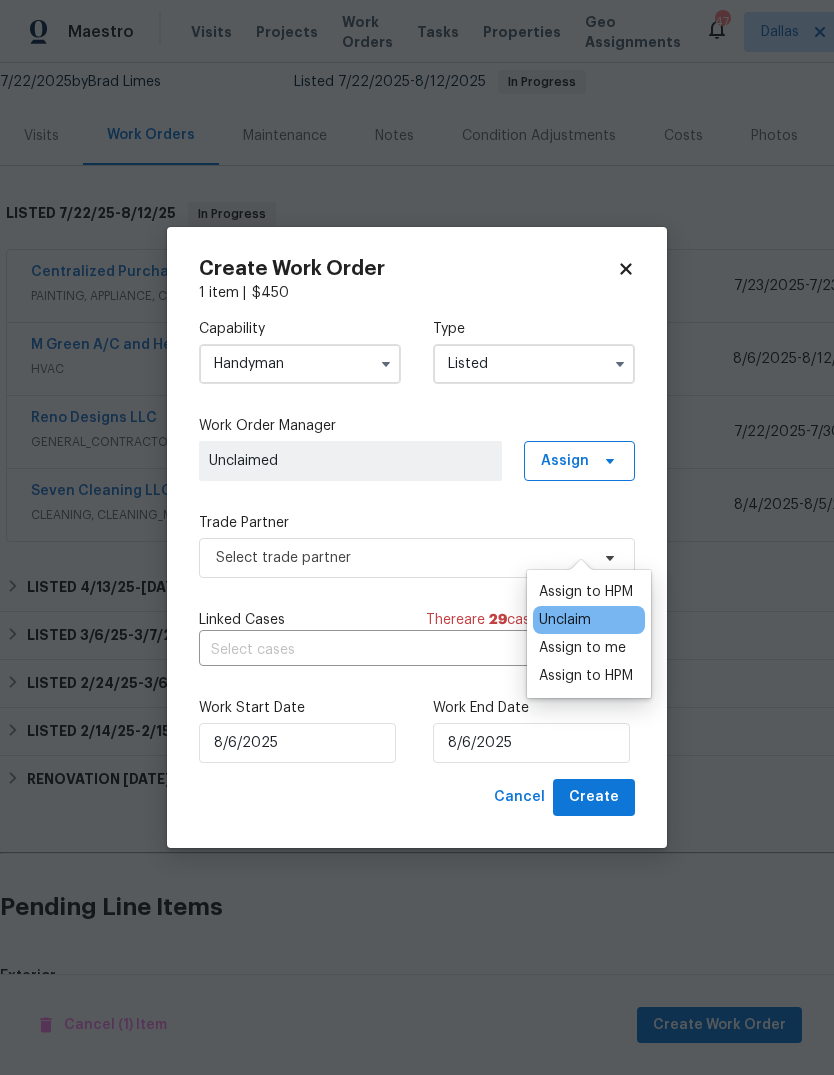 click on "Assign to me" at bounding box center (582, 648) 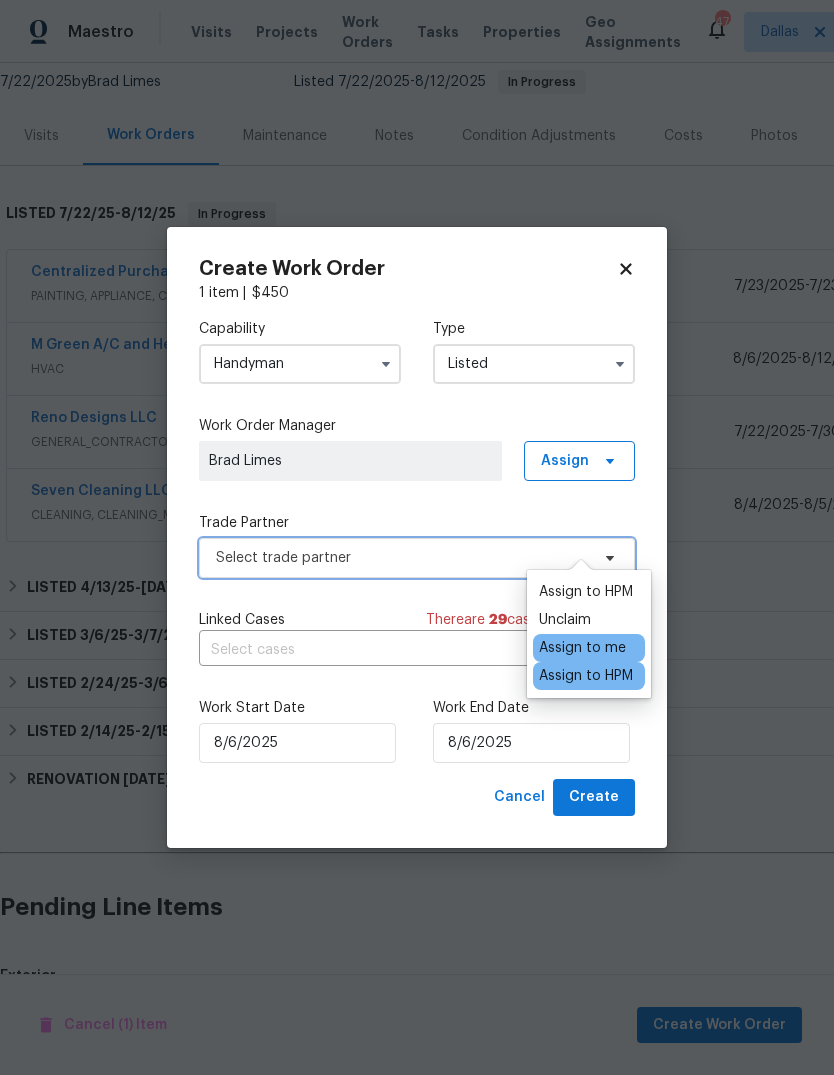 click on "Select trade partner" at bounding box center [402, 558] 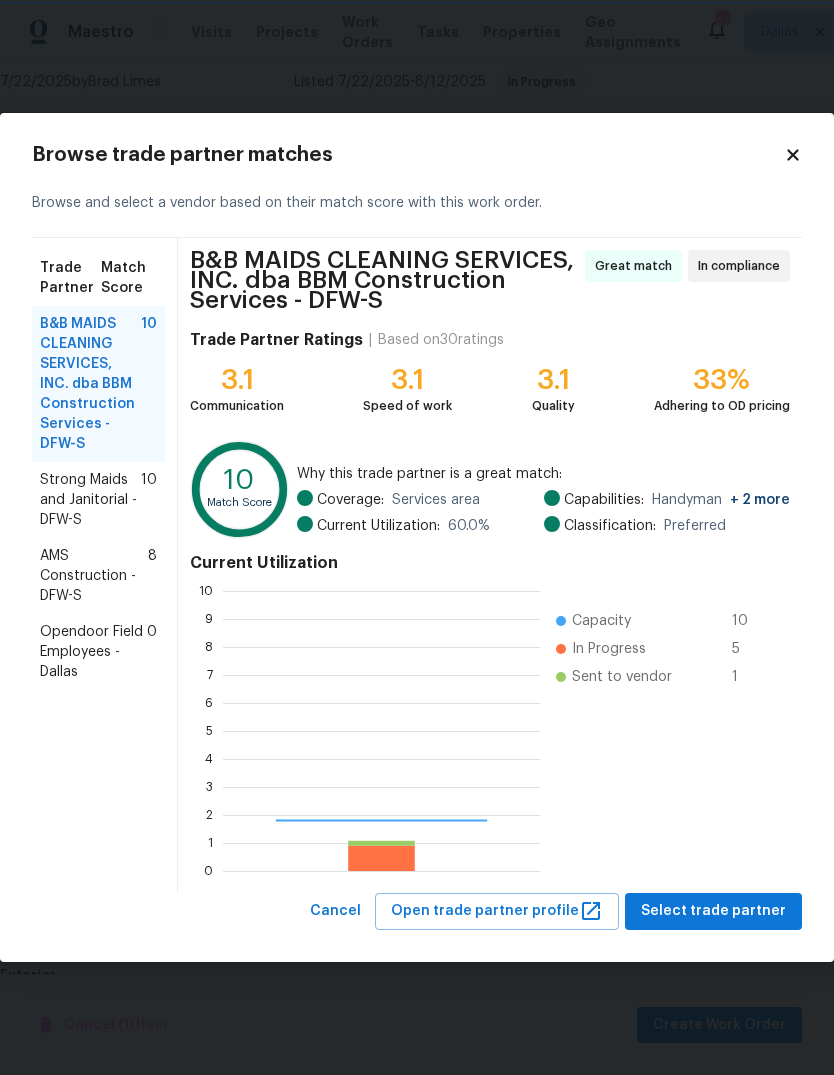 scroll, scrollTop: 2, scrollLeft: 2, axis: both 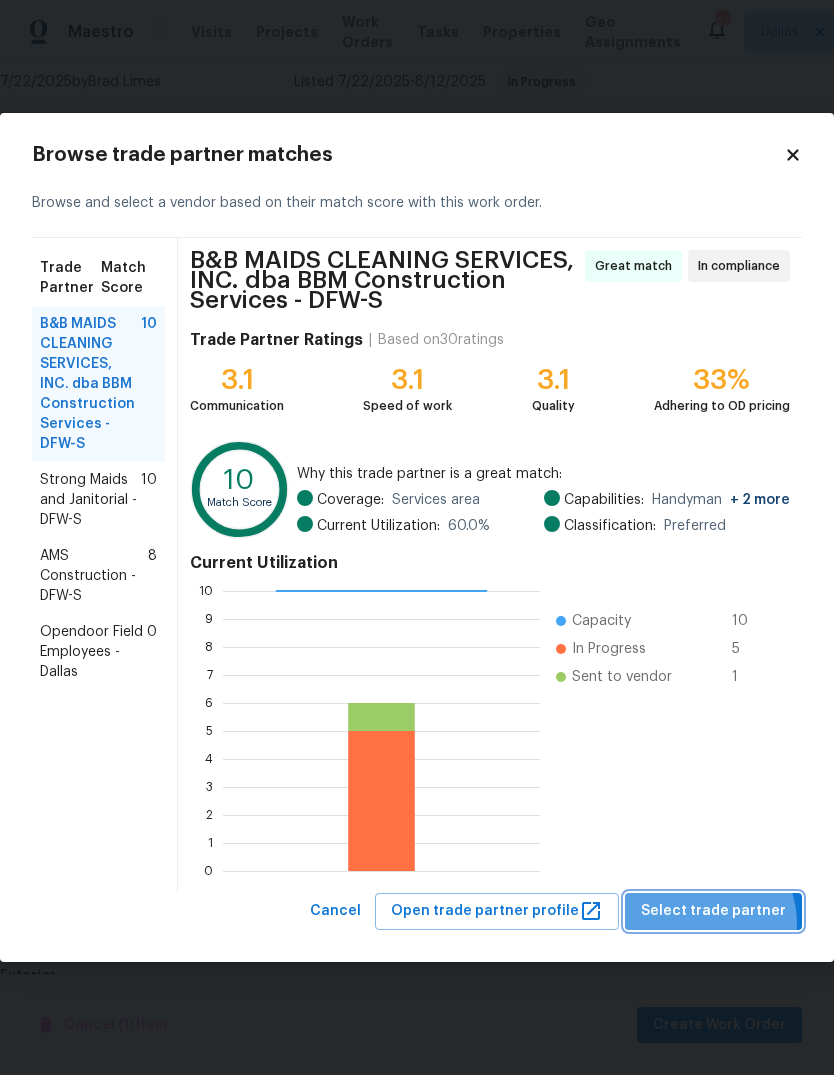 click on "Select trade partner" at bounding box center (713, 911) 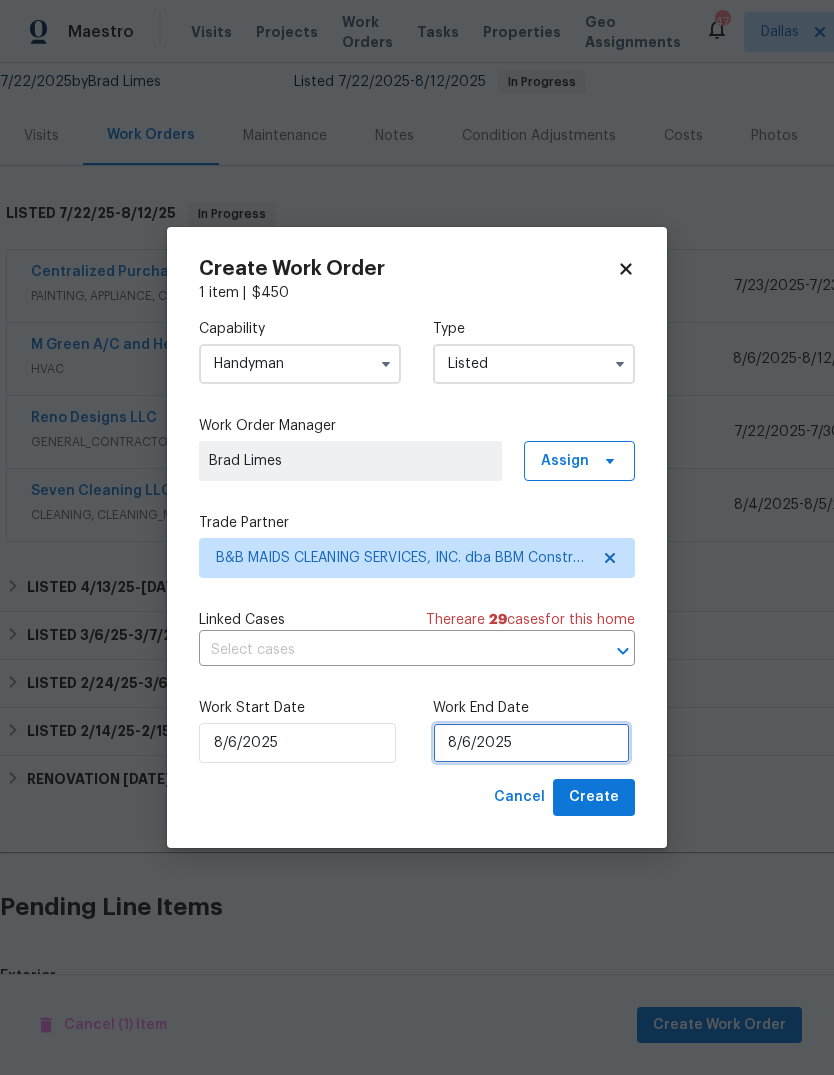 click on "8/6/2025" at bounding box center (531, 743) 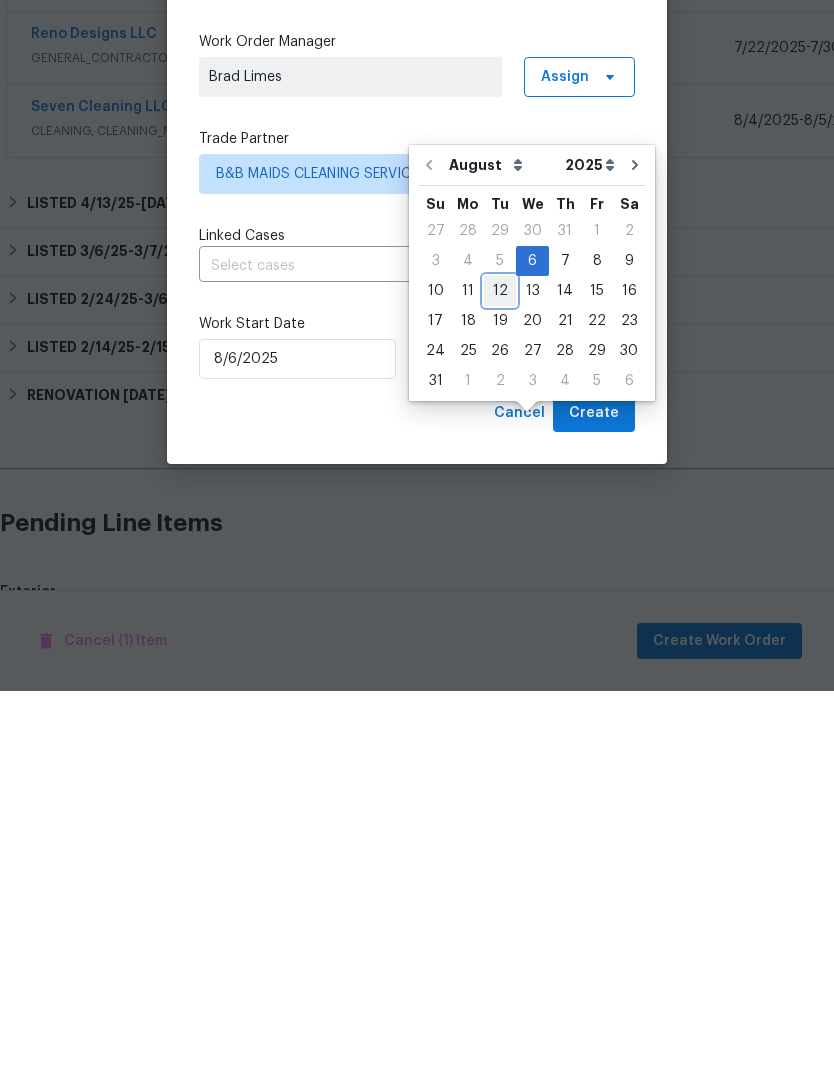 click on "12" at bounding box center [500, 675] 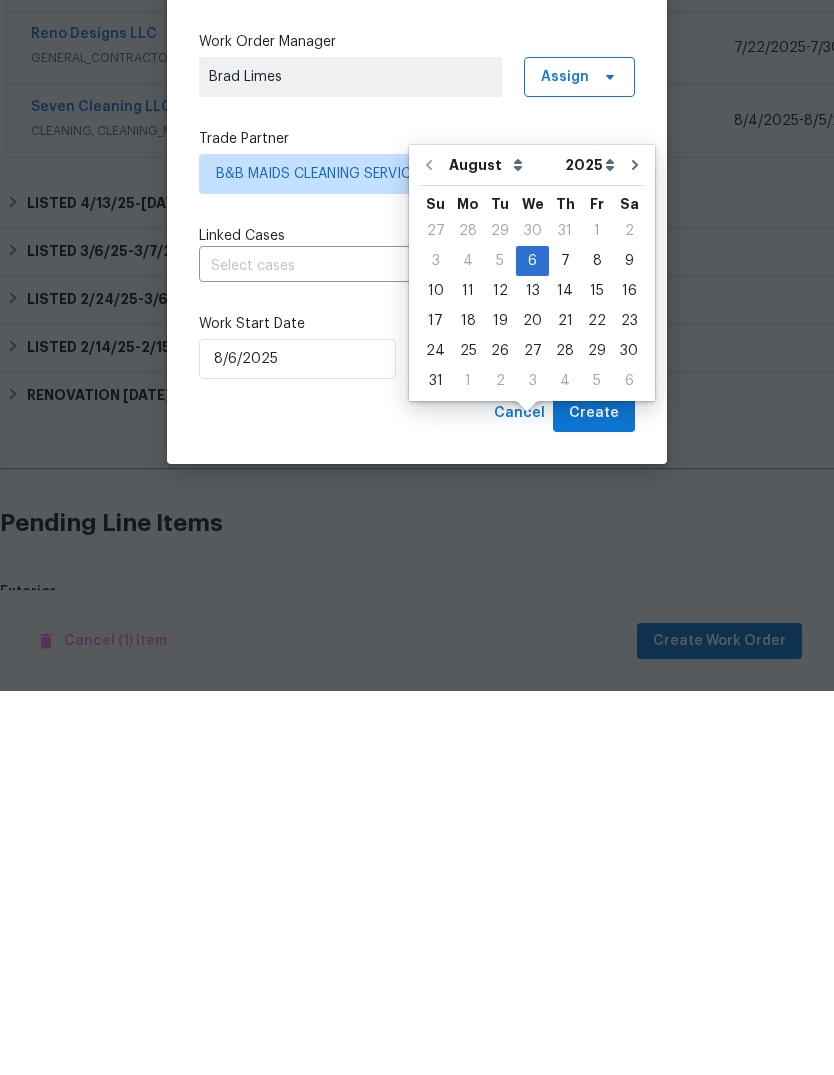 type on "8/12/2025" 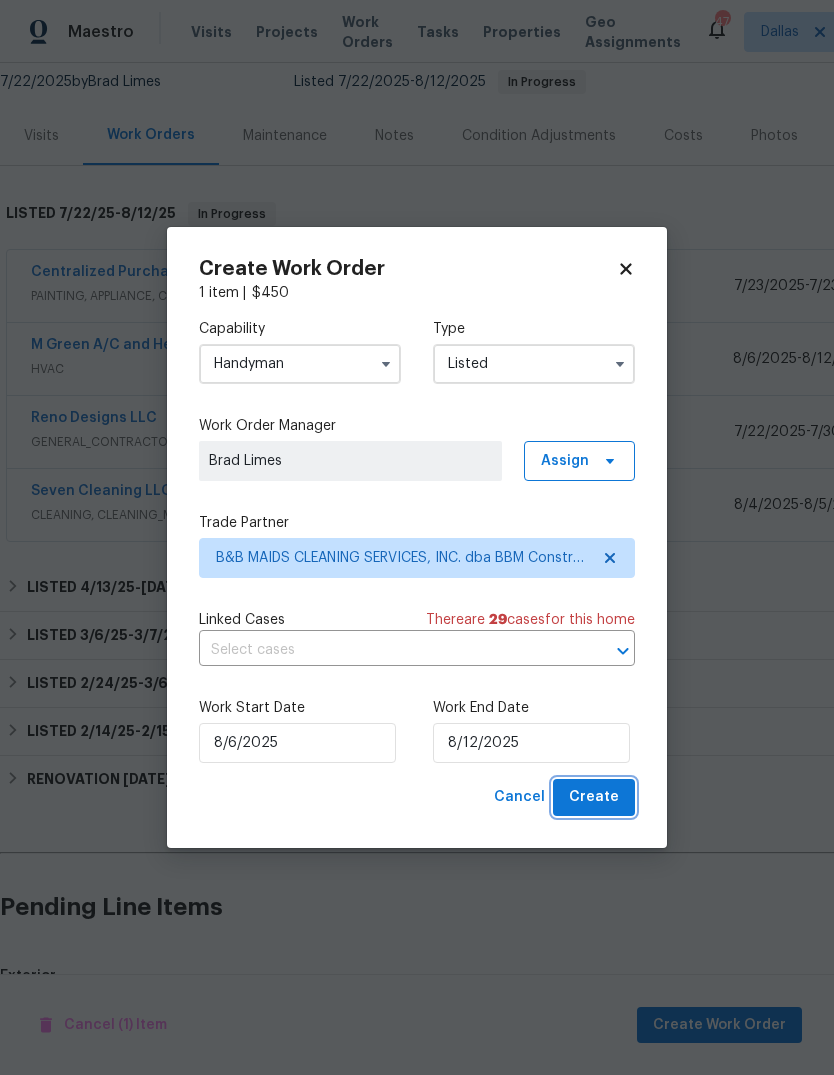 click on "Create" at bounding box center [594, 797] 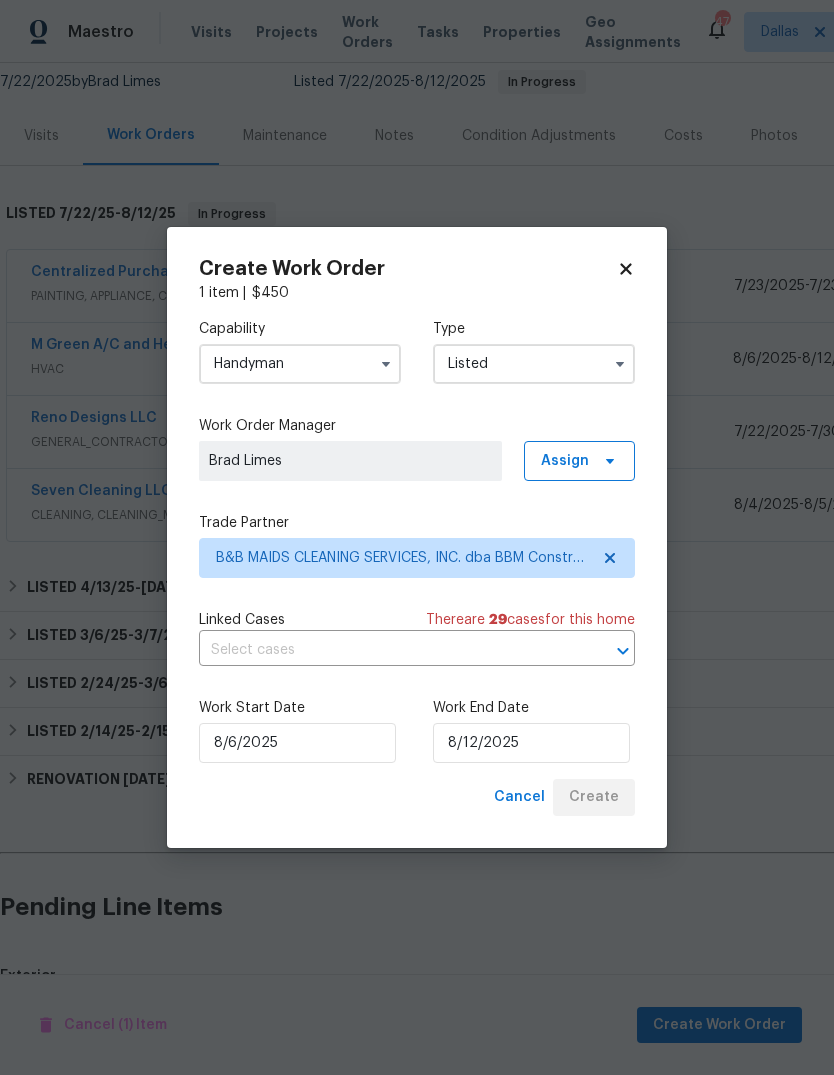 checkbox on "false" 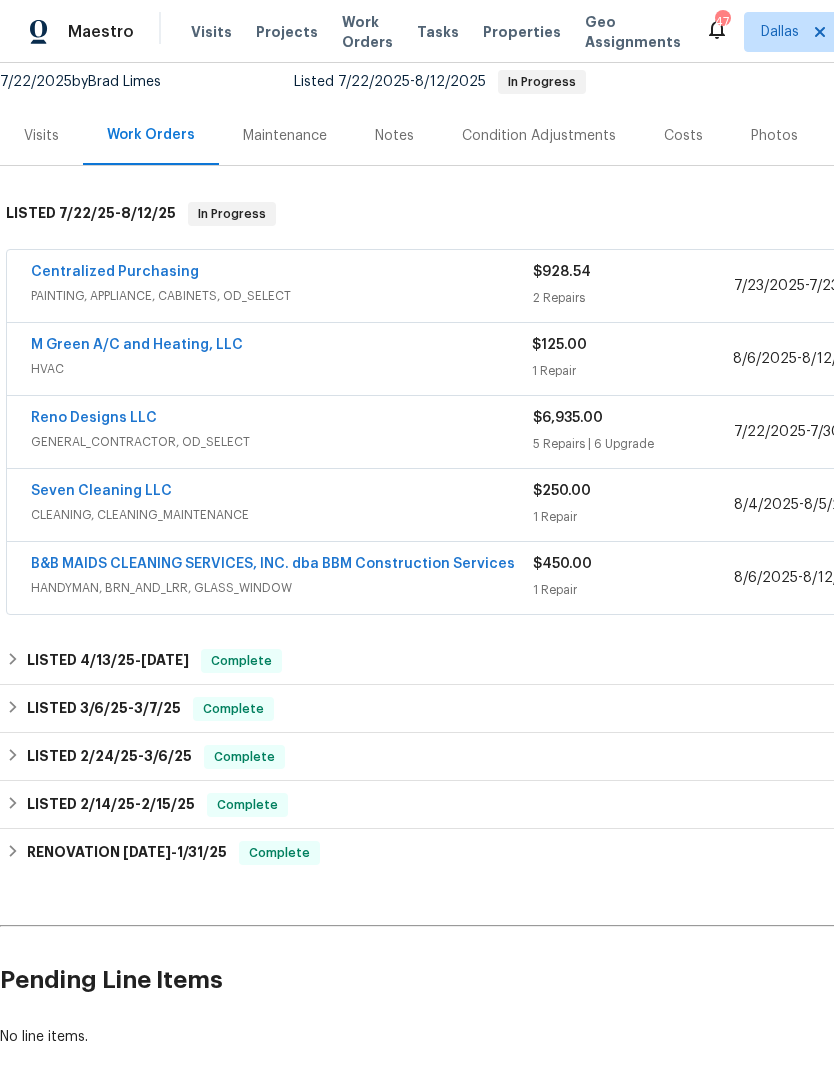 click on "HANDYMAN, BRN_AND_LRR, GLASS_WINDOW" at bounding box center [282, 588] 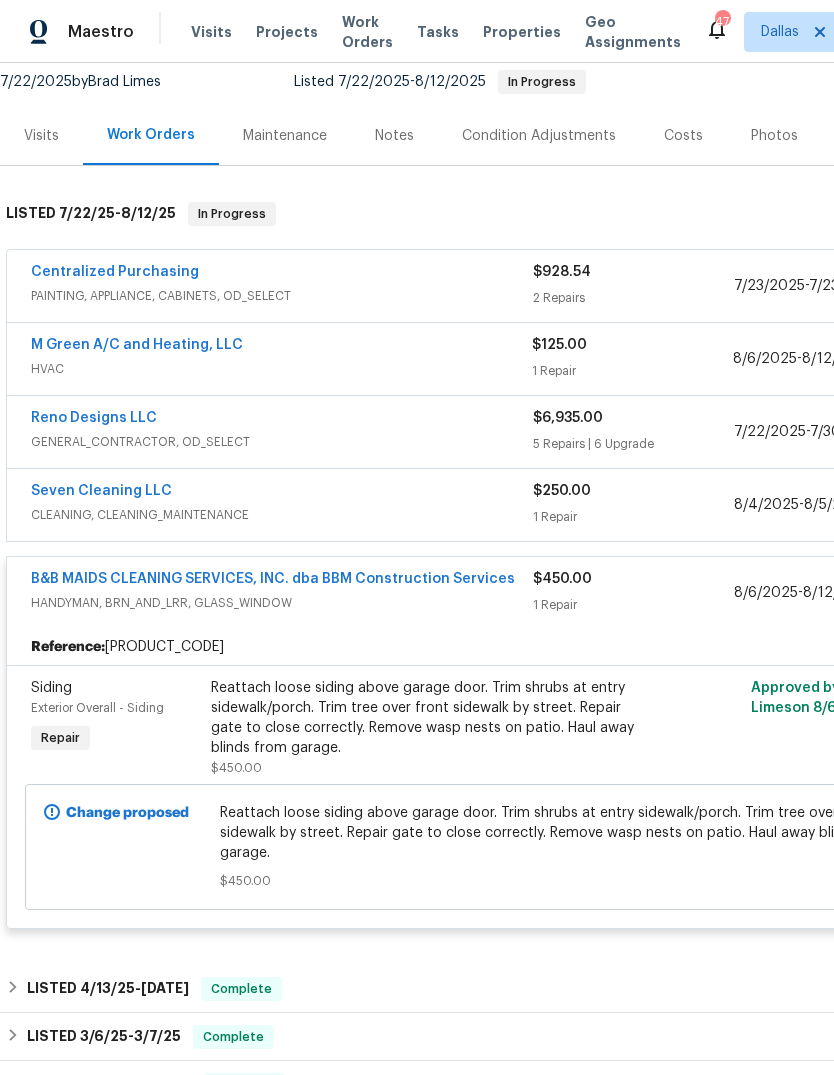 click on "Reattach loose siding above garage door.
Trim shrubs at entry sidewalk/porch.
Trim tree over front sidewalk by street.
Repair gate to close correctly.
Remove wasp nests on patio.
Haul away blinds from garage." at bounding box center [430, 718] 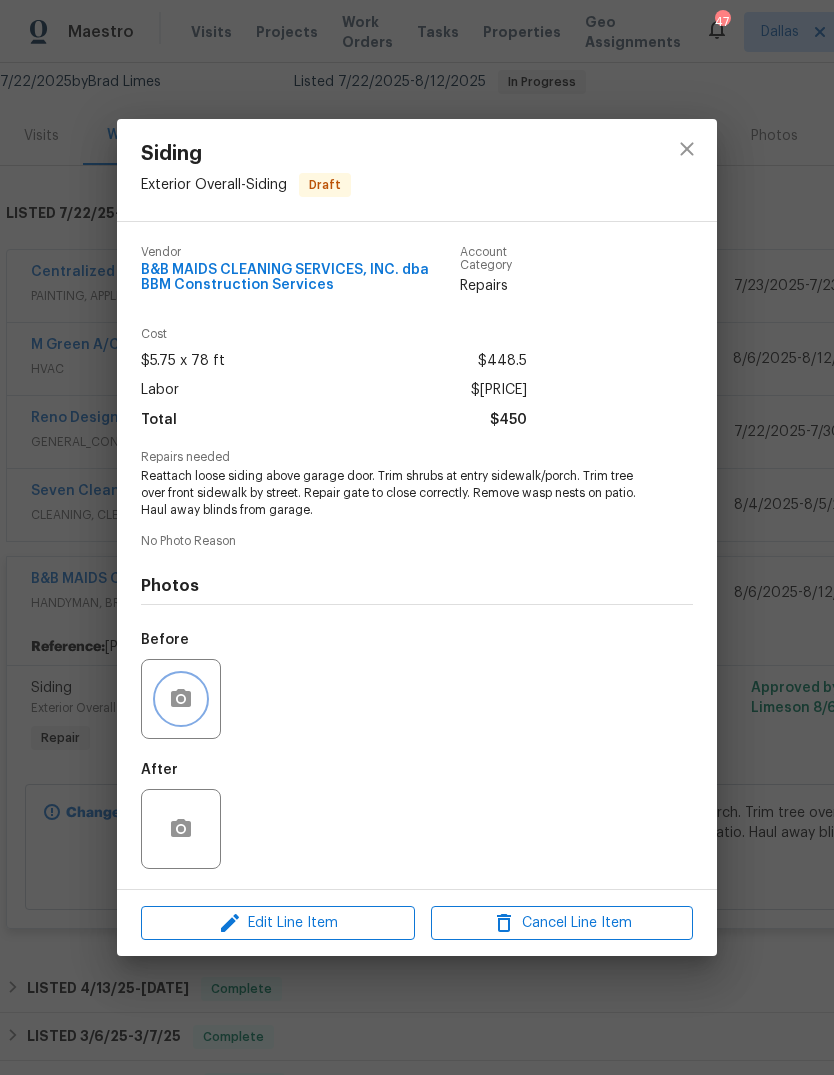 click 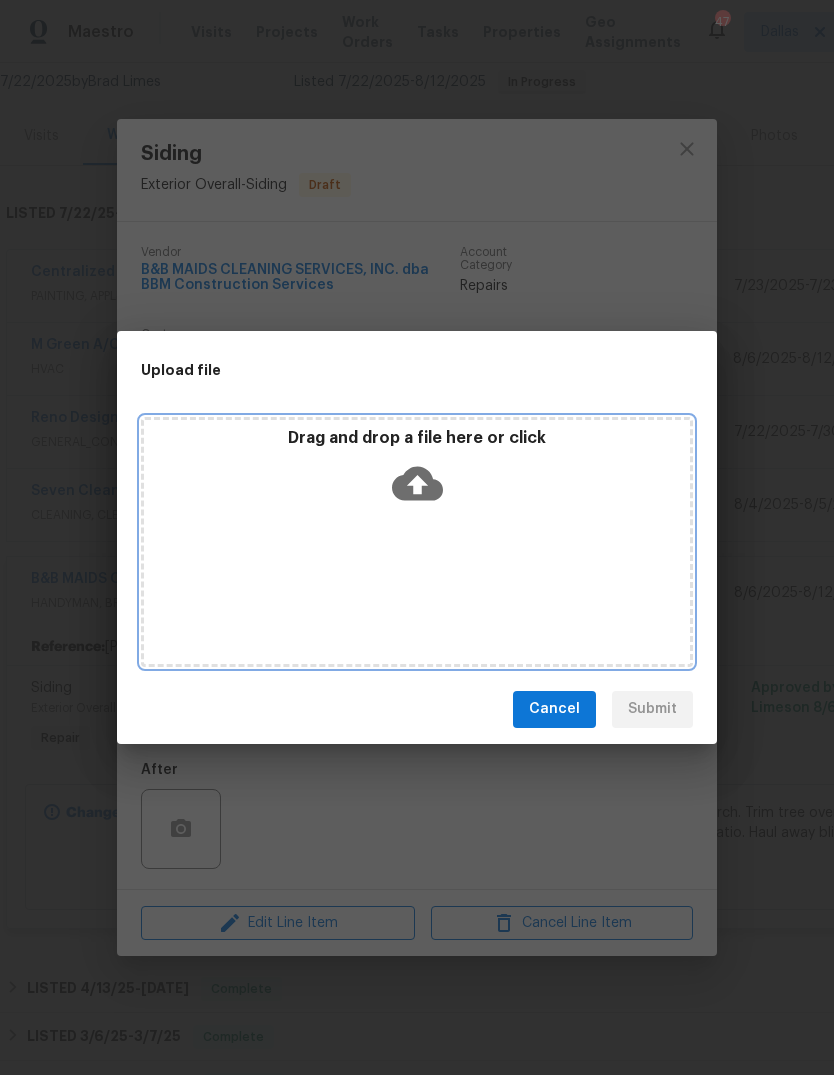 click 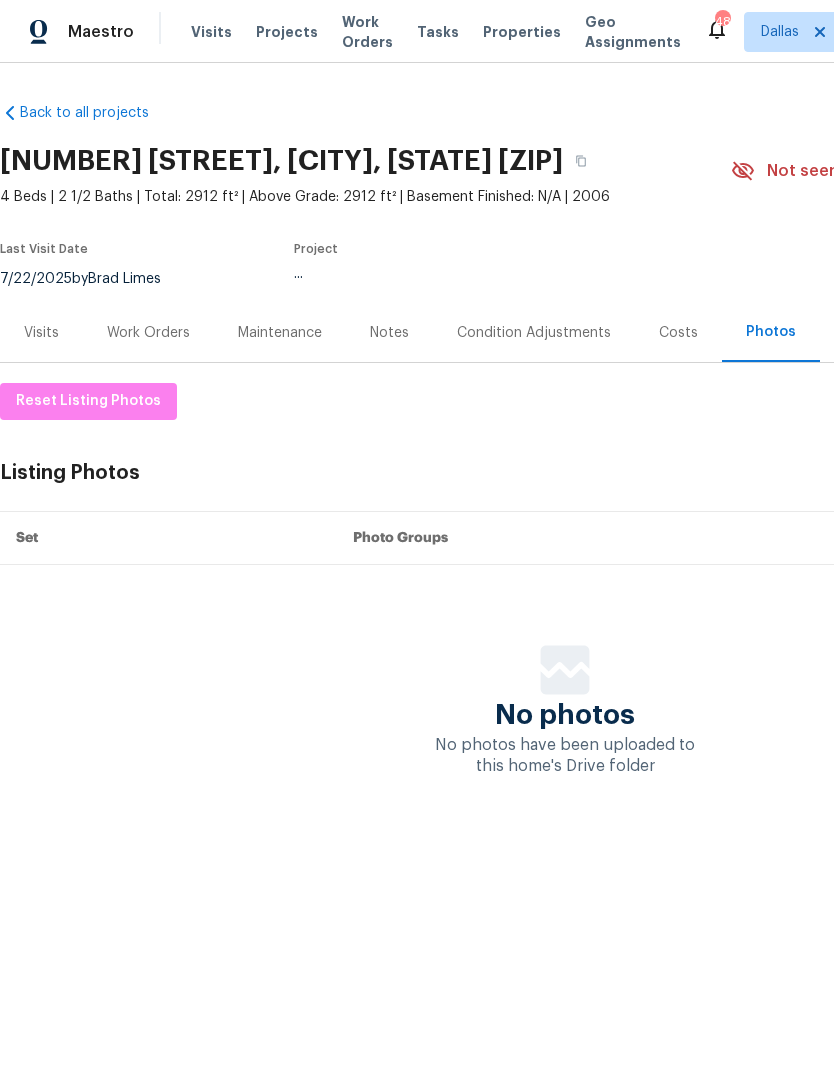 scroll, scrollTop: 0, scrollLeft: 0, axis: both 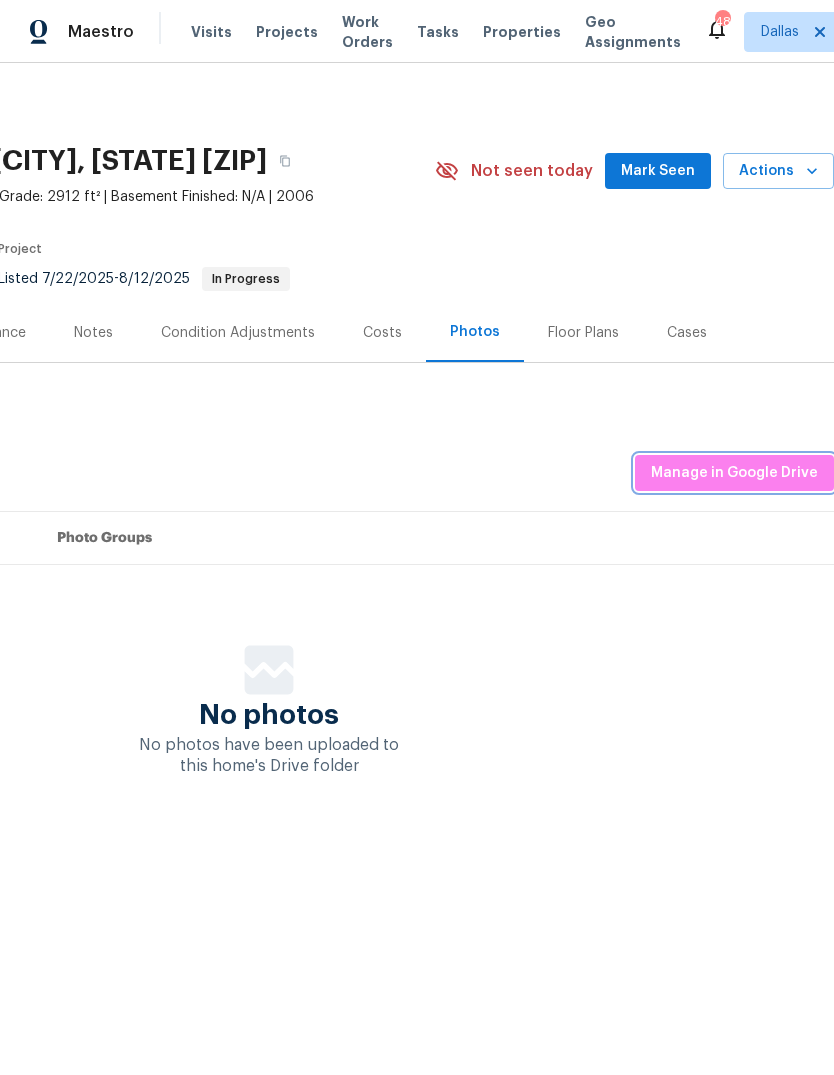 click on "Manage in Google Drive" at bounding box center [734, 473] 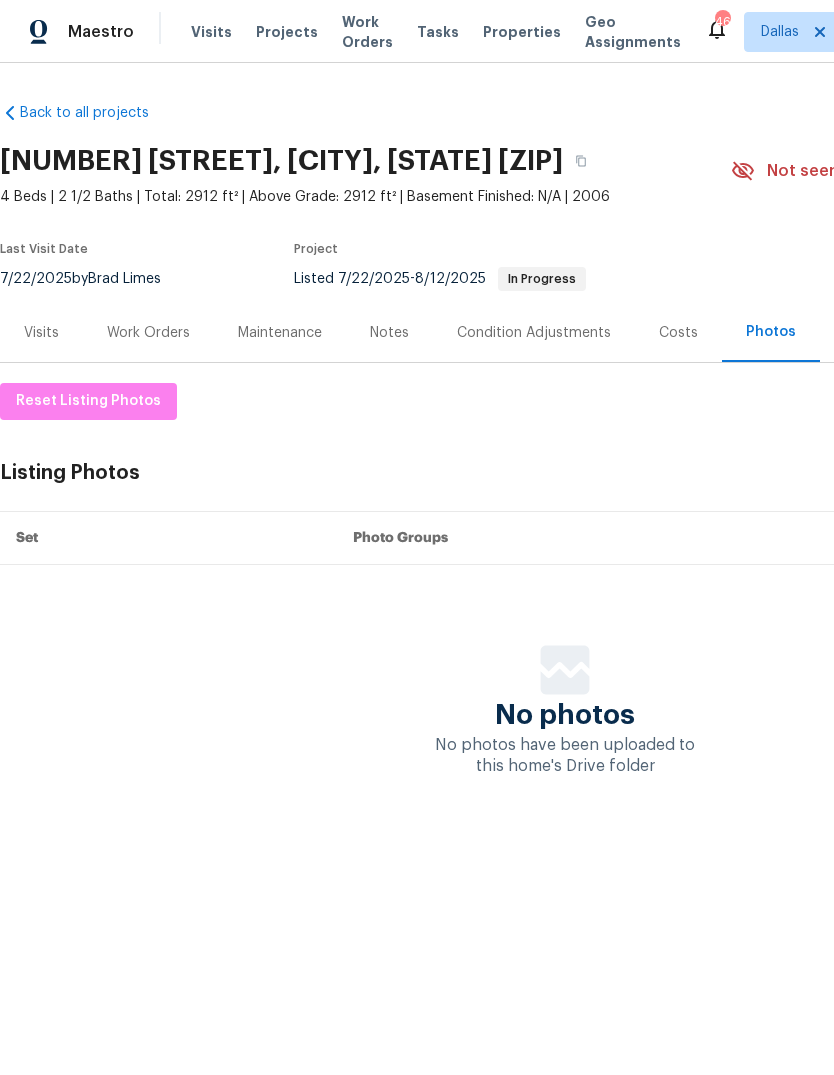 scroll, scrollTop: 0, scrollLeft: 0, axis: both 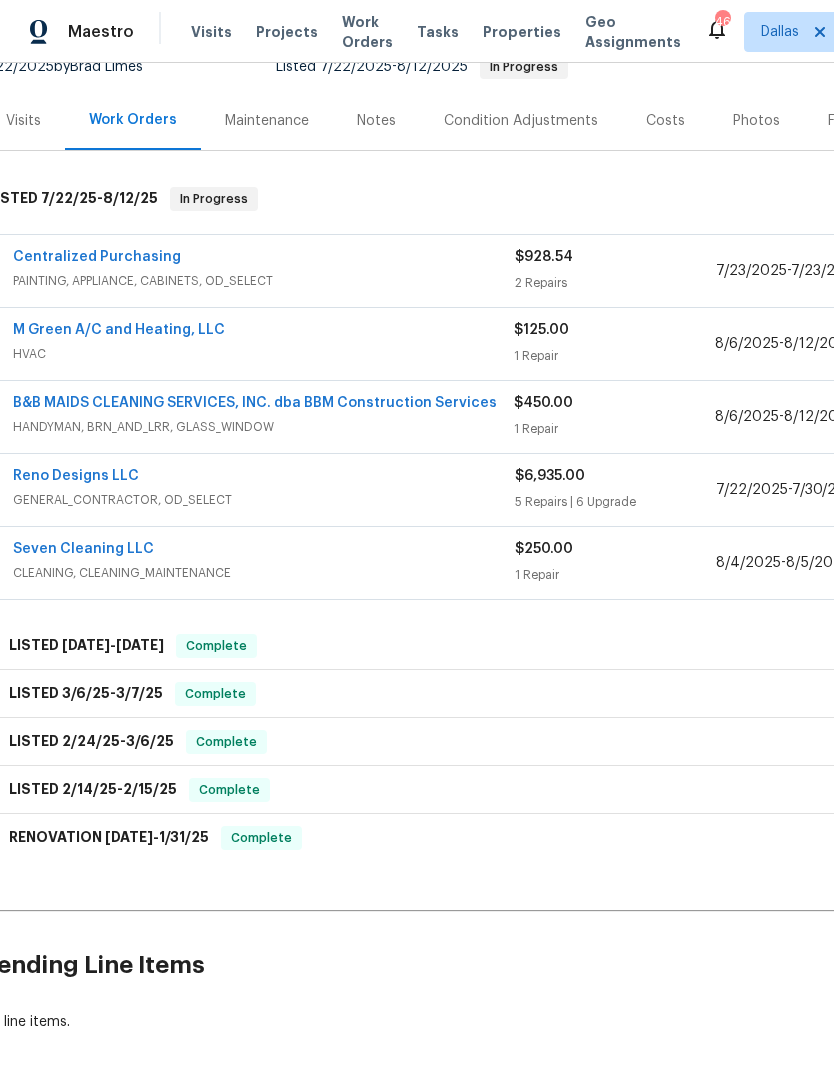 click on "HANDYMAN, BRN_AND_LRR, GLASS_WINDOW" at bounding box center (263, 427) 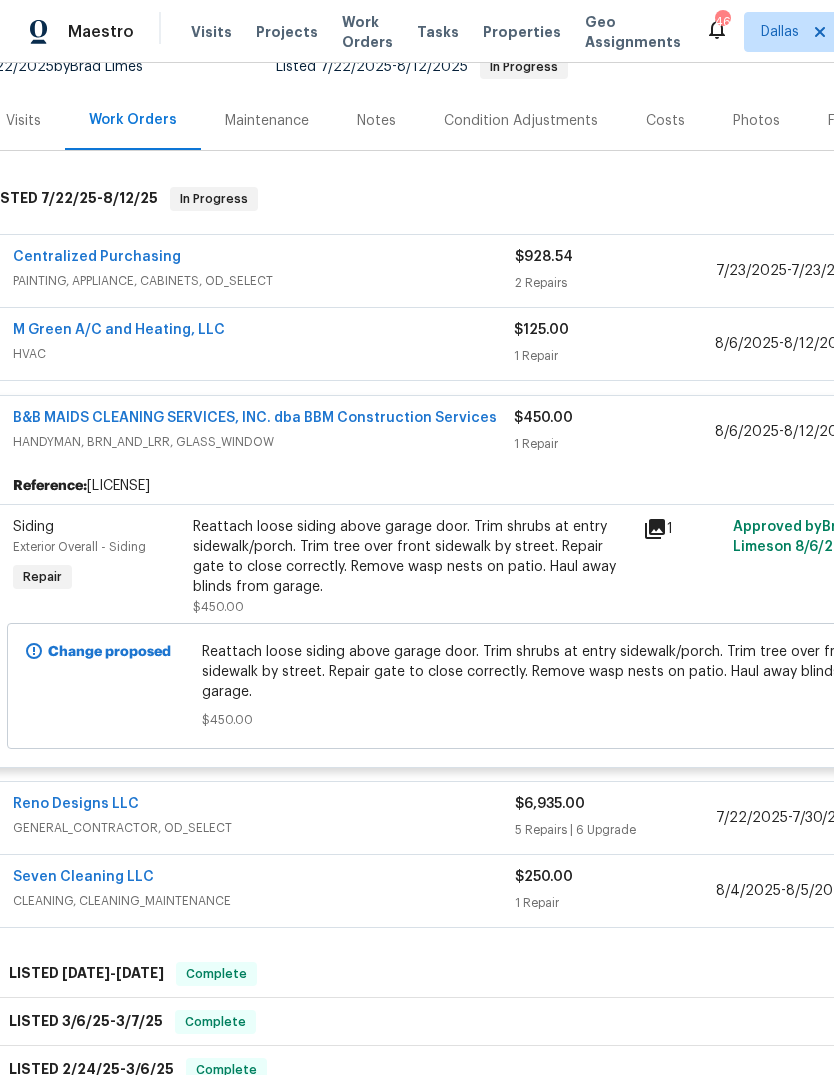 click on "Reattach loose siding above garage door.
Trim shrubs at entry sidewalk/porch.
Trim tree over front sidewalk by street.
Repair gate to close correctly.
Remove wasp nests on patio.
Haul away blinds from garage." at bounding box center (412, 557) 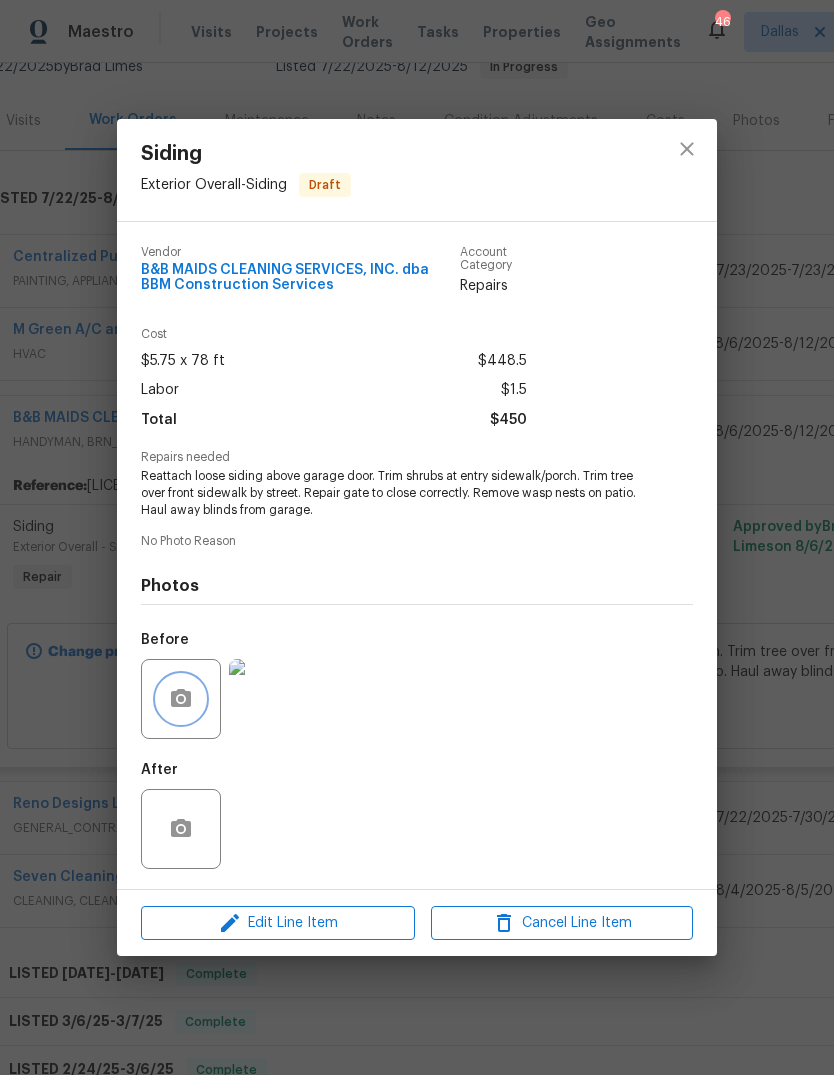 click 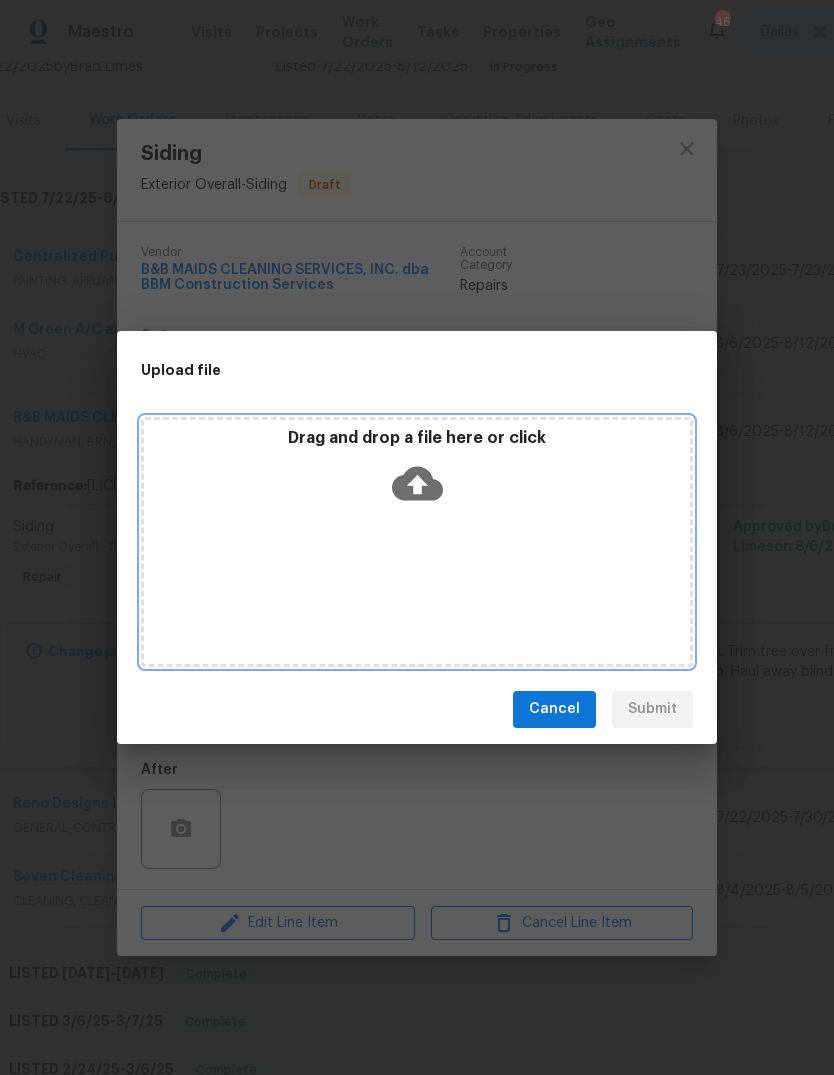click 